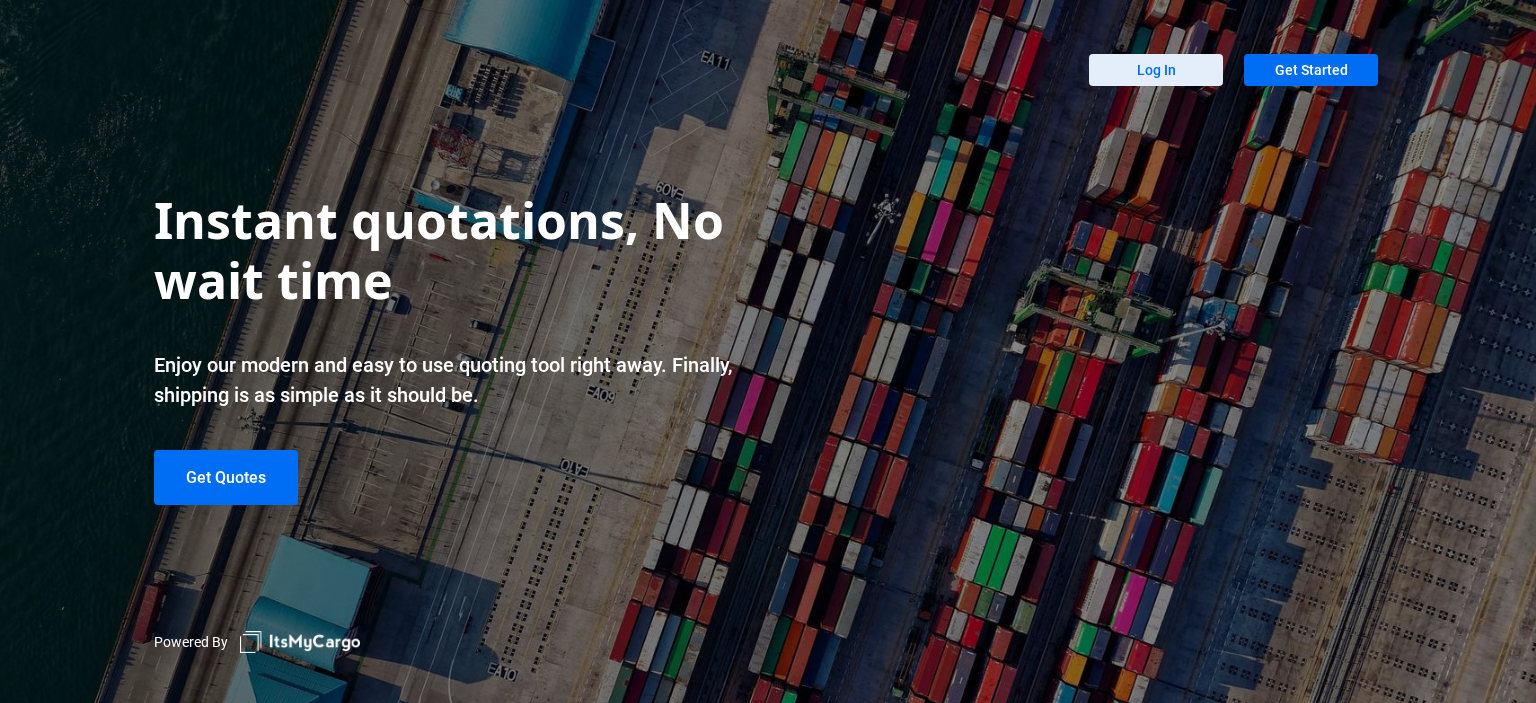 scroll, scrollTop: 0, scrollLeft: 0, axis: both 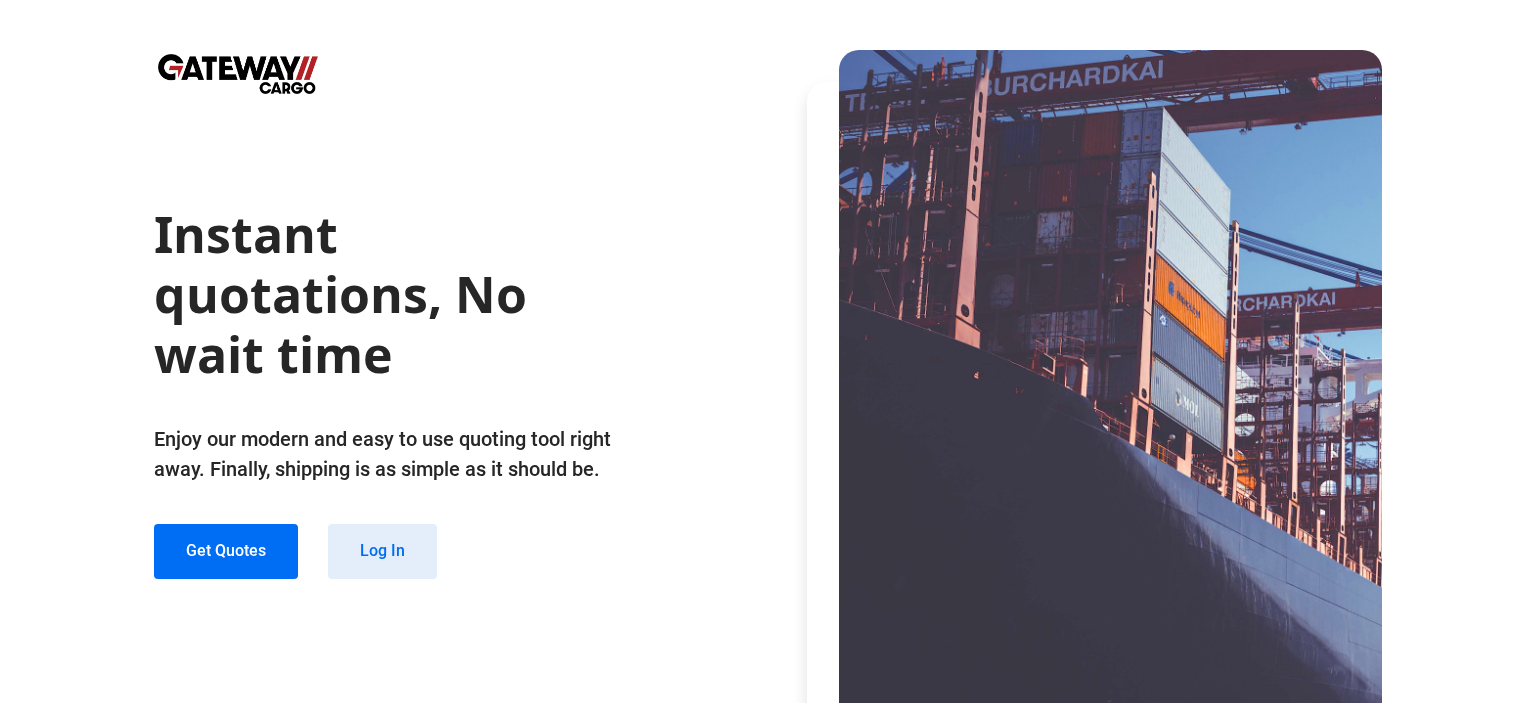 click on "Instant quotations, No wait time   Enjoy our modern and easy to use quoting tool right away. Finally, shipping is as simple as it should be.  Get Quotes Log In" 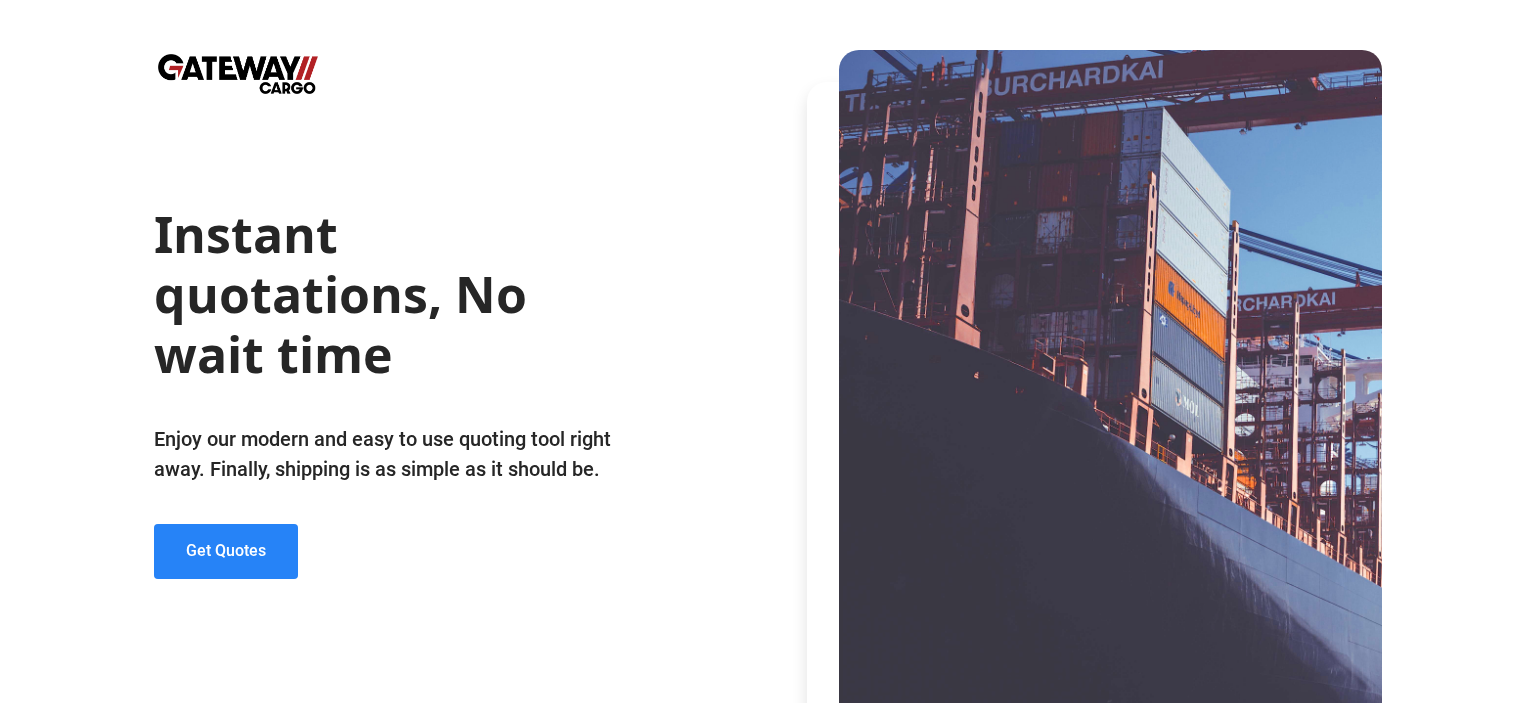 click on "Get Quotes" 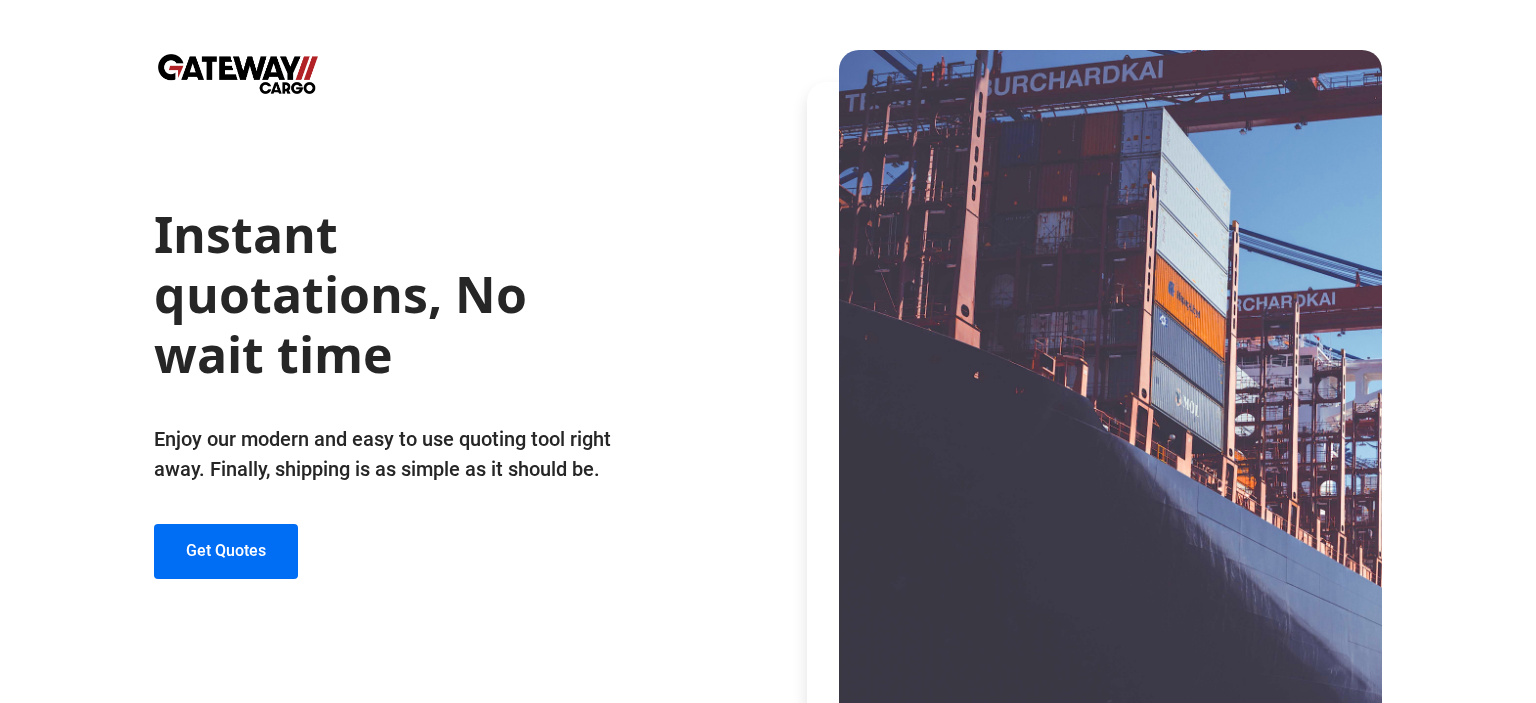 type 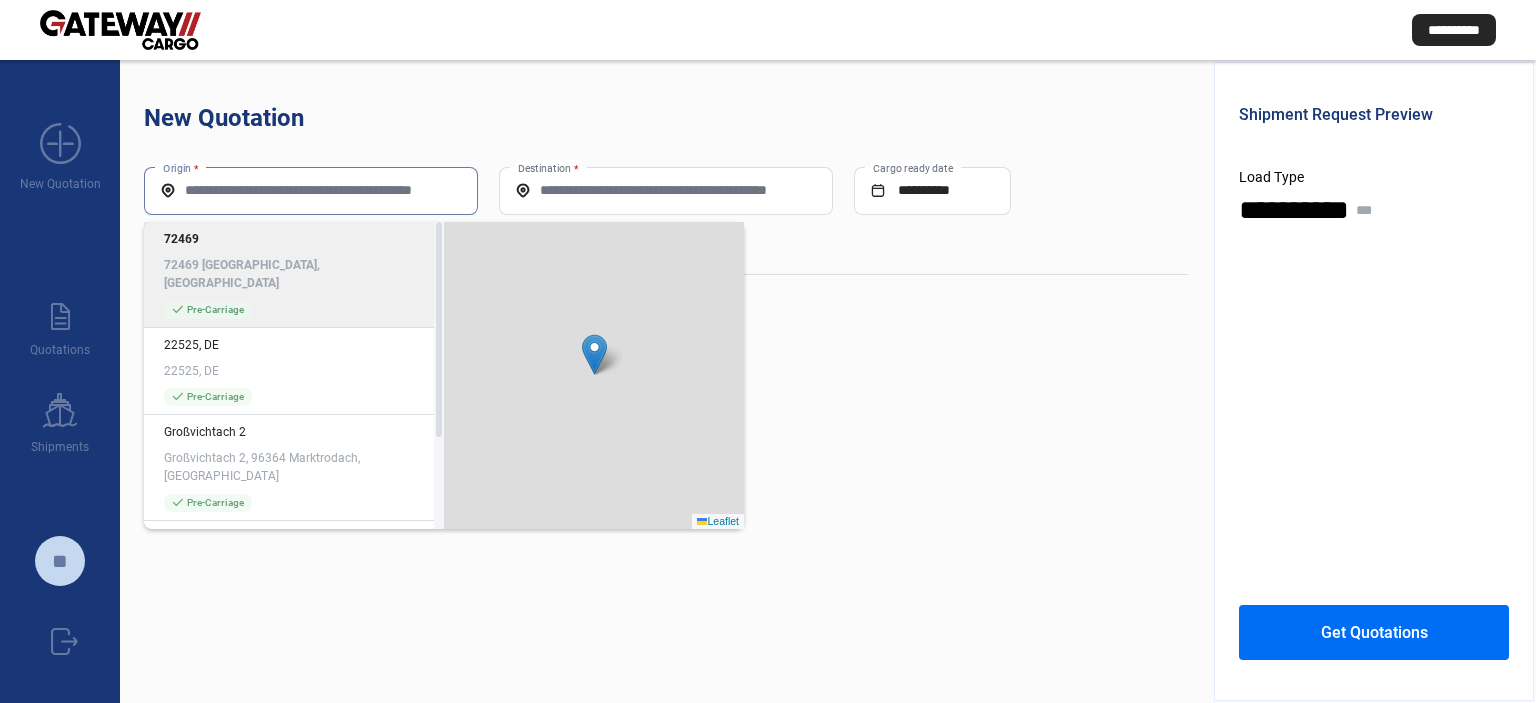 click on "Origin *" at bounding box center [311, 190] 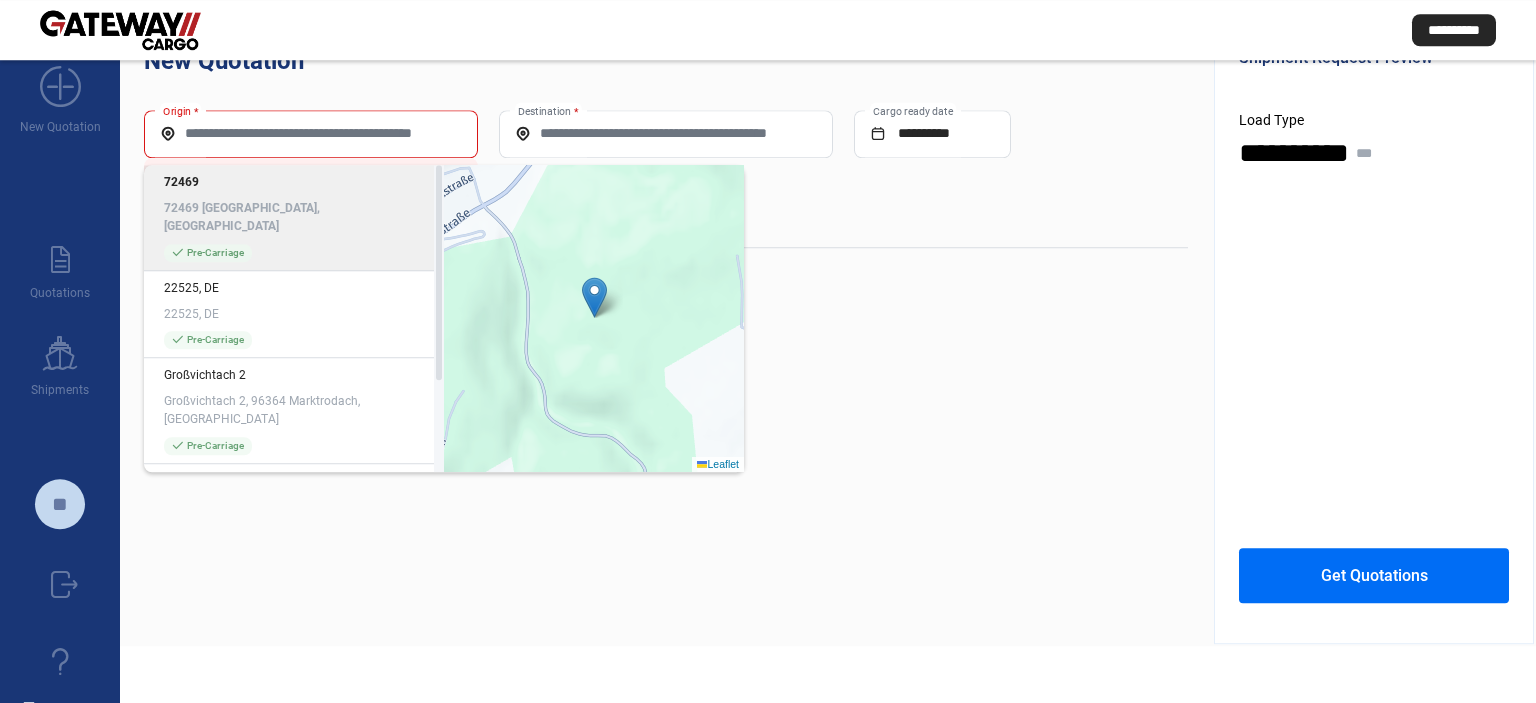 scroll, scrollTop: 40, scrollLeft: 0, axis: vertical 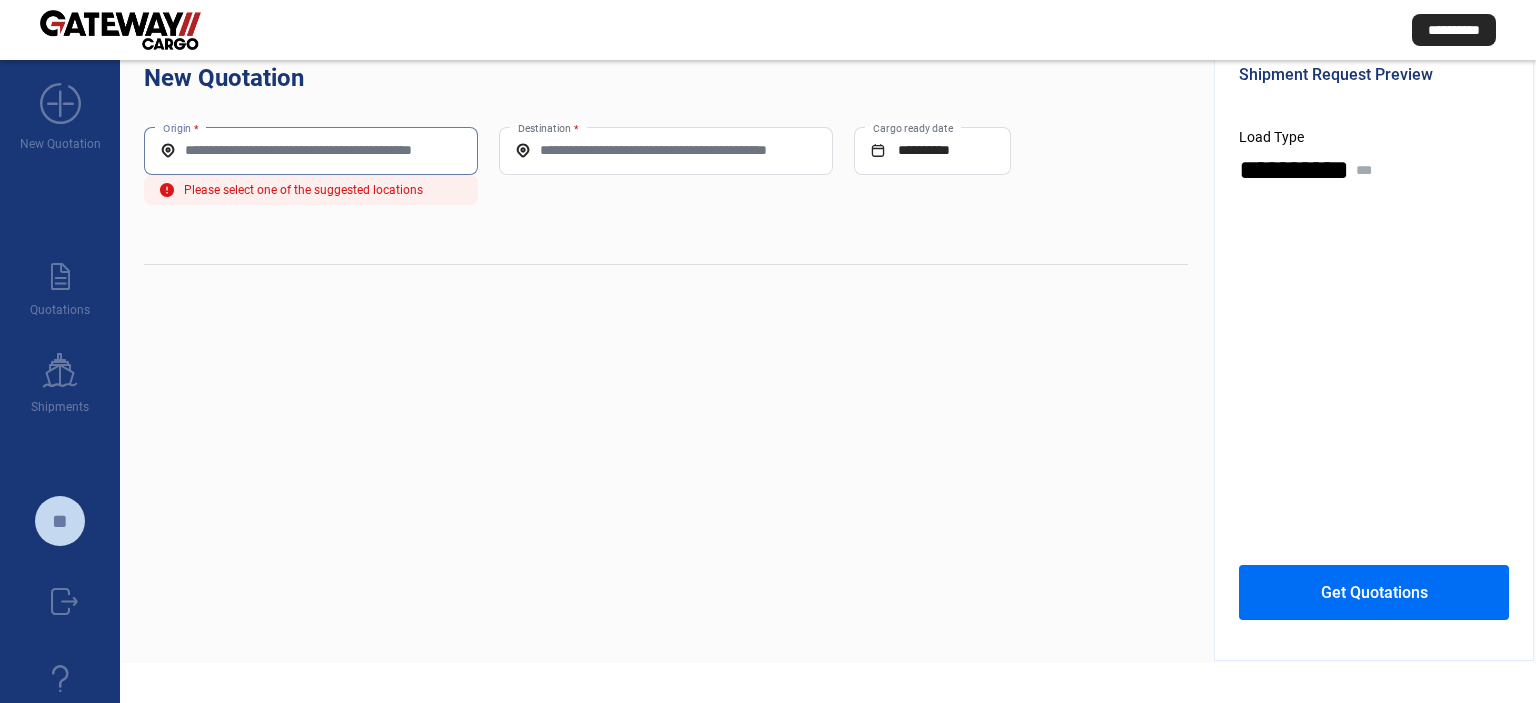 paste on "**********" 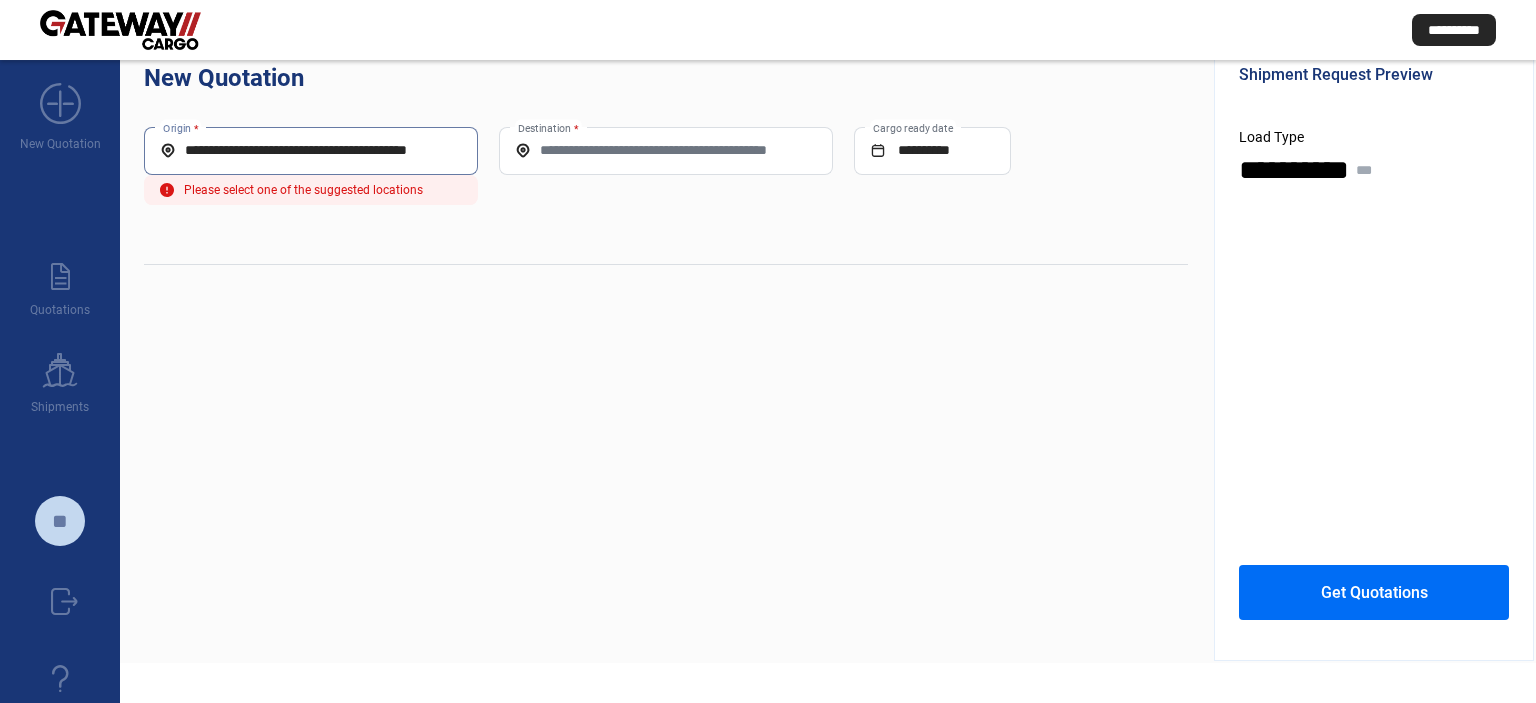 scroll, scrollTop: 0, scrollLeft: 35, axis: horizontal 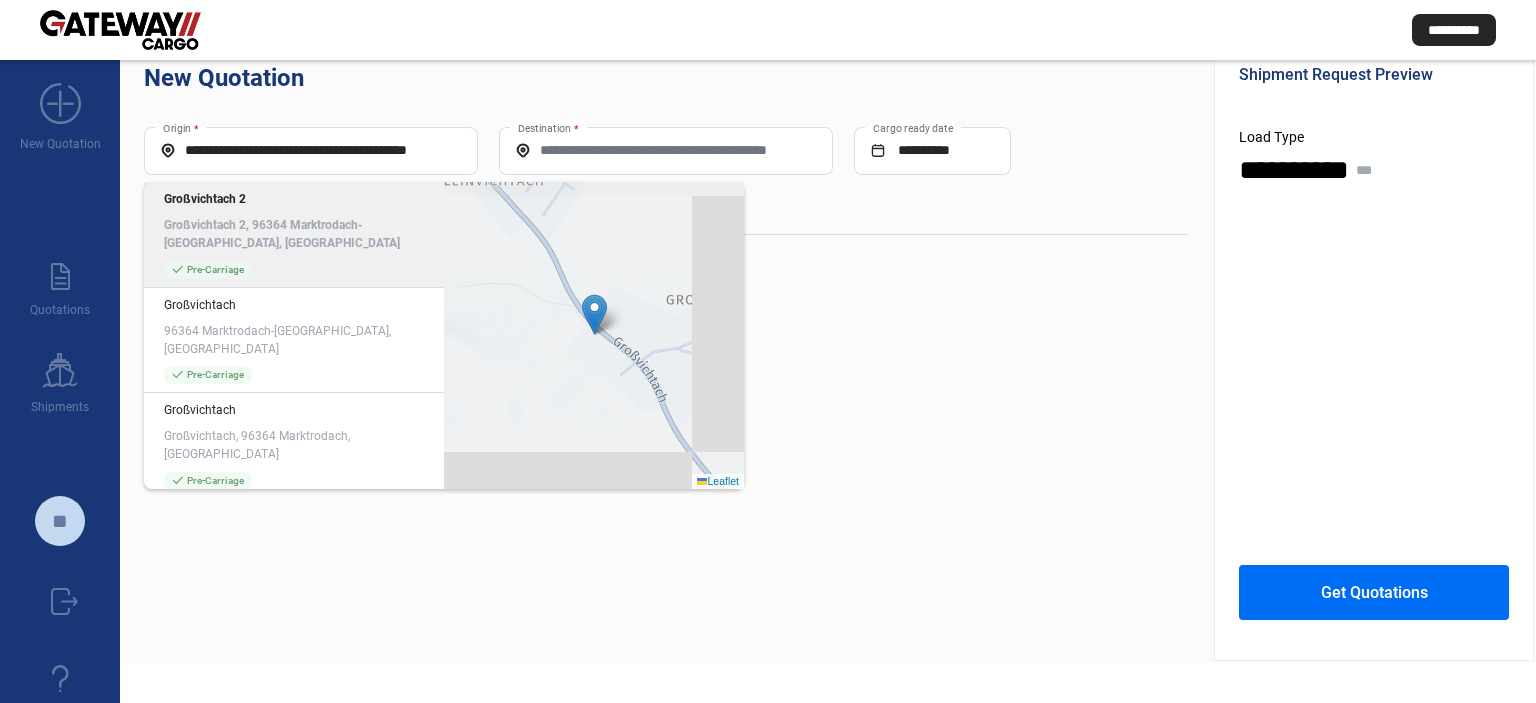 click on "Großvichtach 2 Großvichtach 2, 96364 Marktrodach-[GEOGRAPHIC_DATA], [GEOGRAPHIC_DATA]" 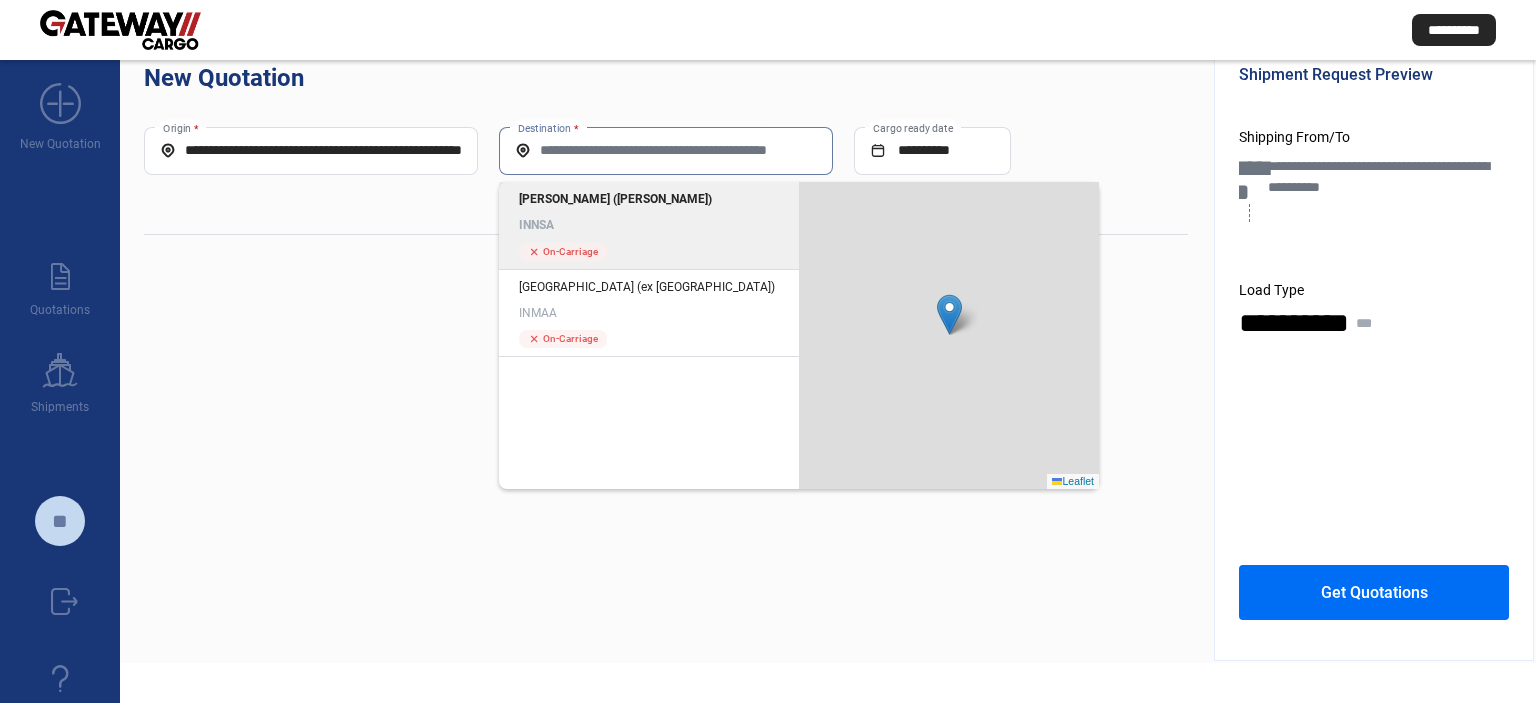 click on "Destination *" at bounding box center [666, 150] 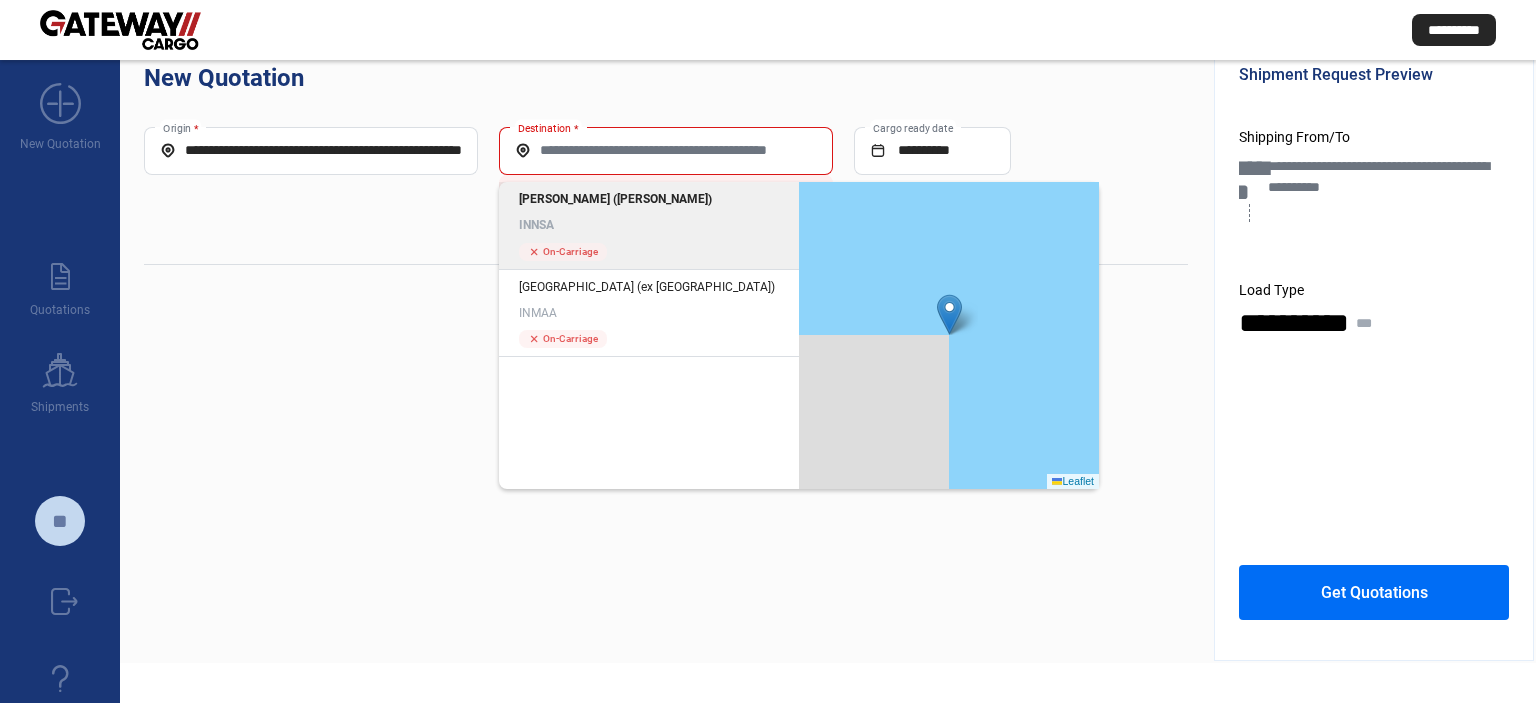 click on "[PERSON_NAME] ([PERSON_NAME]) INNSA cross  On-Carriage" 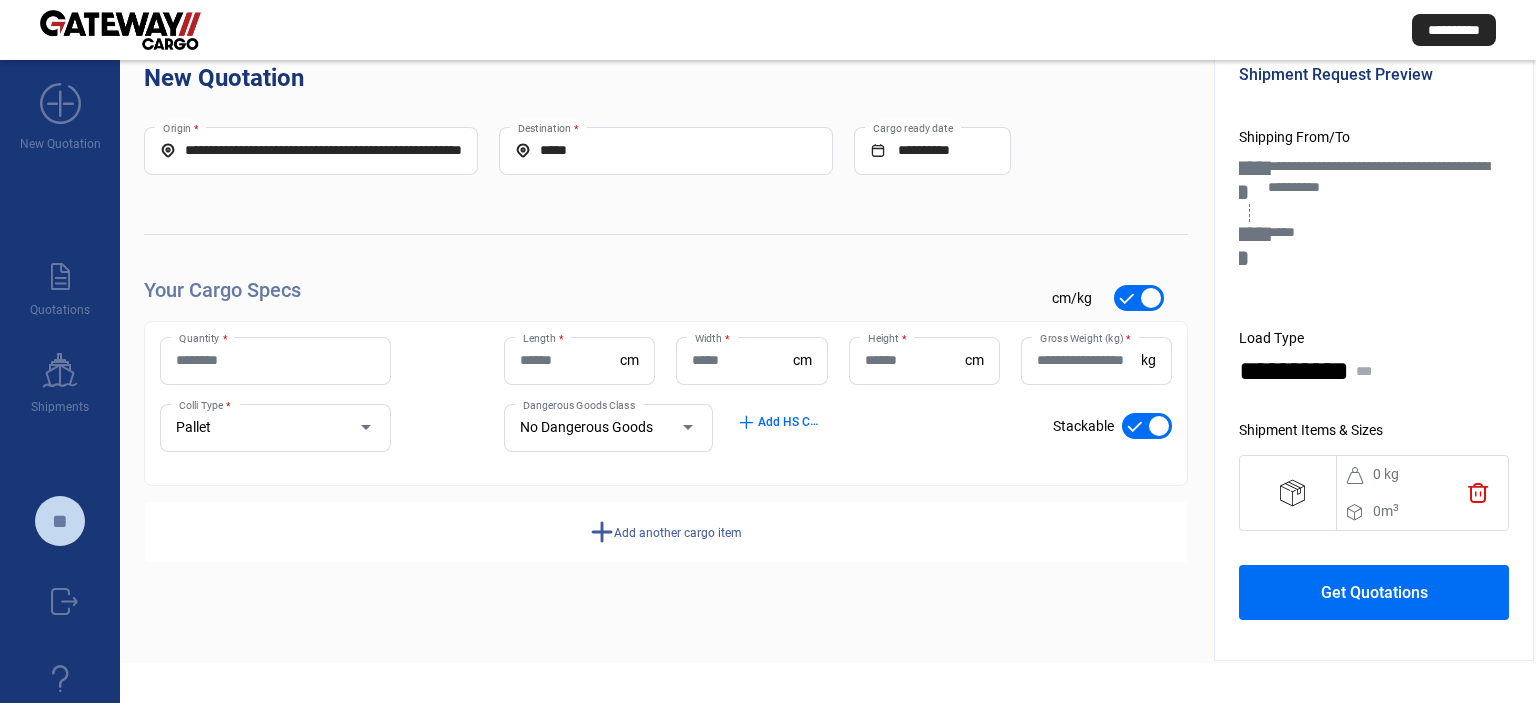 scroll, scrollTop: 112, scrollLeft: 0, axis: vertical 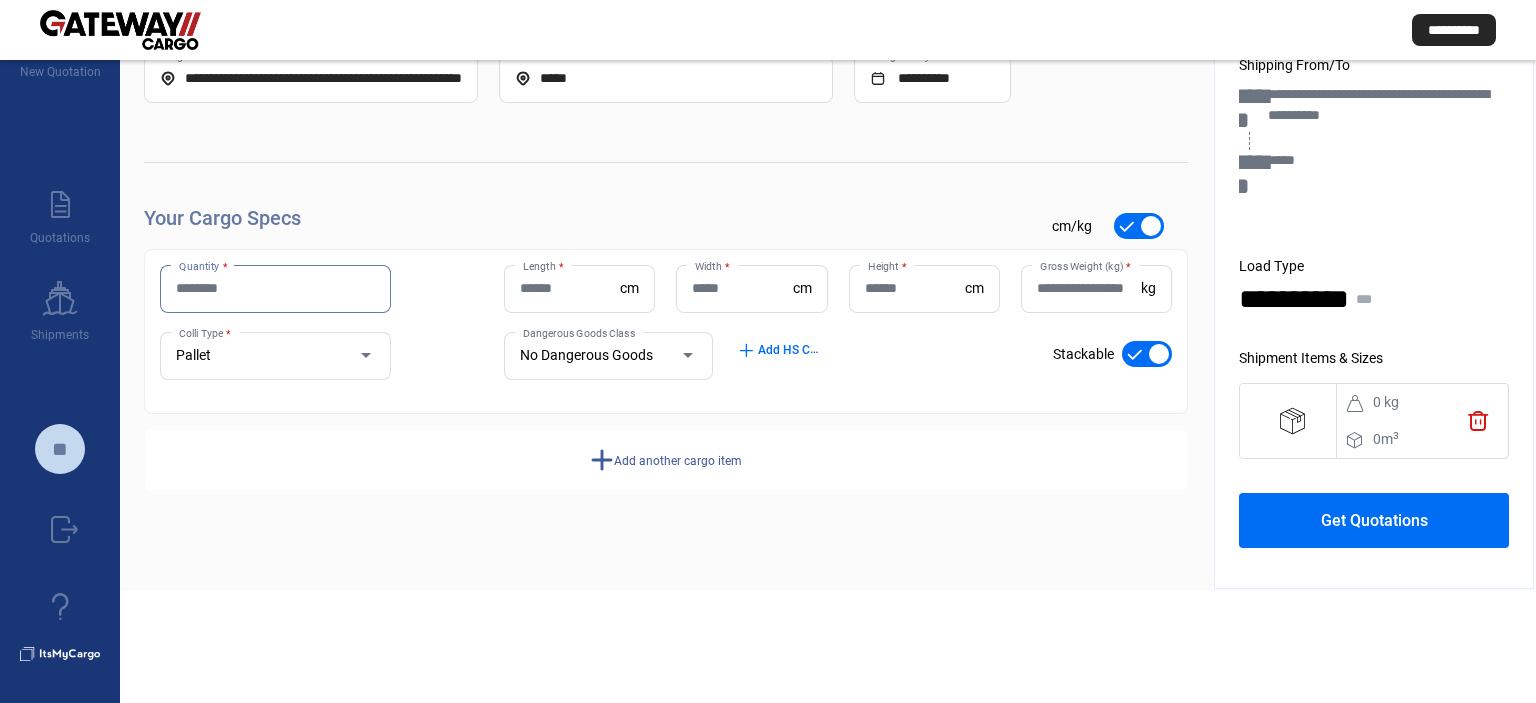 click on "Quantity *" at bounding box center [275, 288] 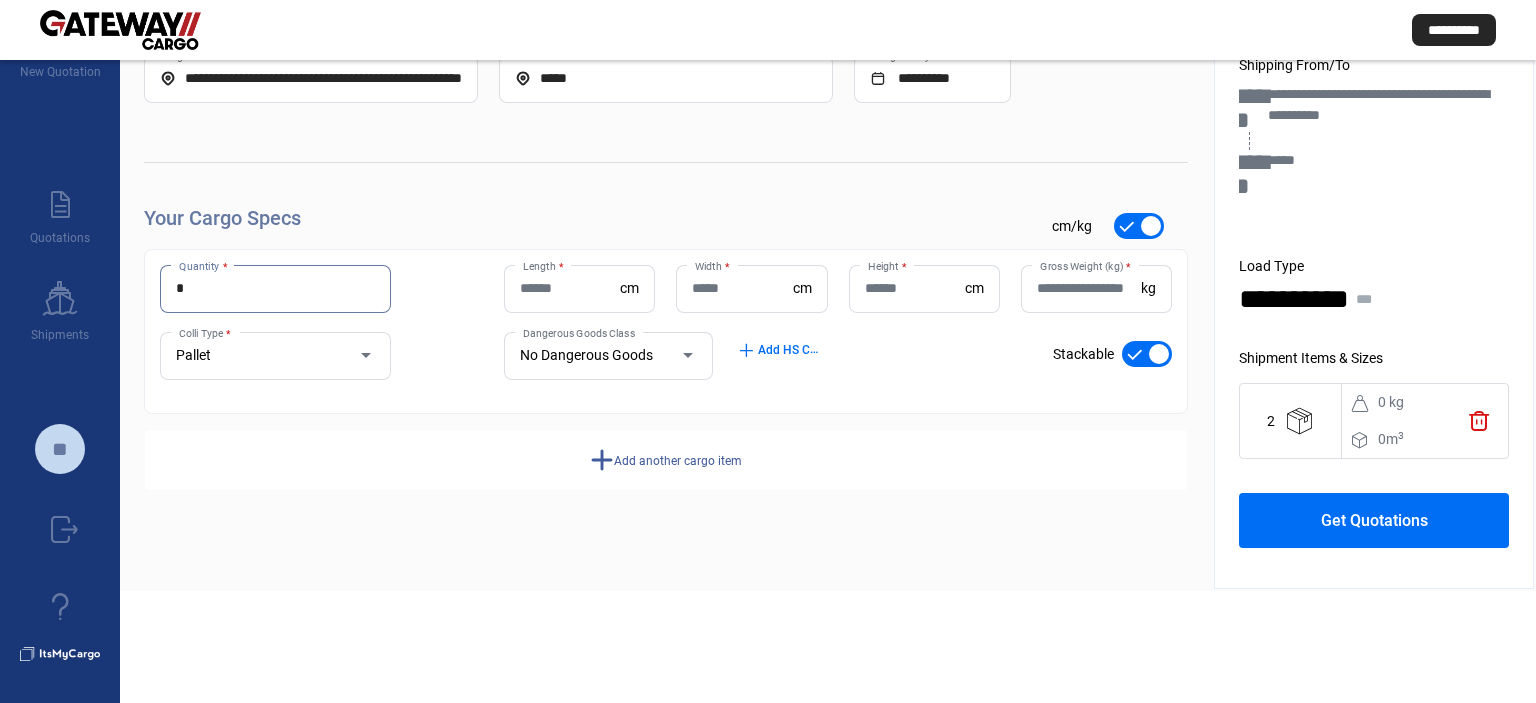type on "*" 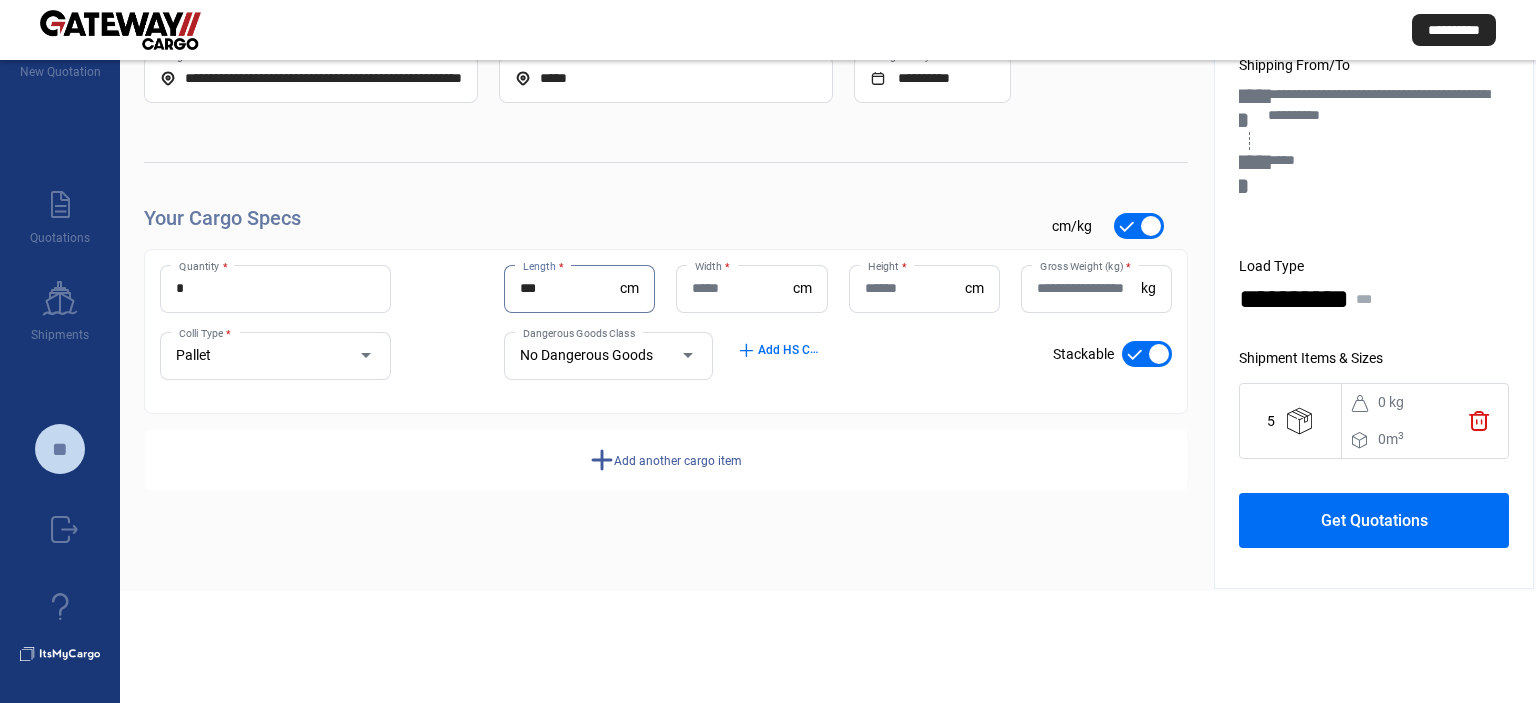 type on "***" 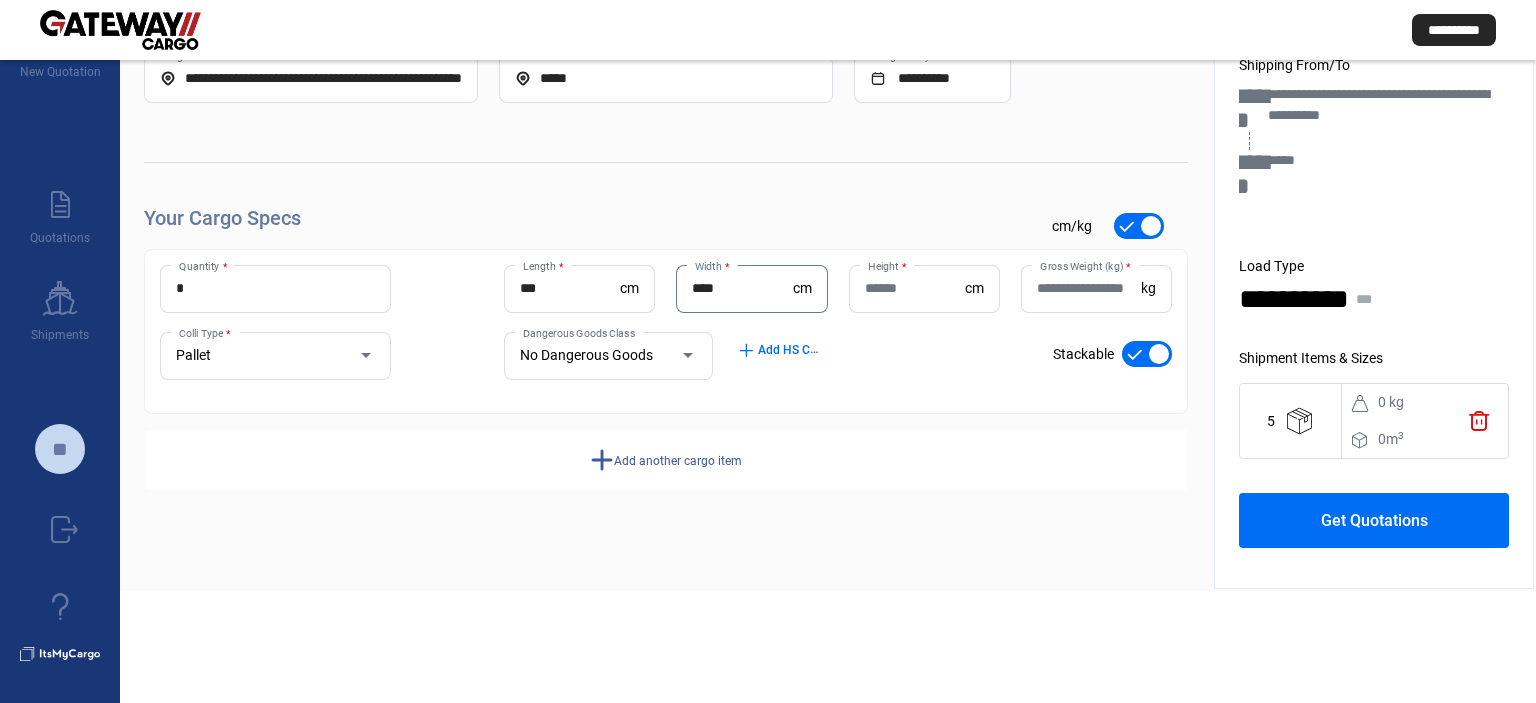 type on "***" 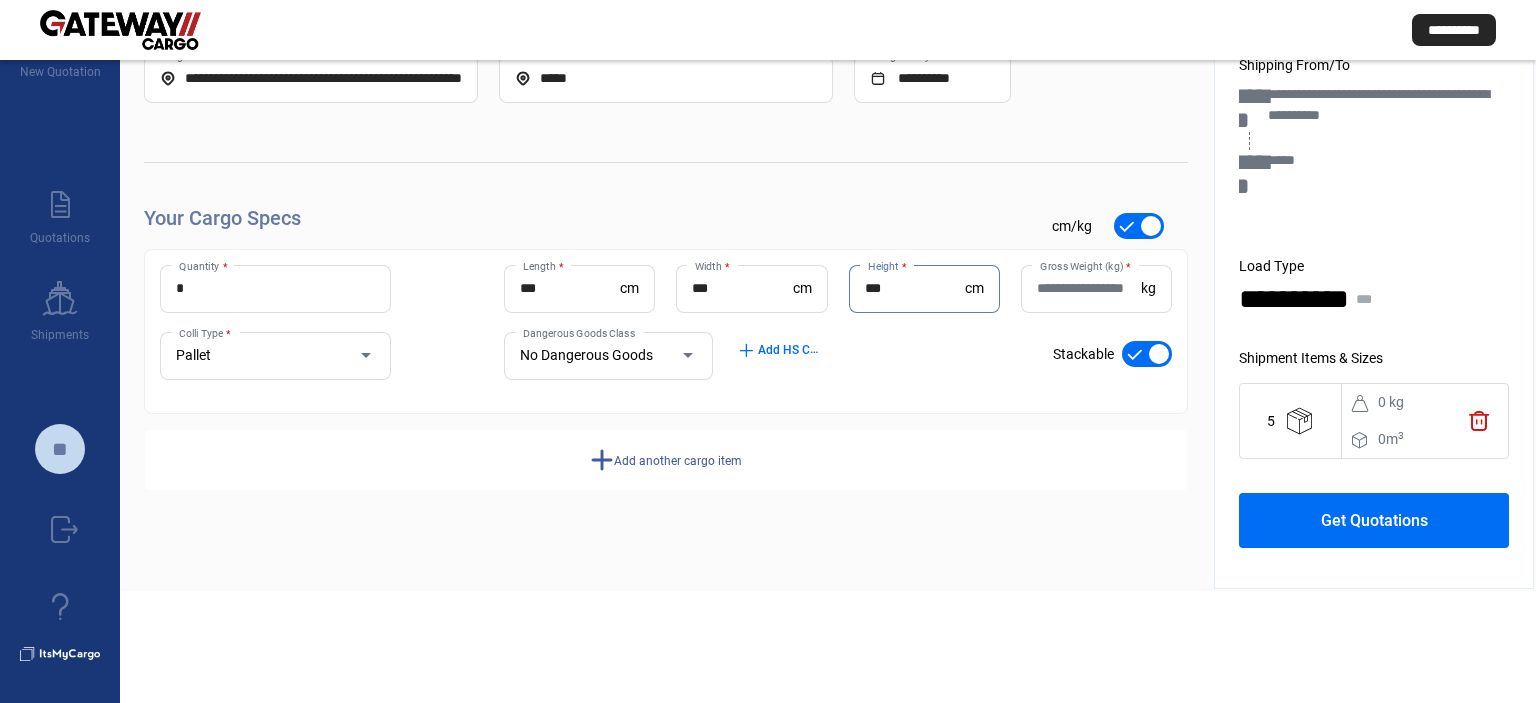 type on "***" 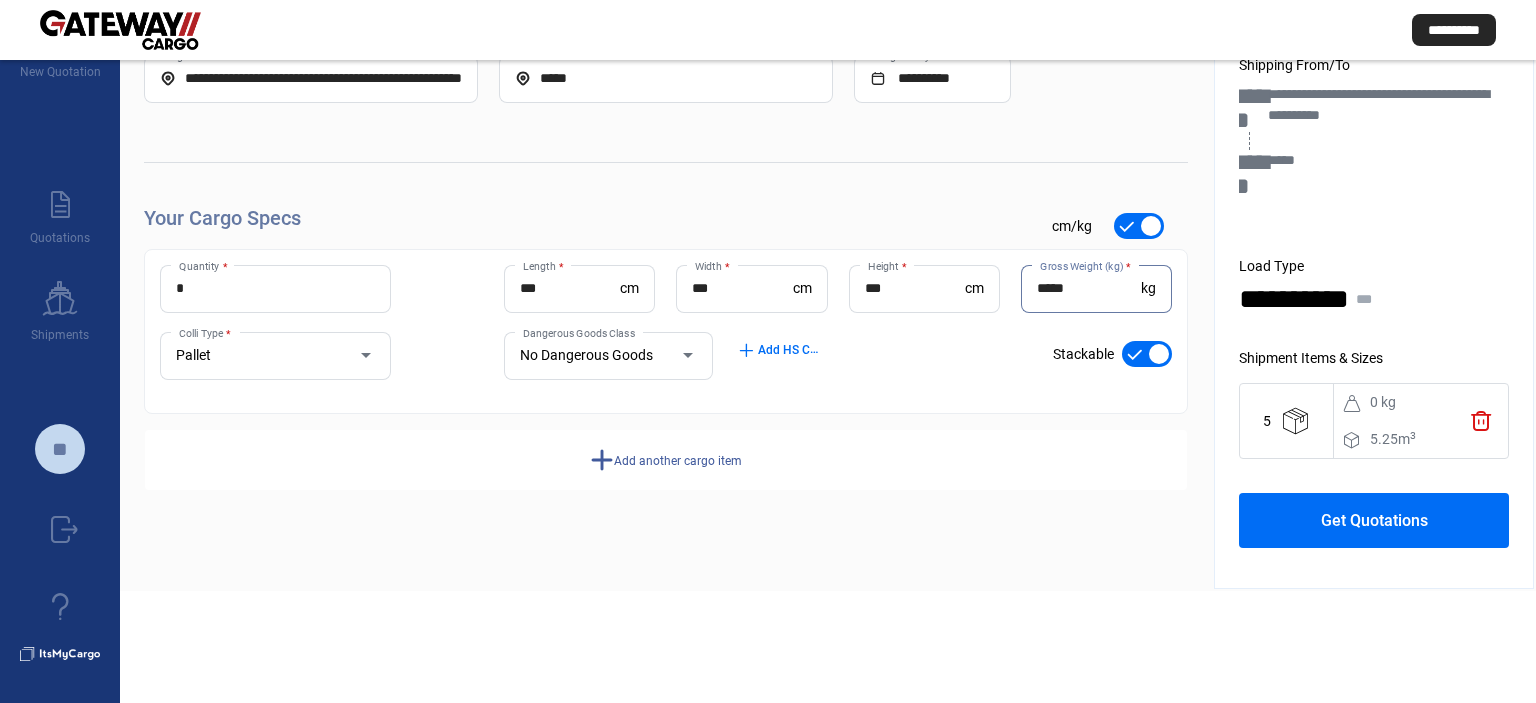 type on "*****" 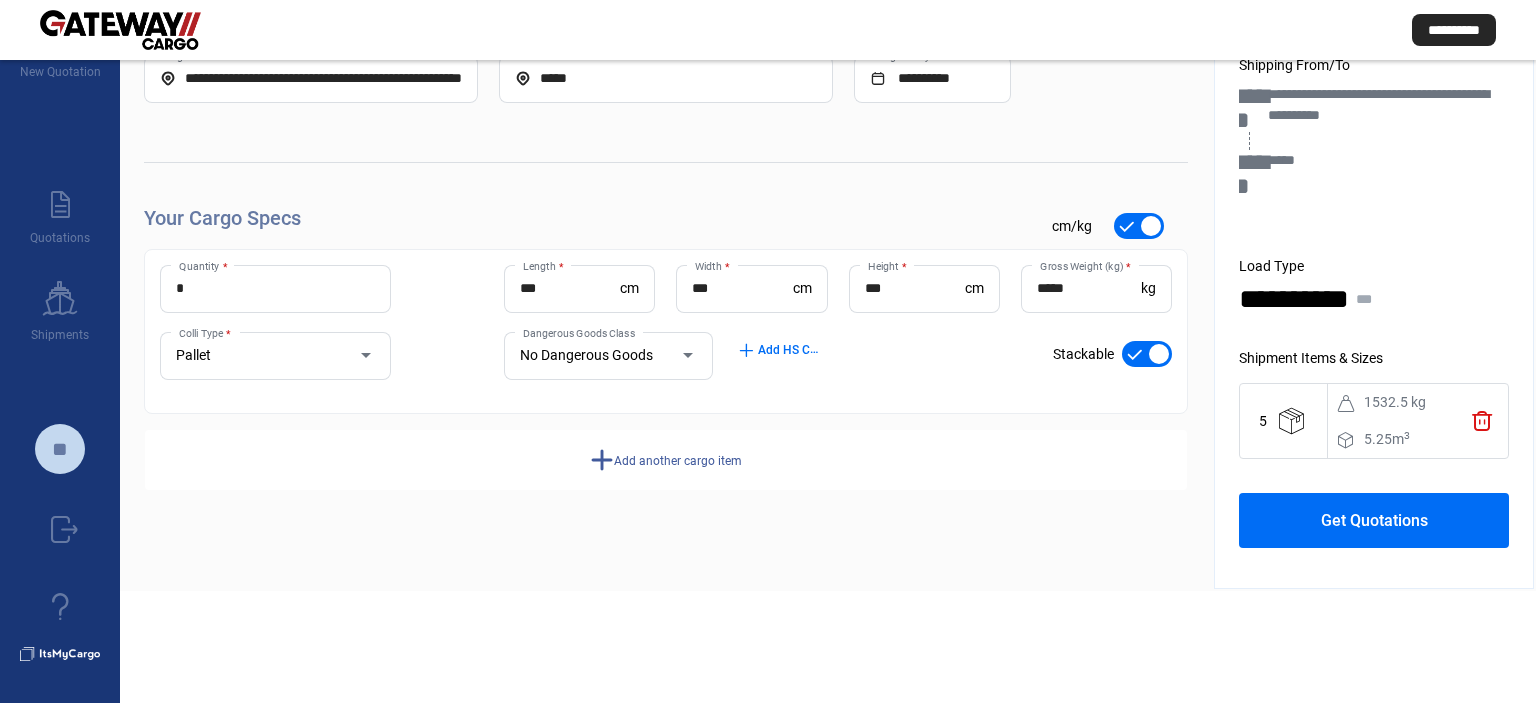 click on "add" 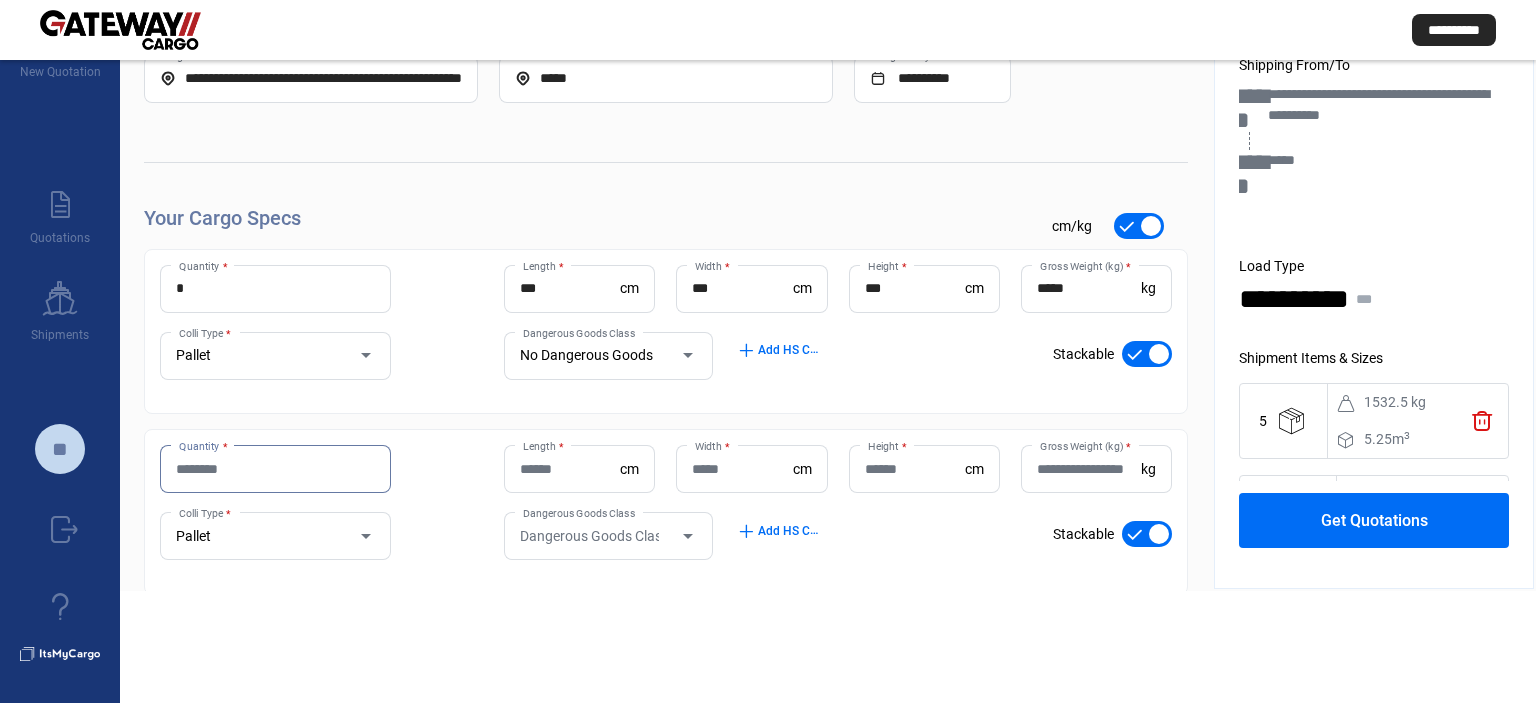 click on "Quantity *" at bounding box center [275, 469] 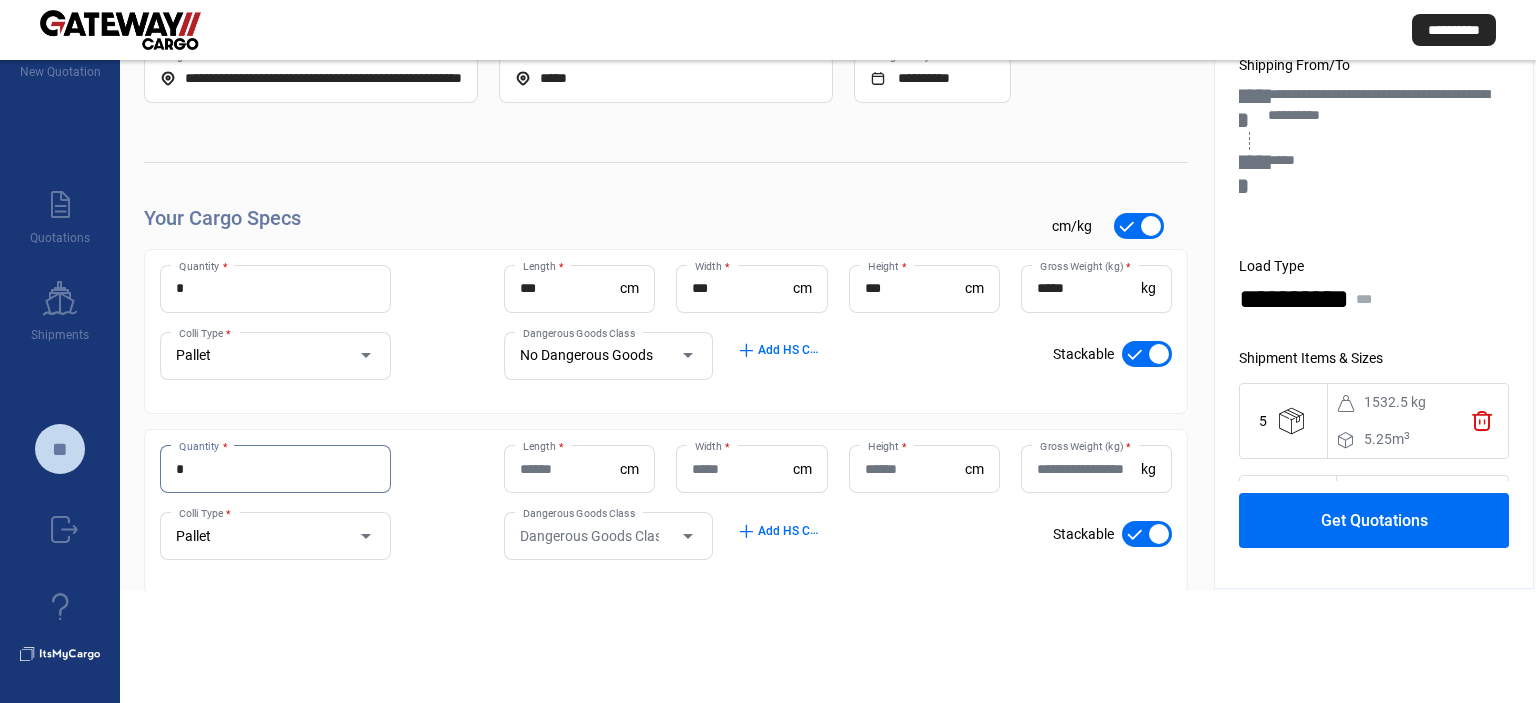 type on "*" 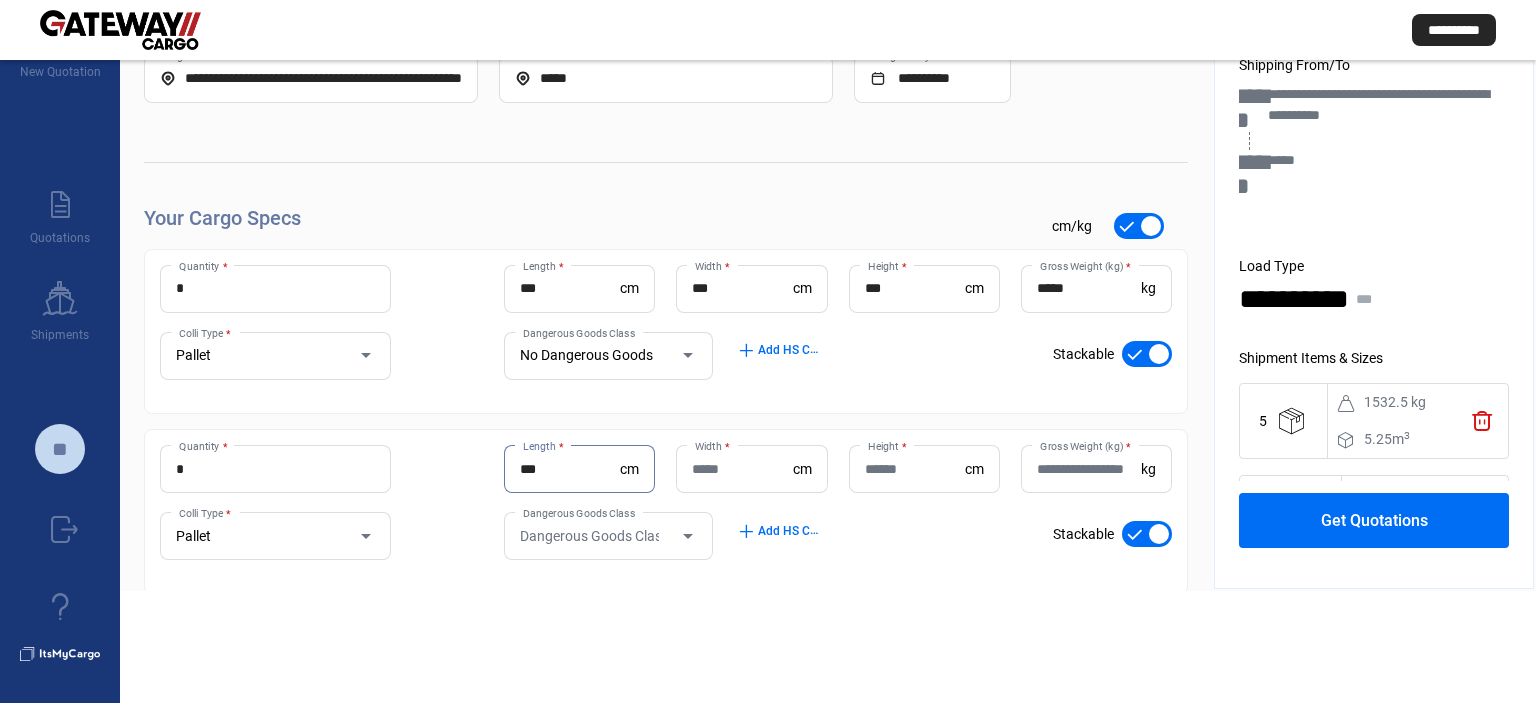 type on "***" 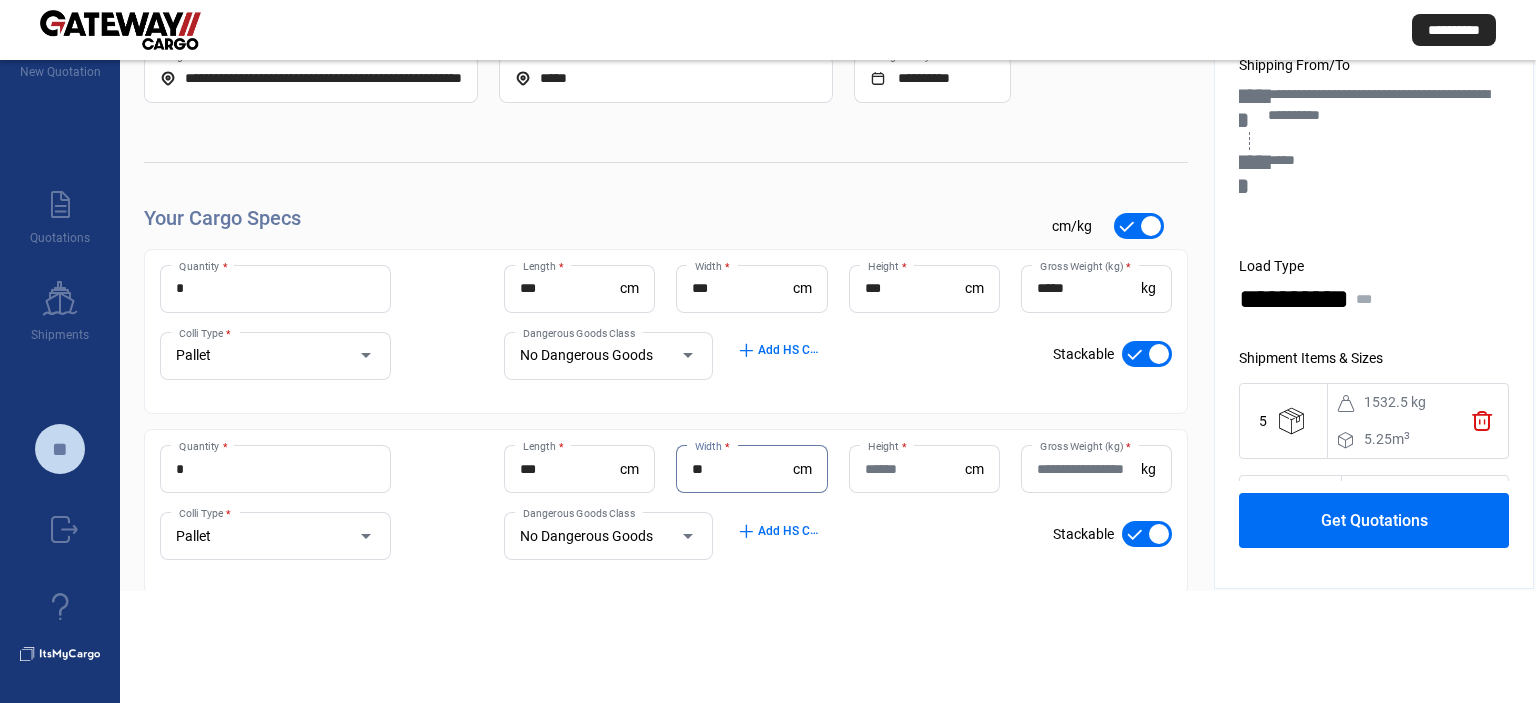 type on "**" 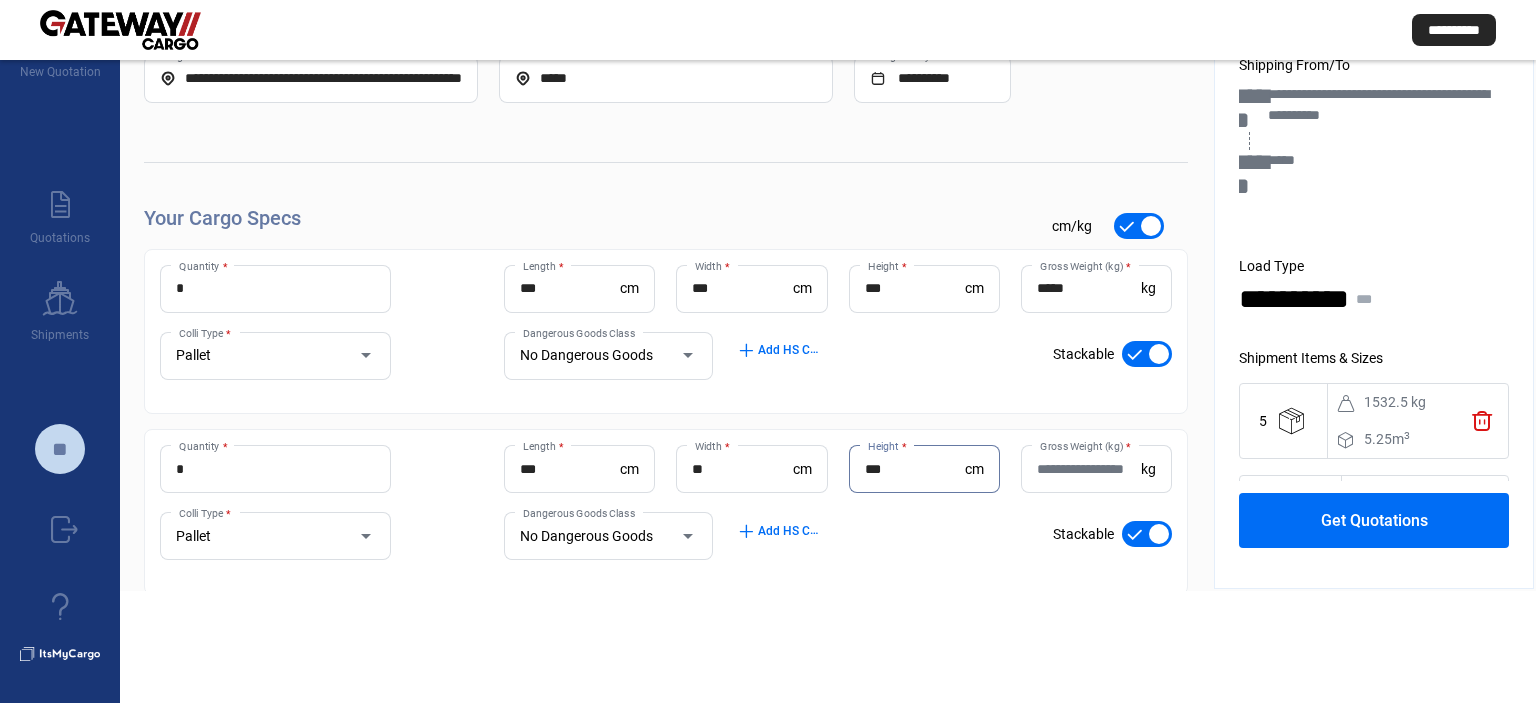 type on "***" 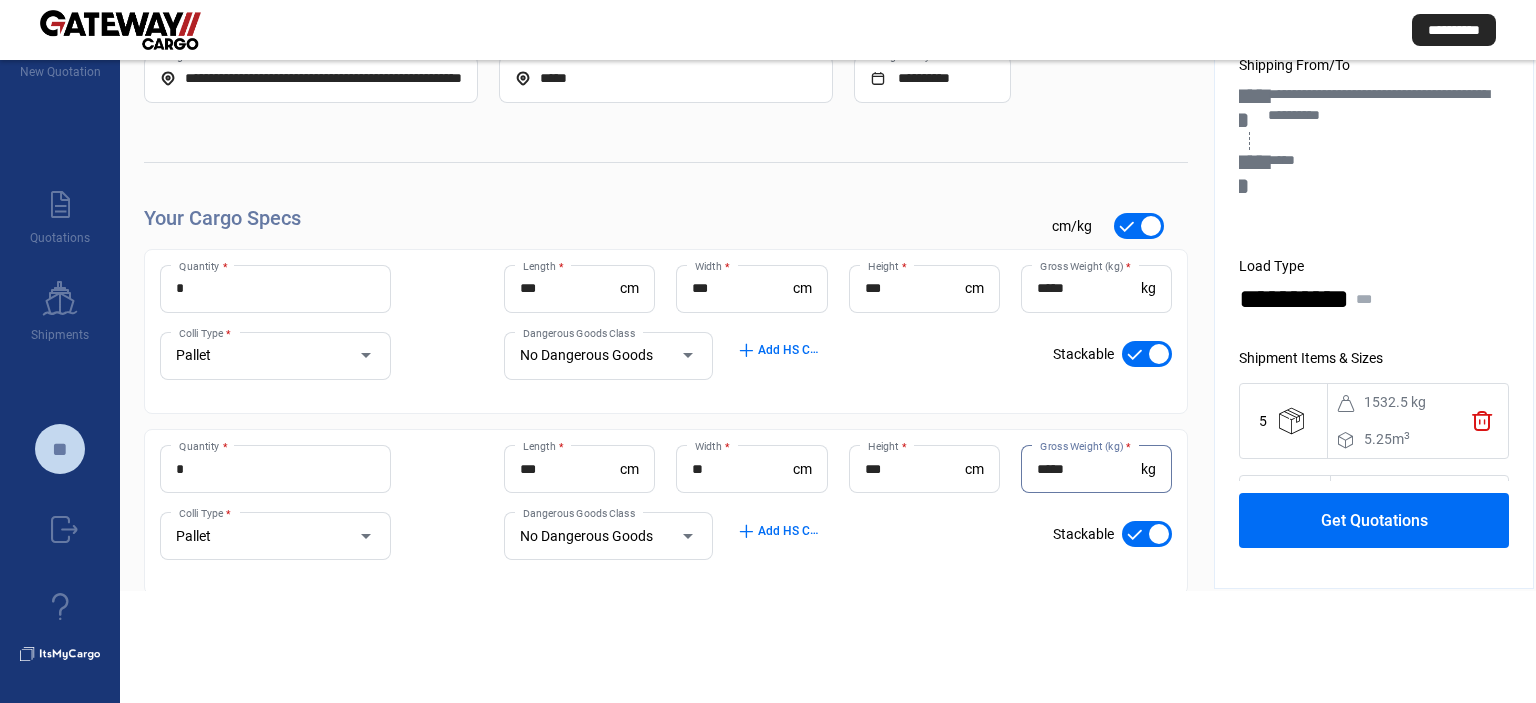 type on "*****" 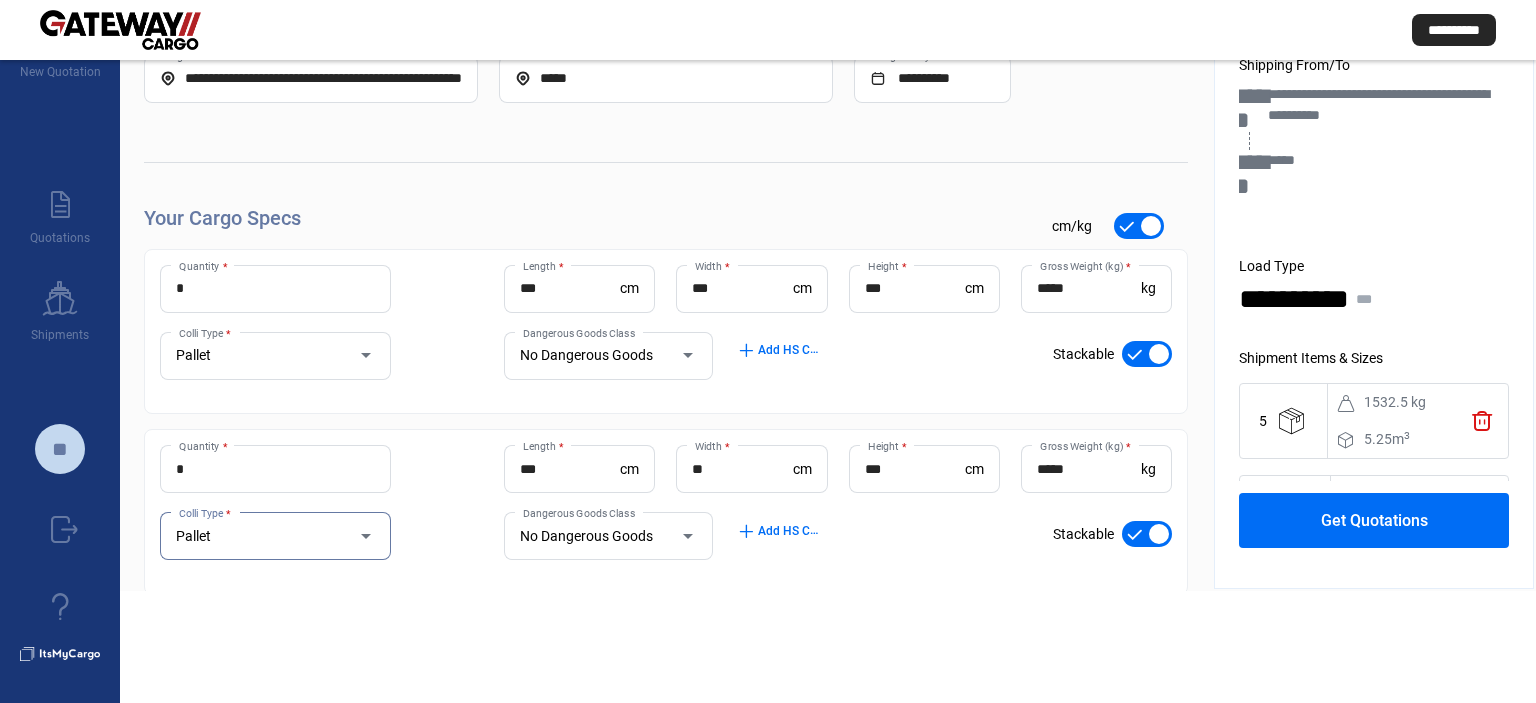 scroll, scrollTop: 120, scrollLeft: 0, axis: vertical 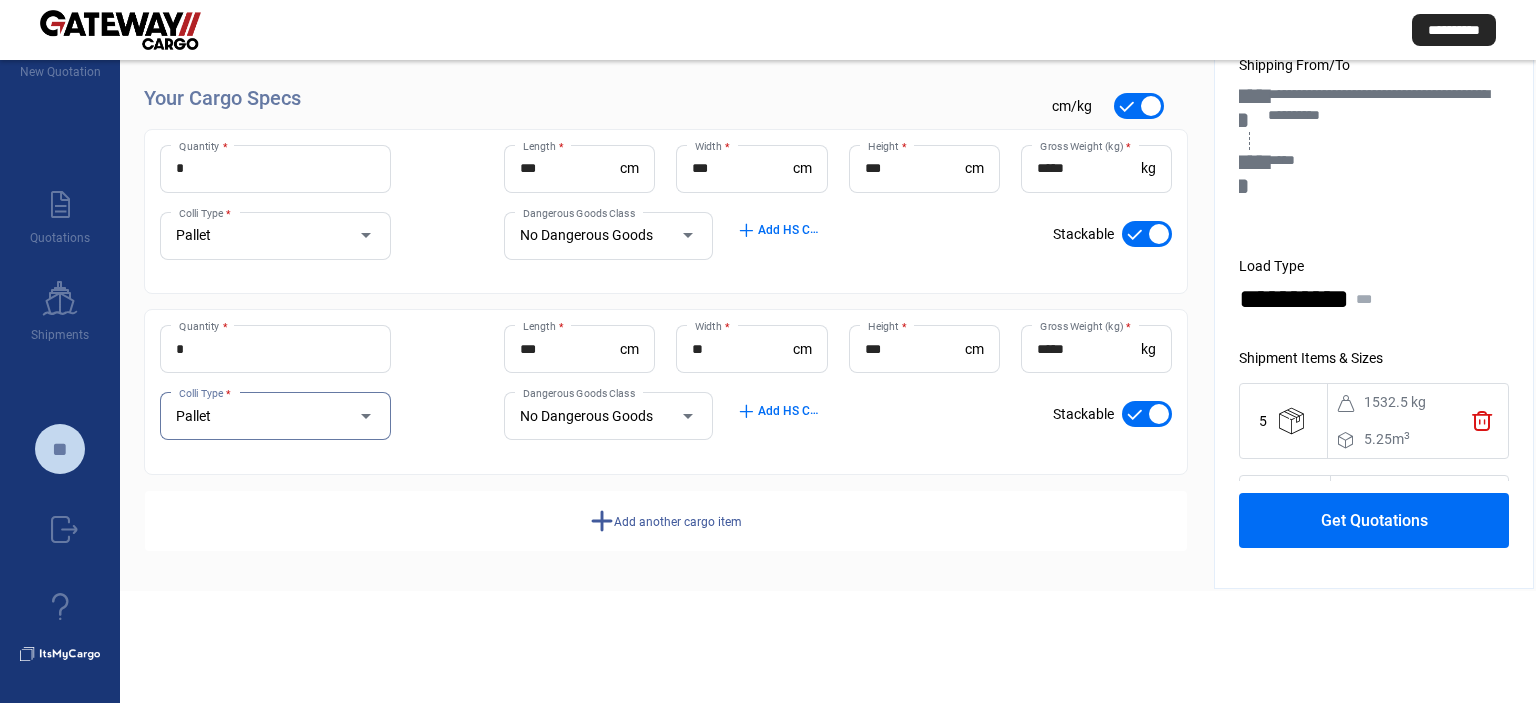 click on "Add another cargo item" 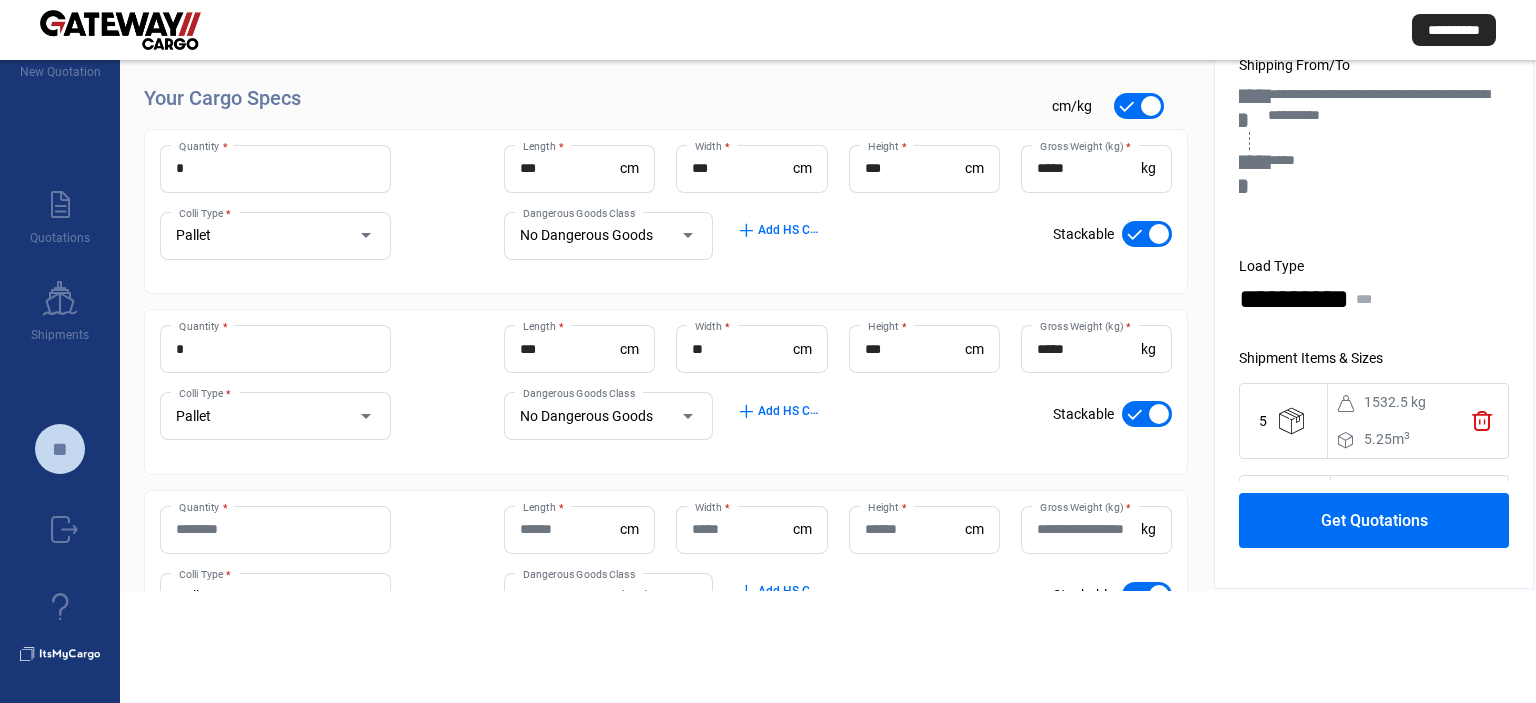 scroll, scrollTop: 300, scrollLeft: 0, axis: vertical 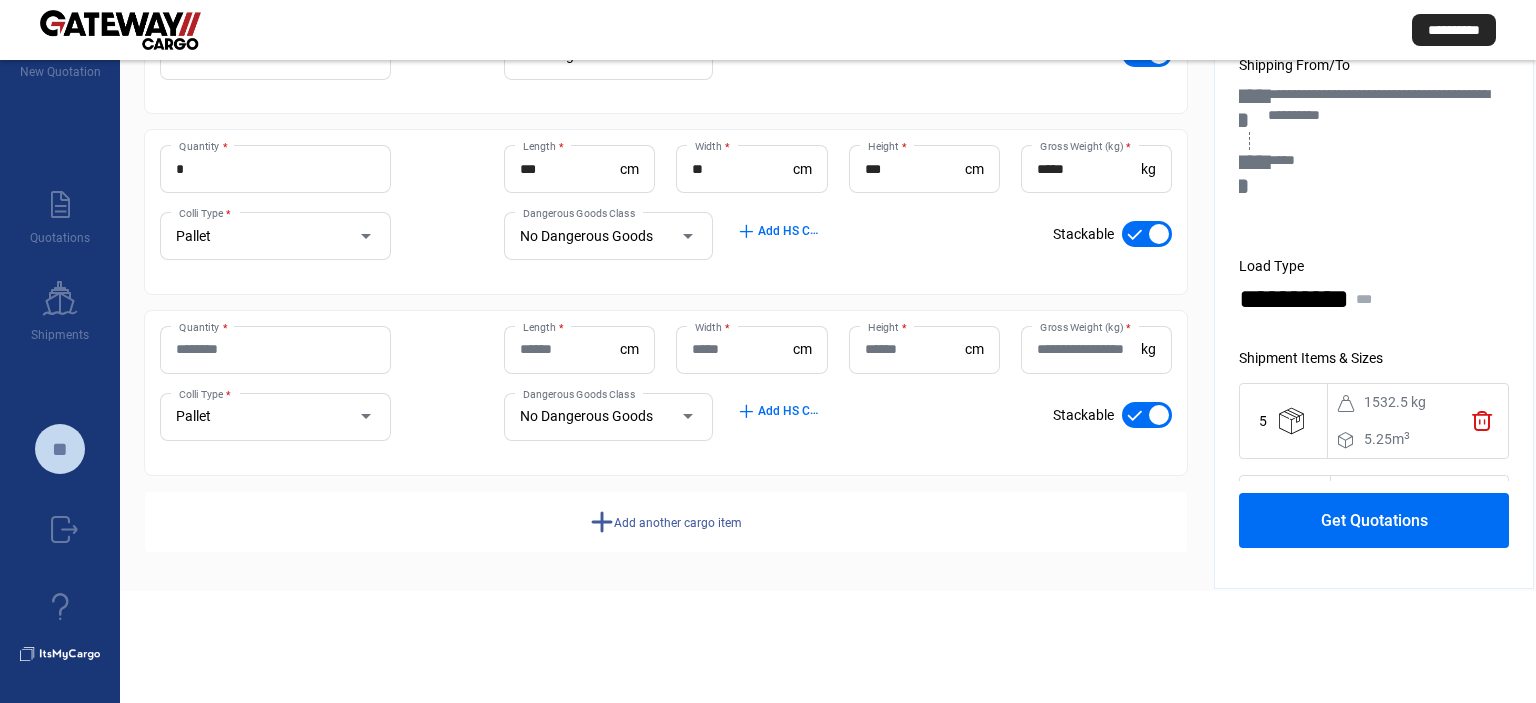 click on "Quantity *" 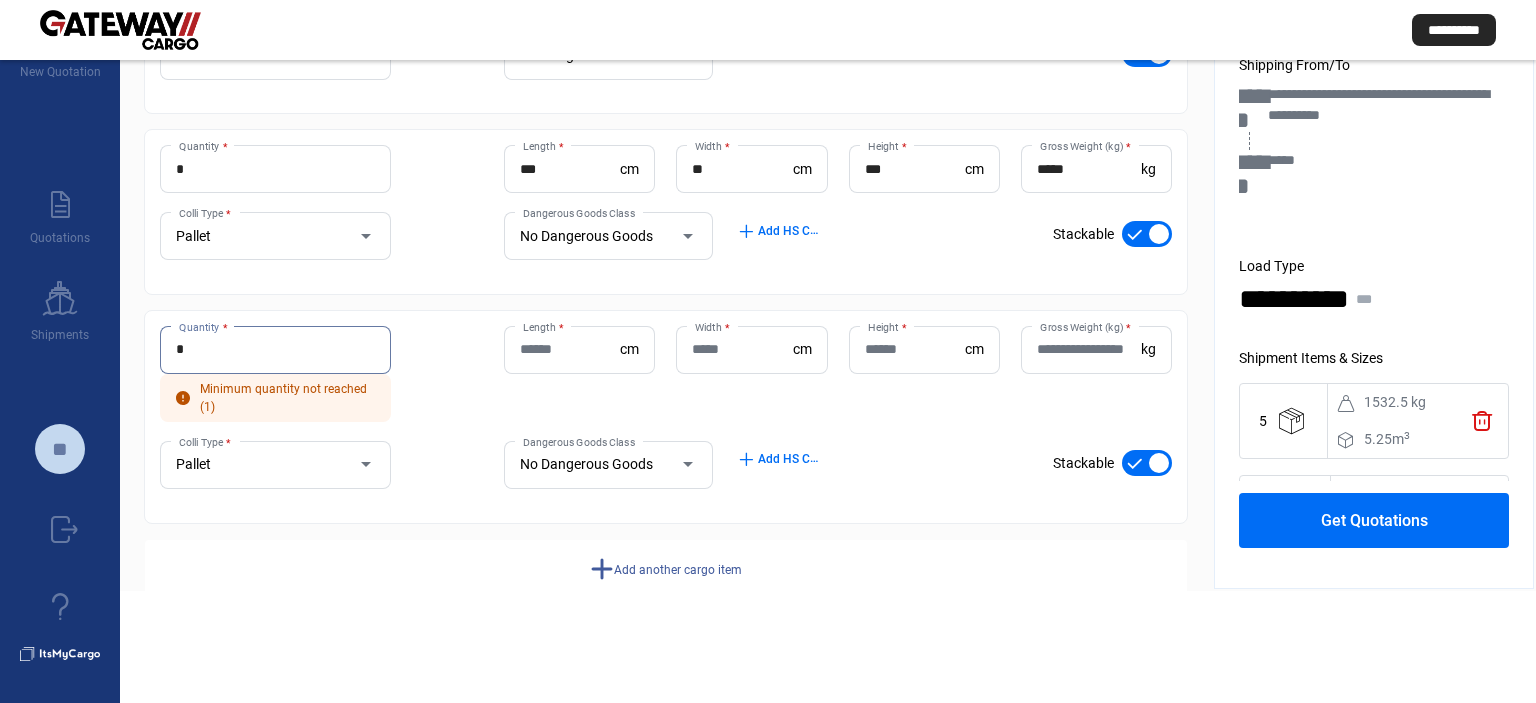 type on "*" 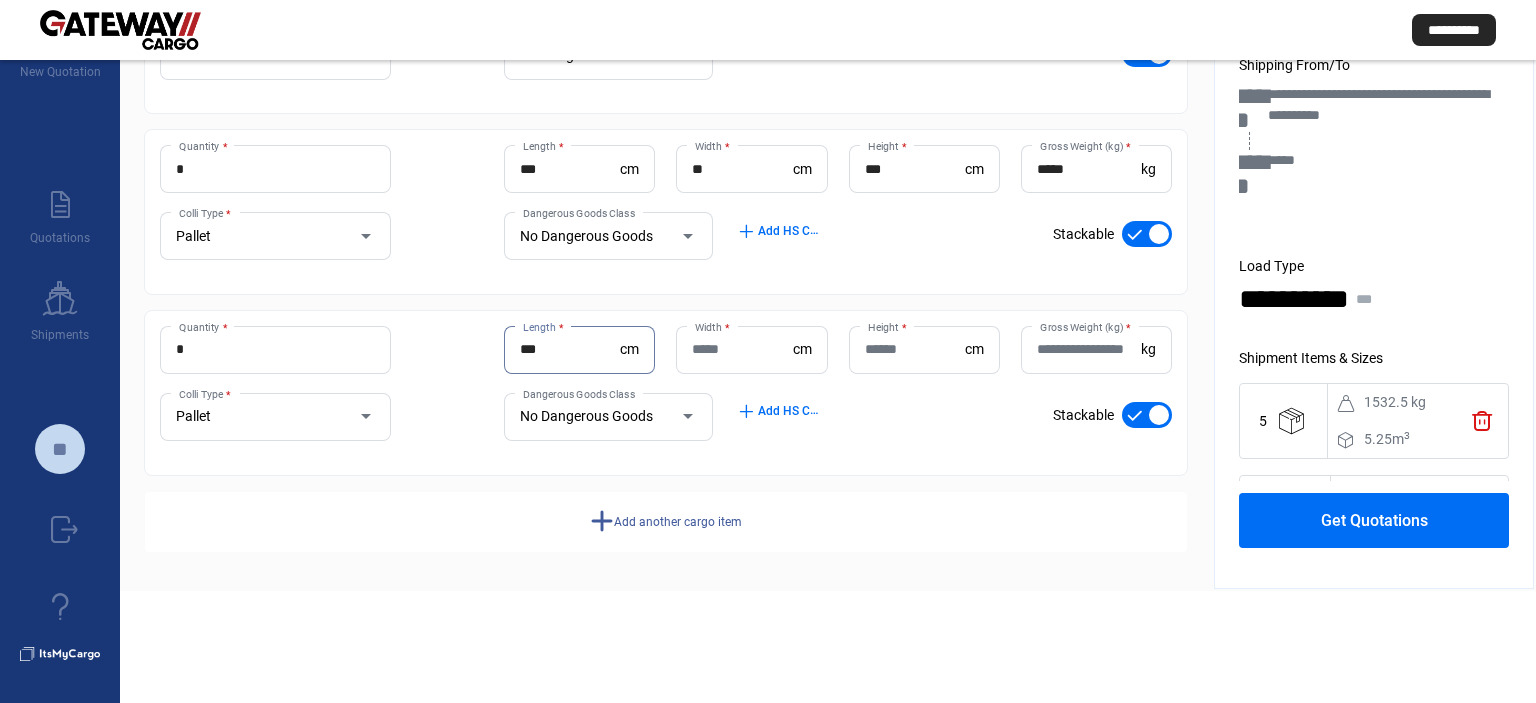 type on "***" 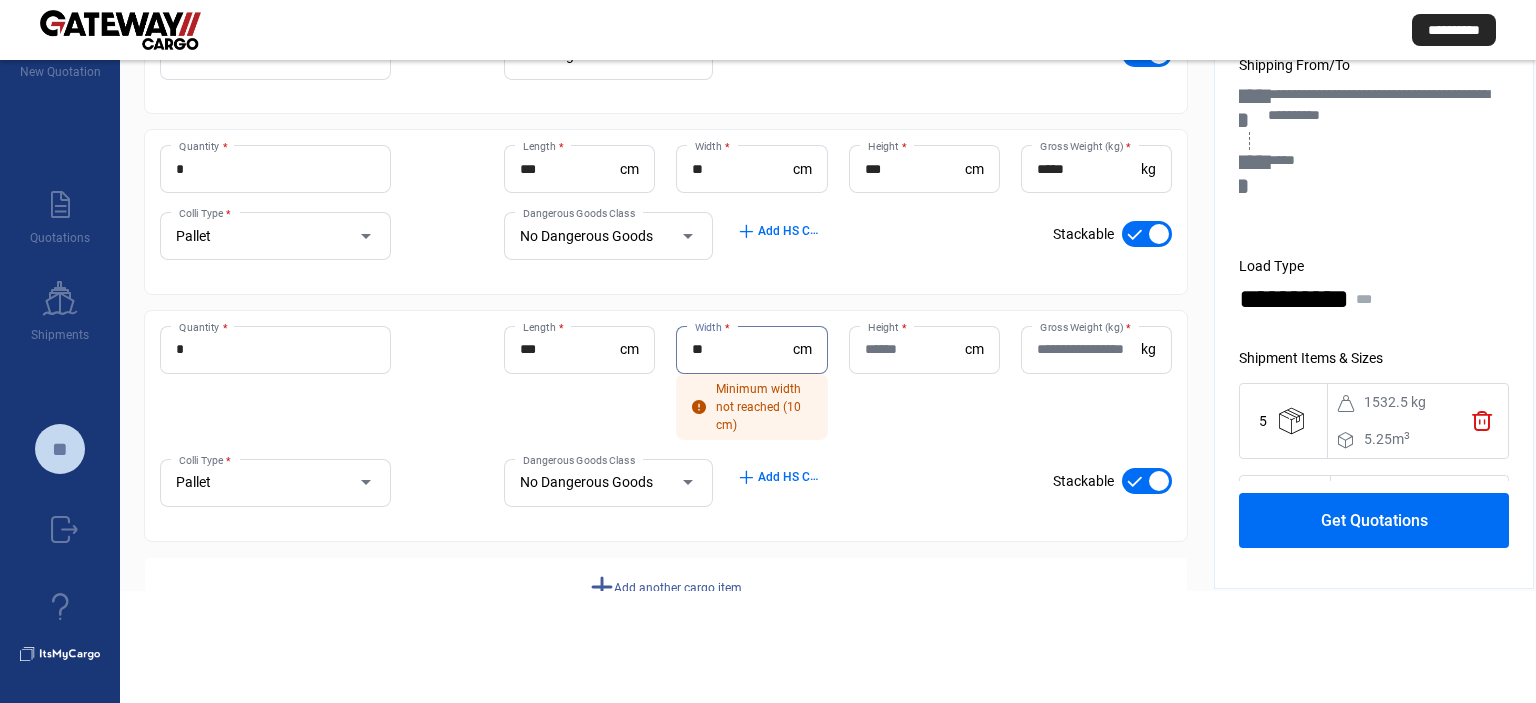 type on "**" 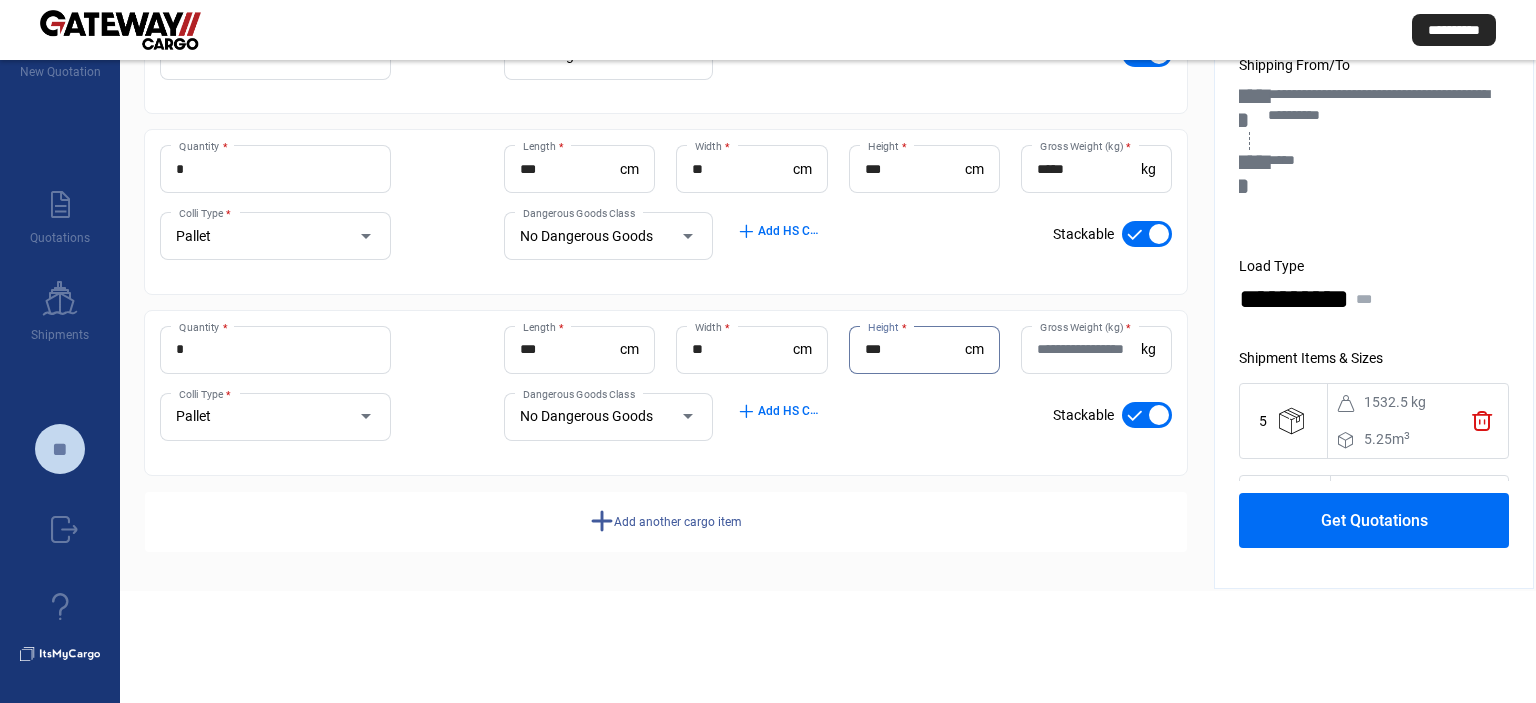 type on "***" 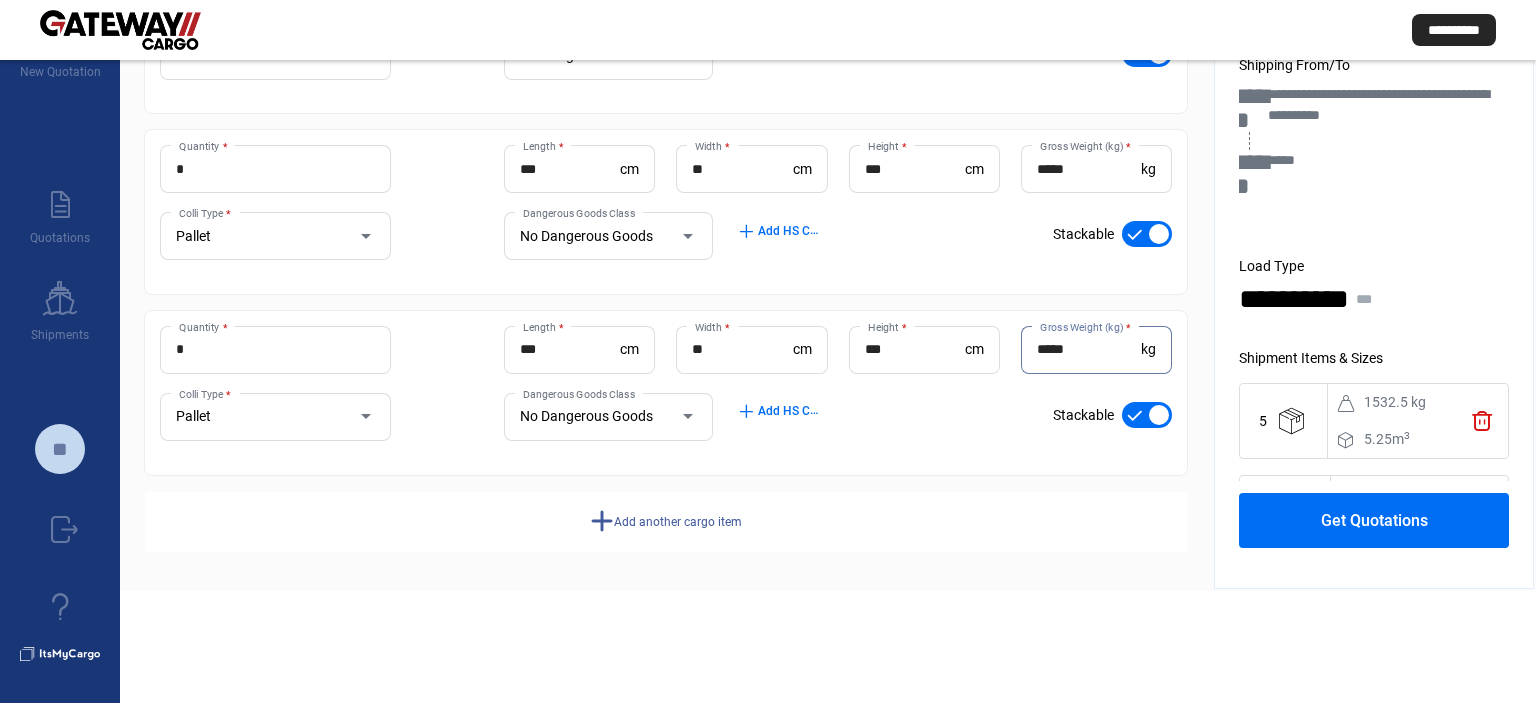 type on "*****" 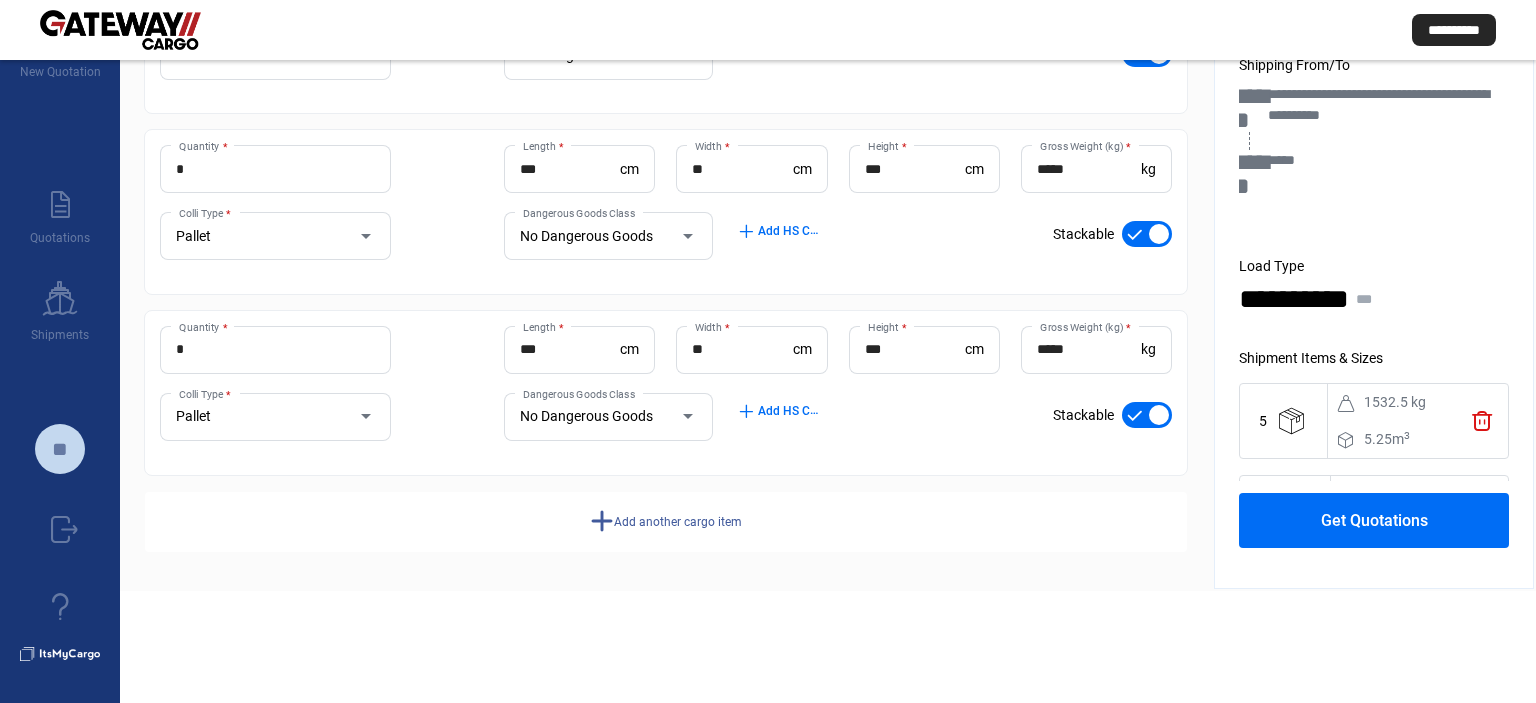 click on "check_mark    Stackable" 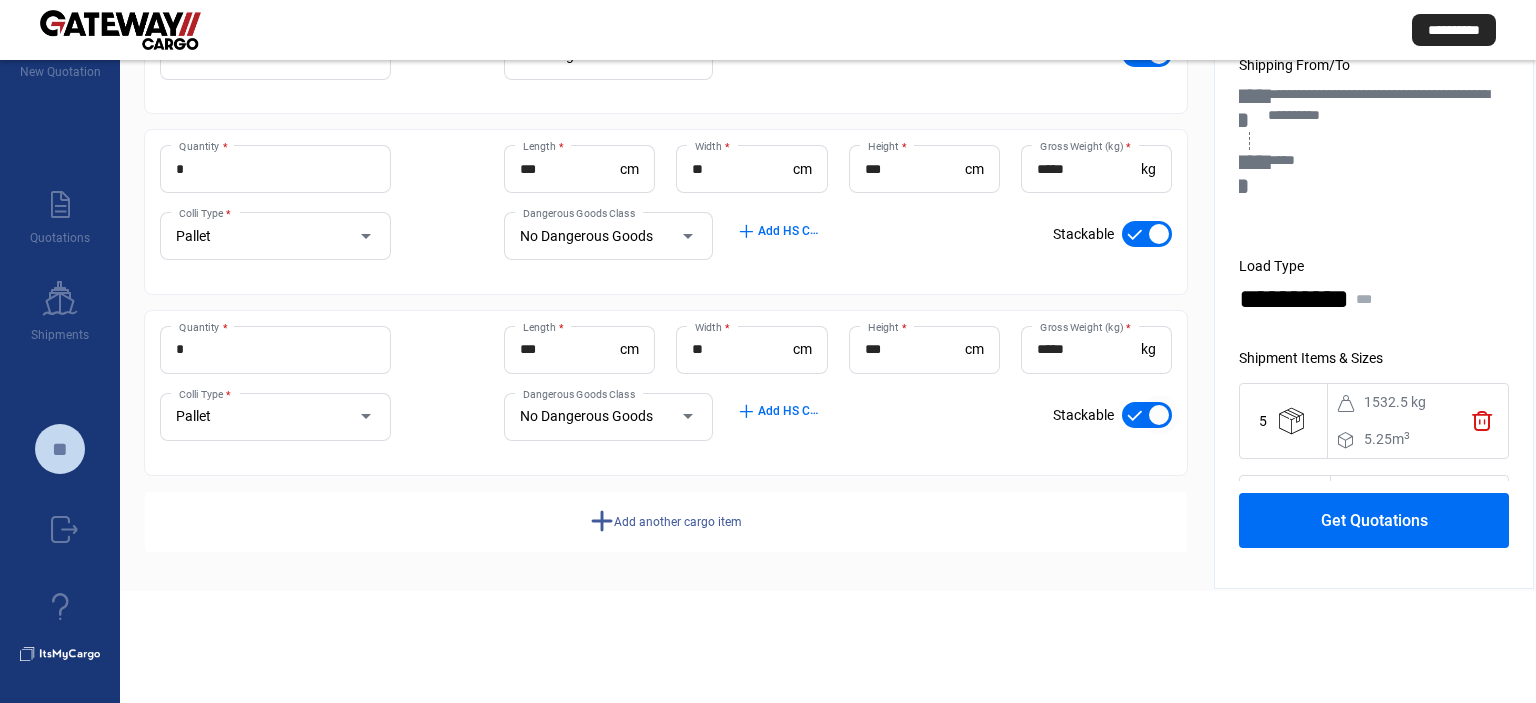 click at bounding box center (1147, 415) 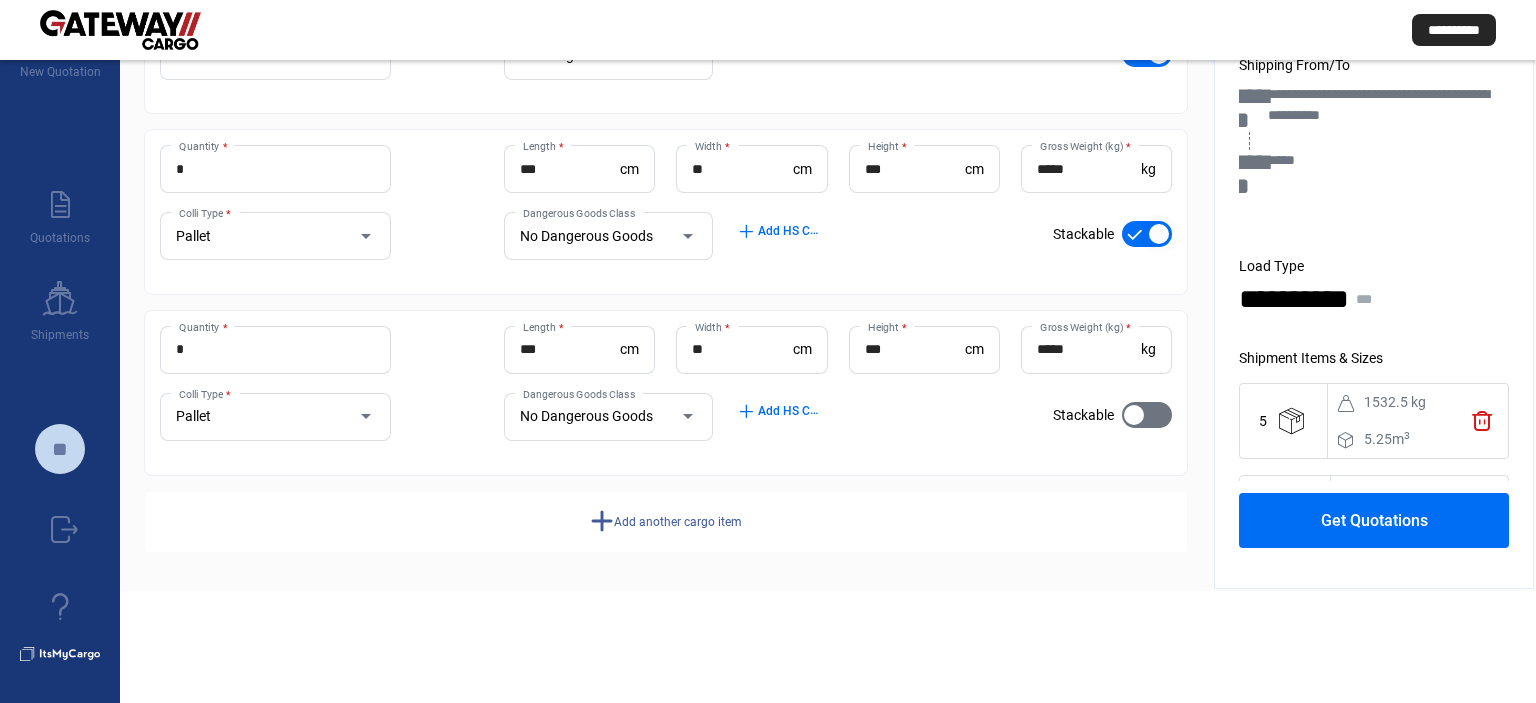 click at bounding box center (1147, 234) 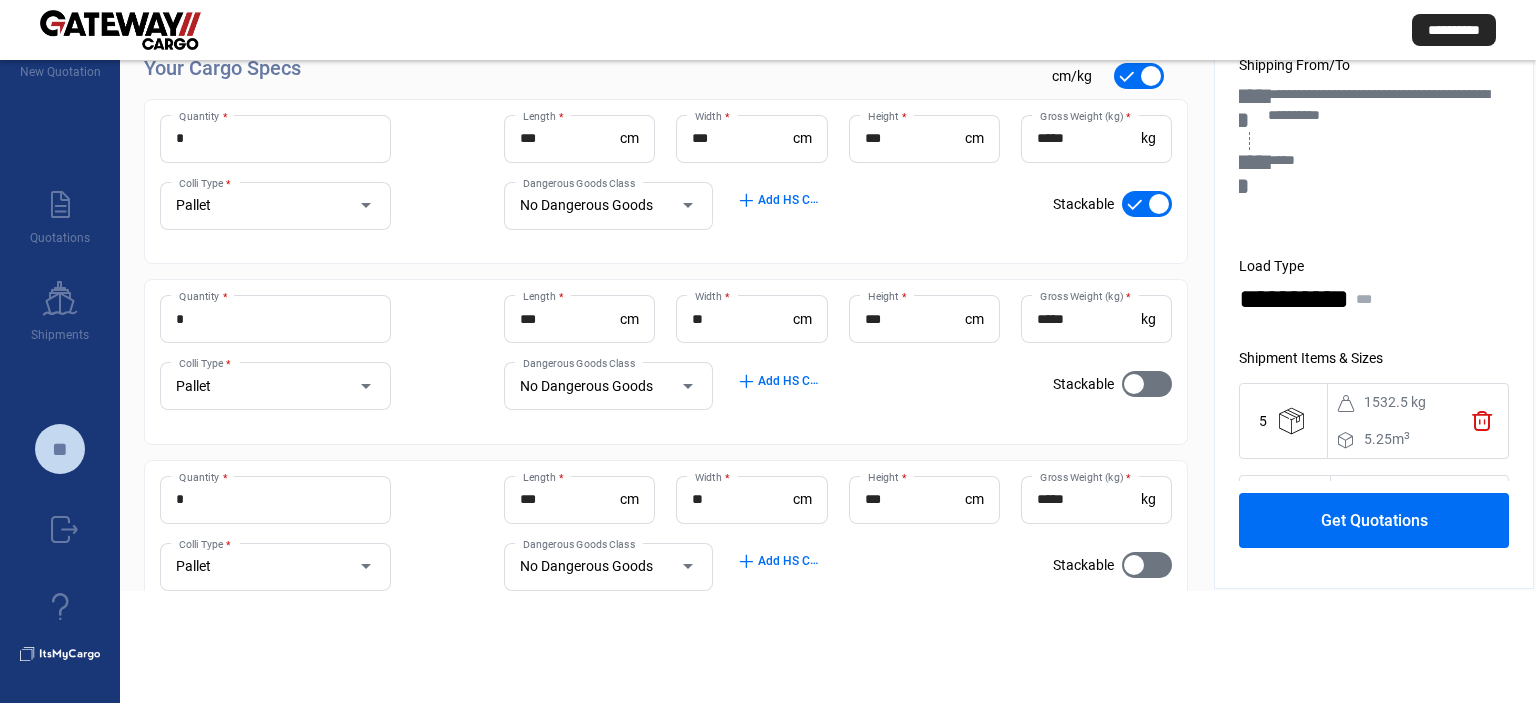 scroll, scrollTop: 149, scrollLeft: 0, axis: vertical 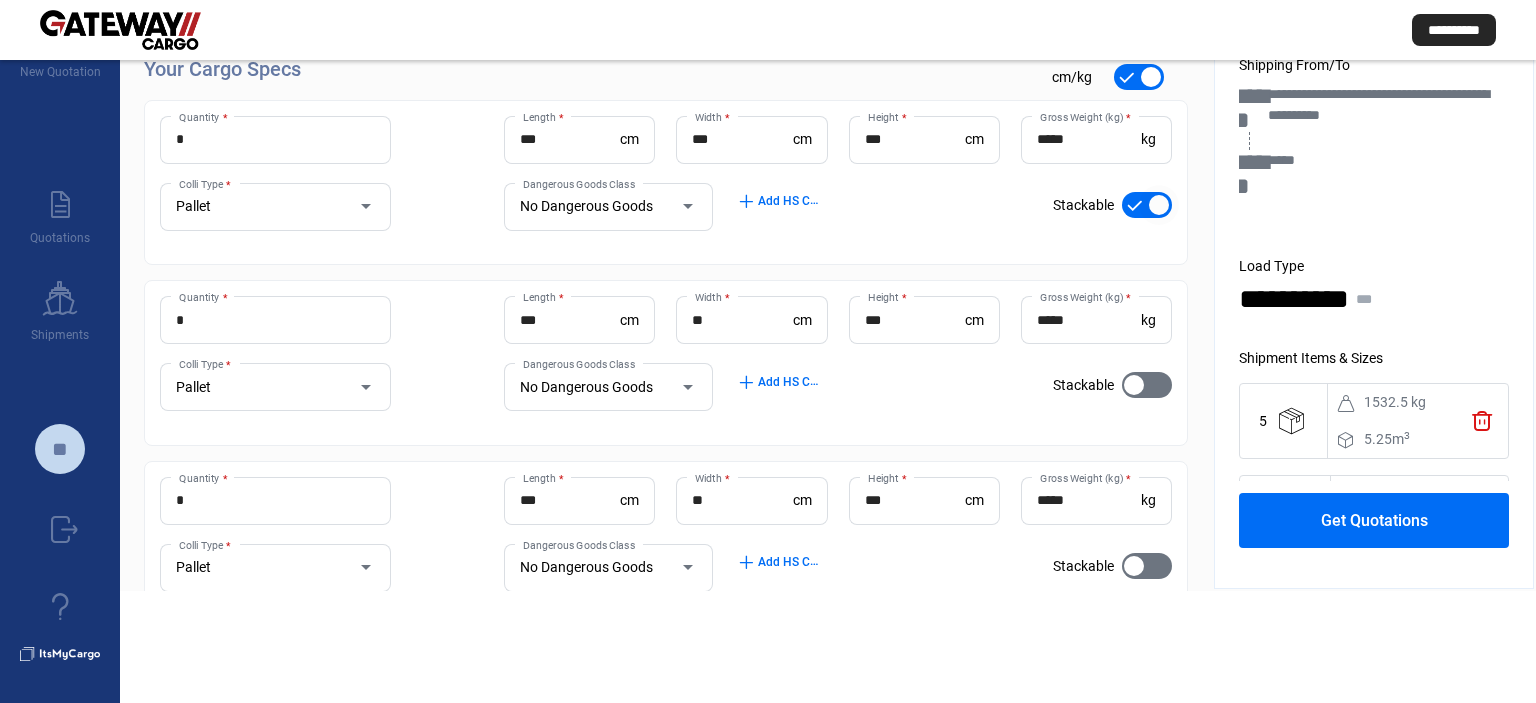 click at bounding box center (1147, 205) 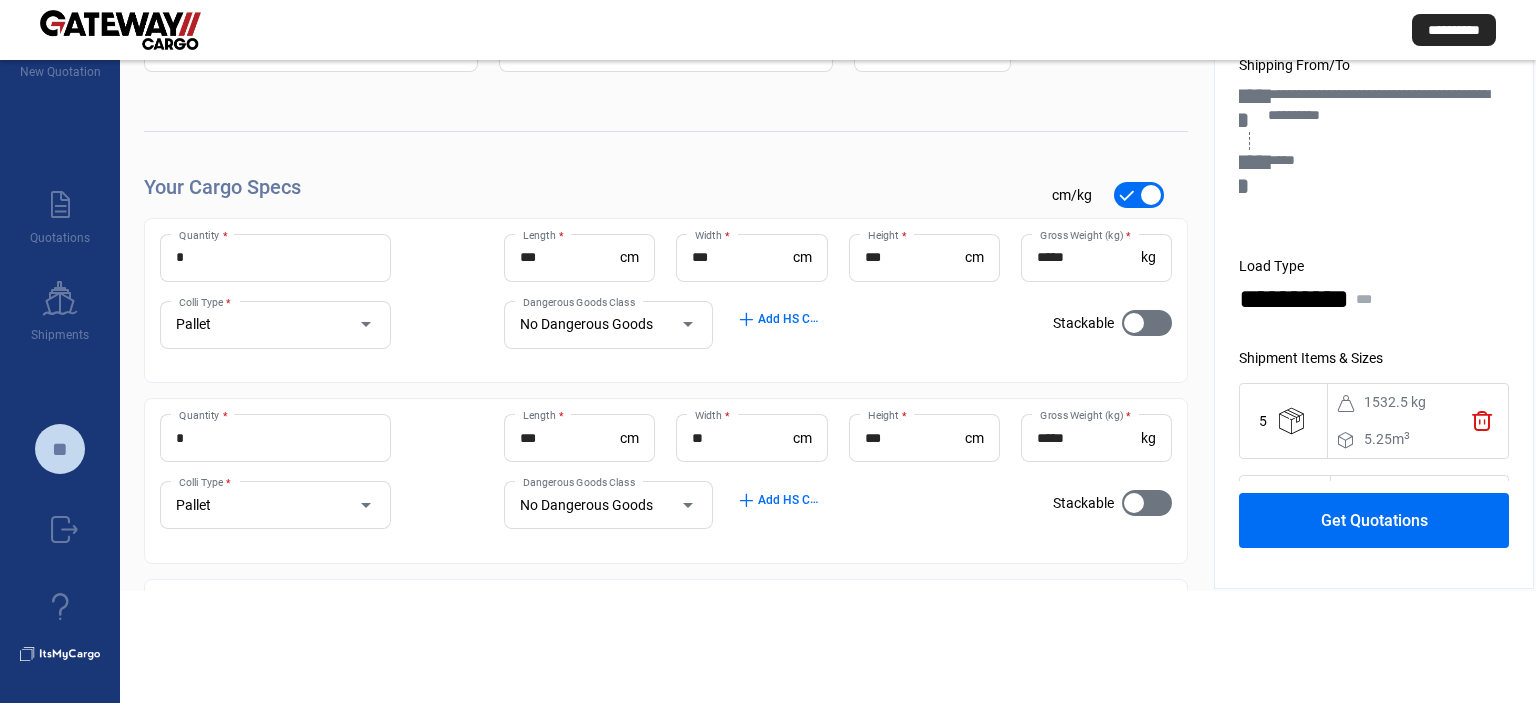 scroll, scrollTop: 30, scrollLeft: 0, axis: vertical 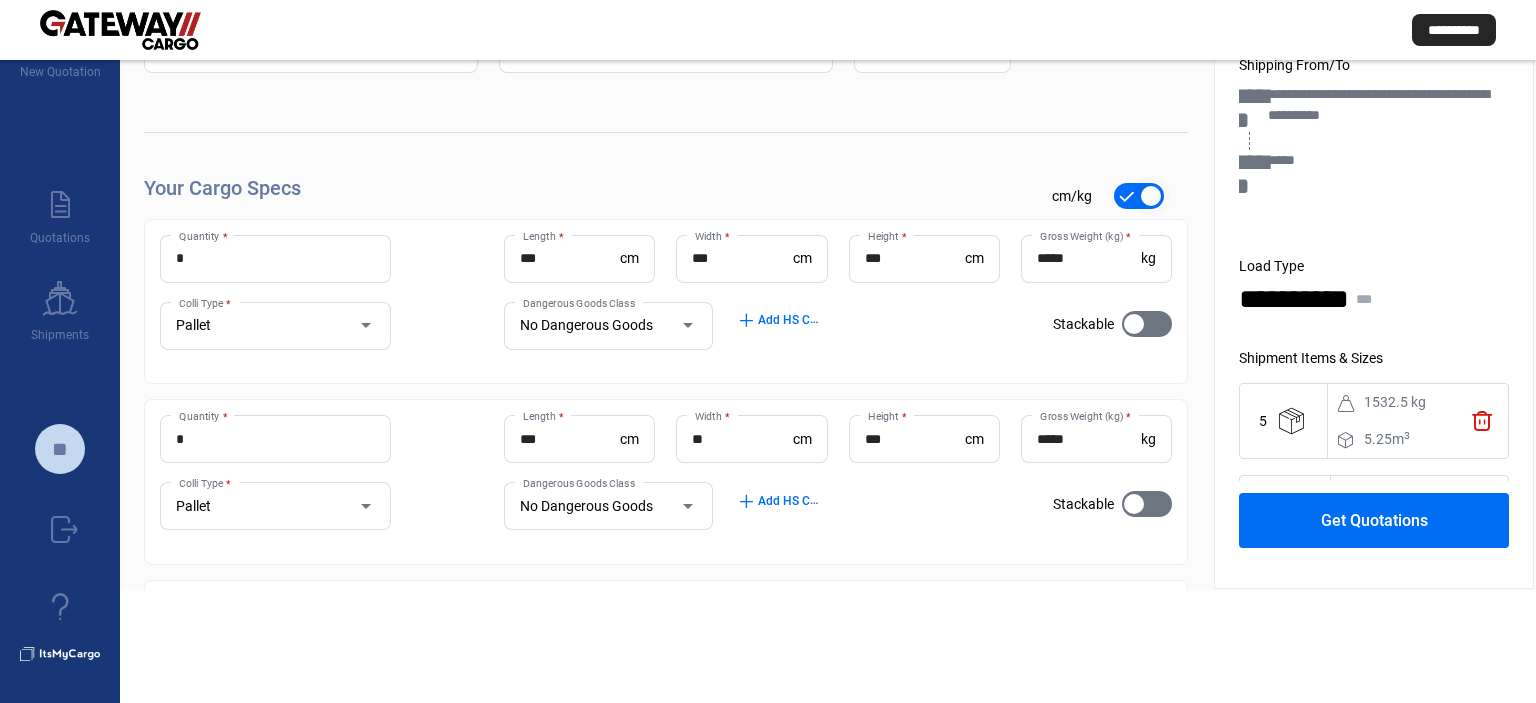 click at bounding box center (1139, 196) 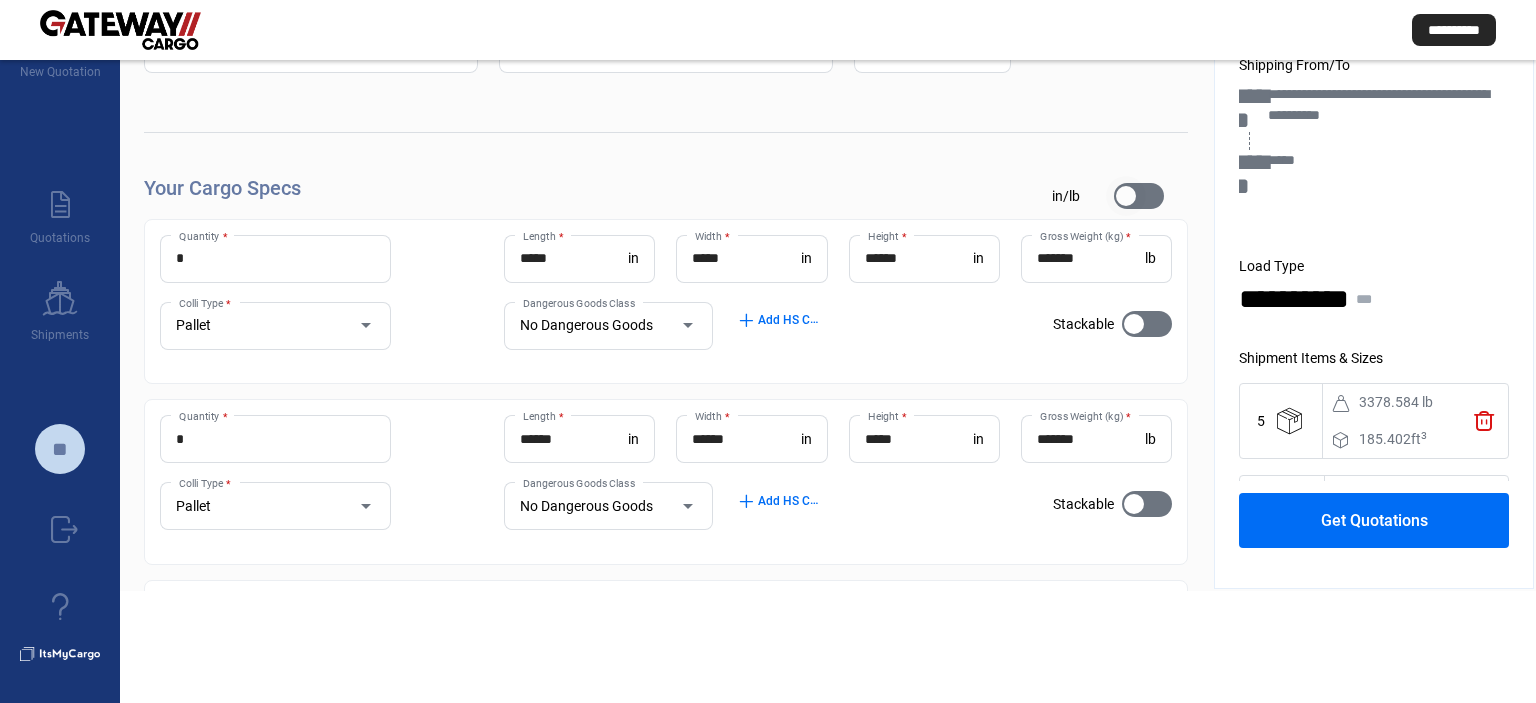 click at bounding box center (1139, 196) 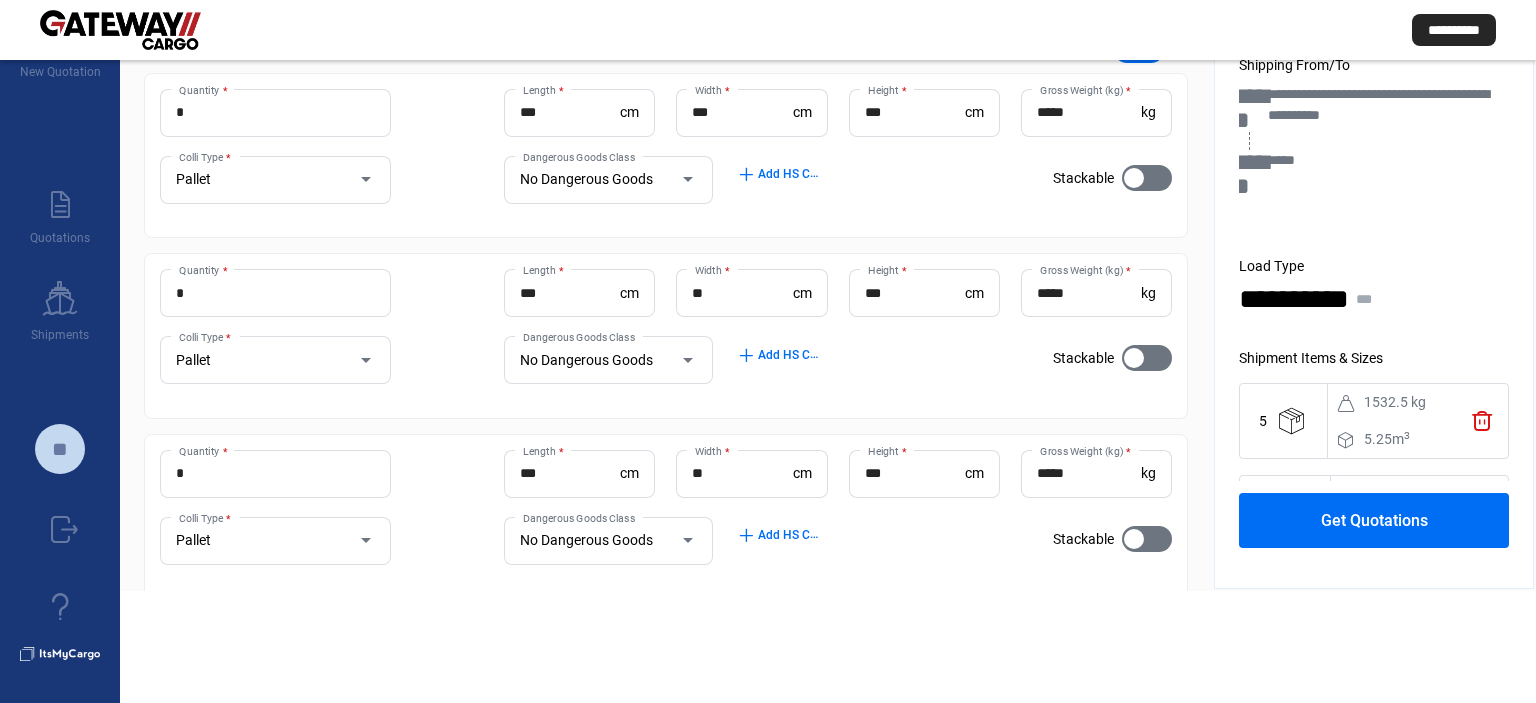 scroll, scrollTop: 258, scrollLeft: 0, axis: vertical 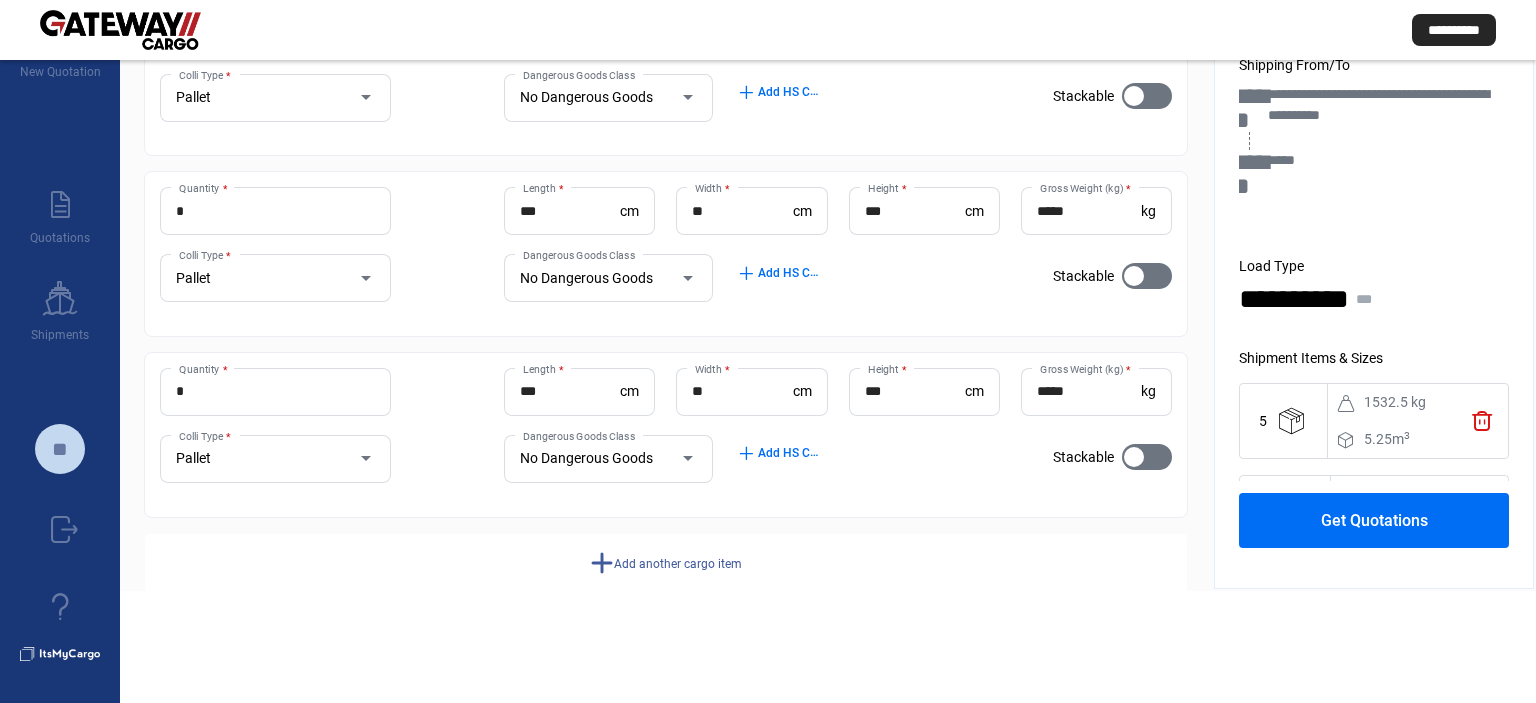 click on "Get Quotations" 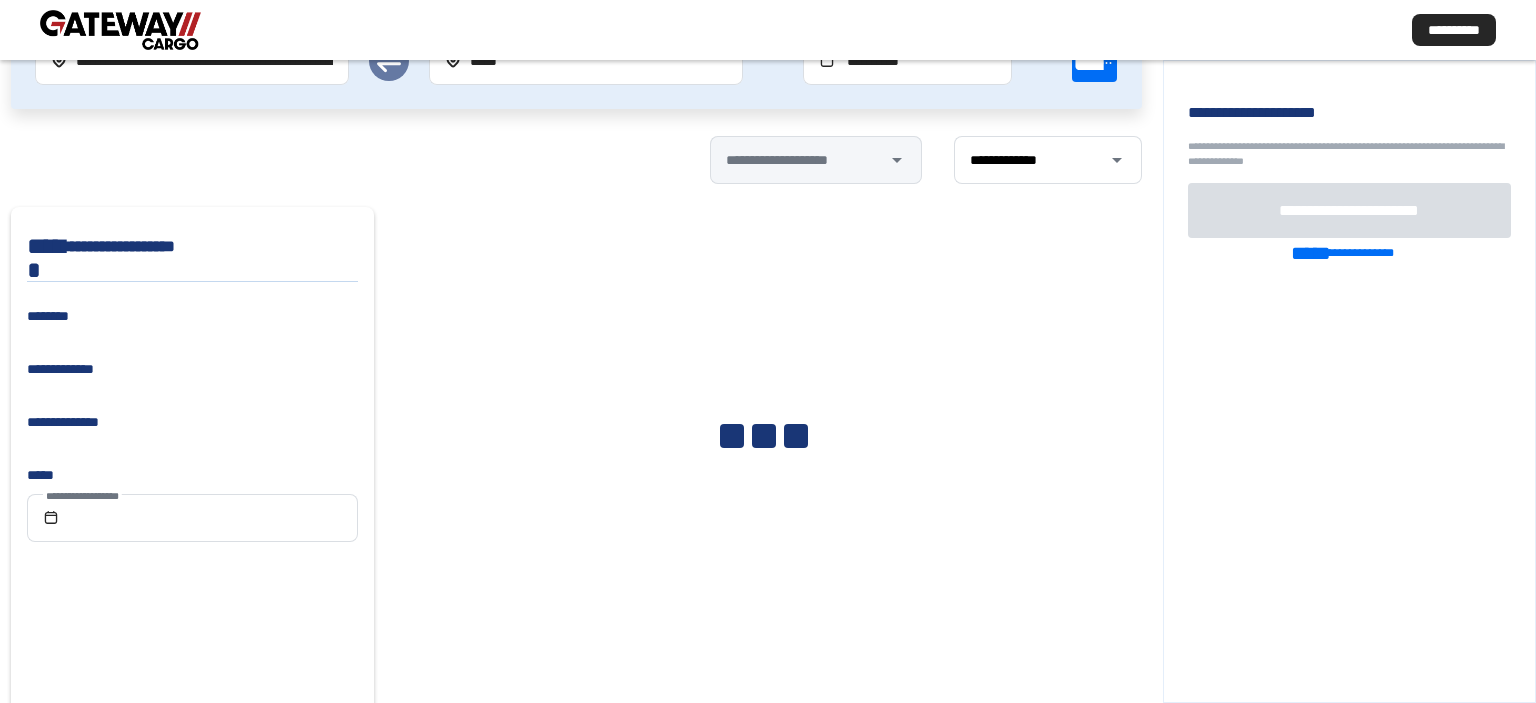 scroll, scrollTop: 0, scrollLeft: 35, axis: horizontal 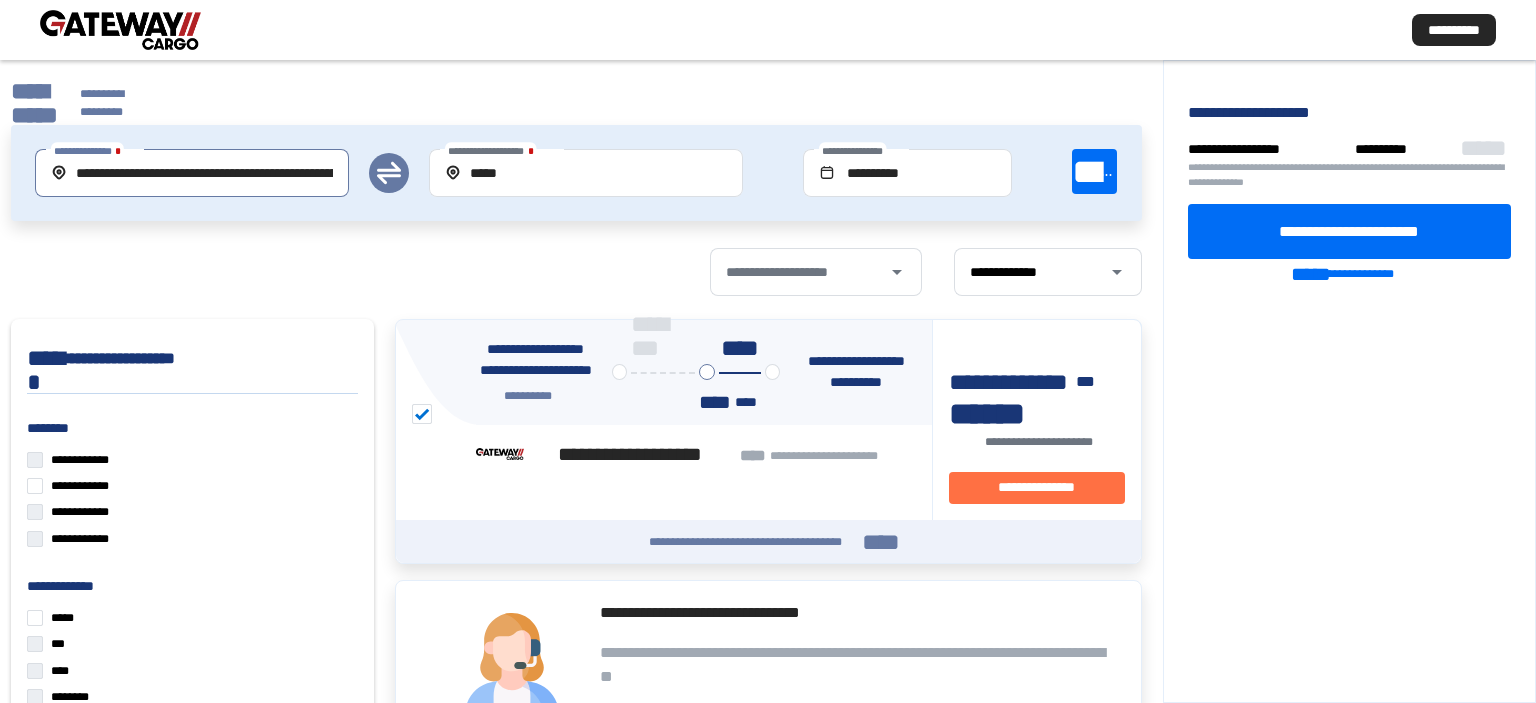 drag, startPoint x: 249, startPoint y: 173, endPoint x: 0, endPoint y: 181, distance: 249.12848 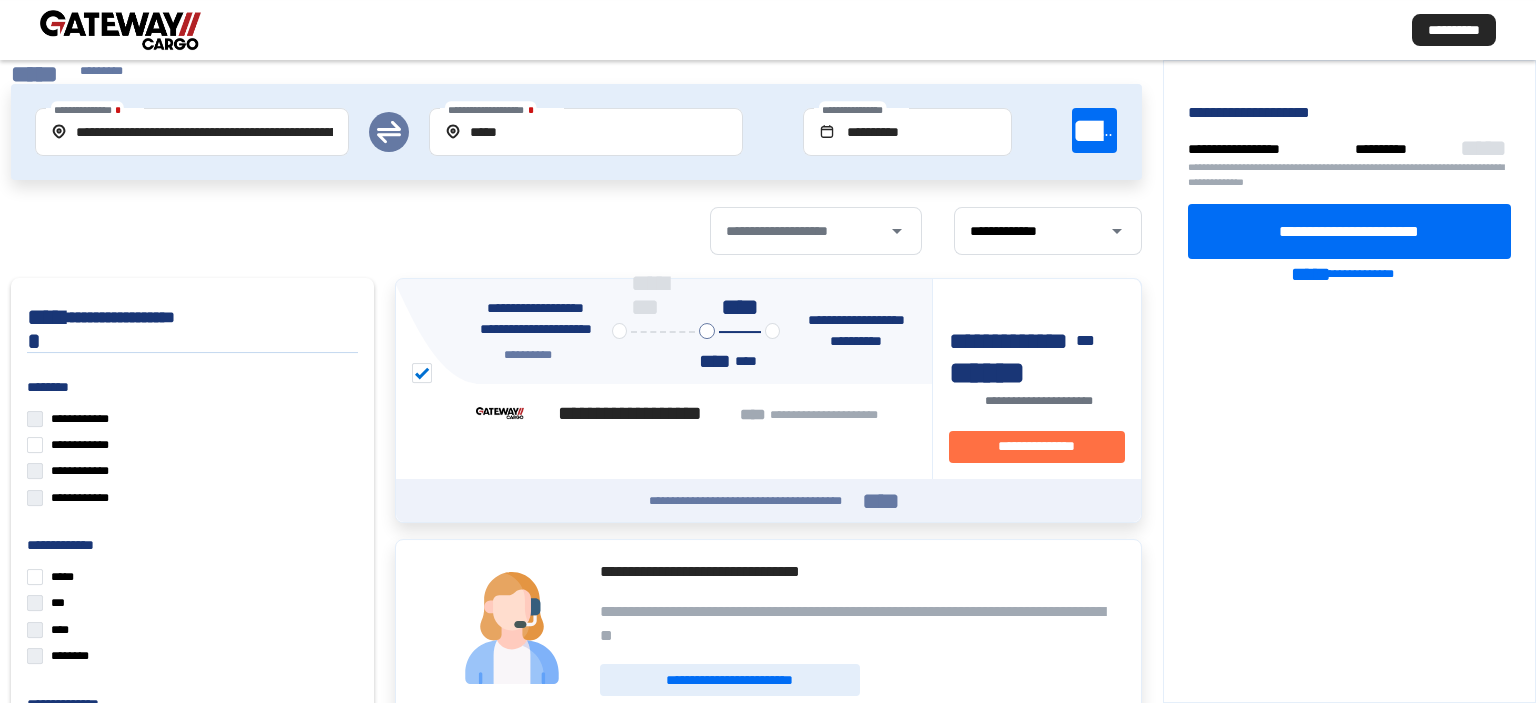 scroll, scrollTop: 0, scrollLeft: 0, axis: both 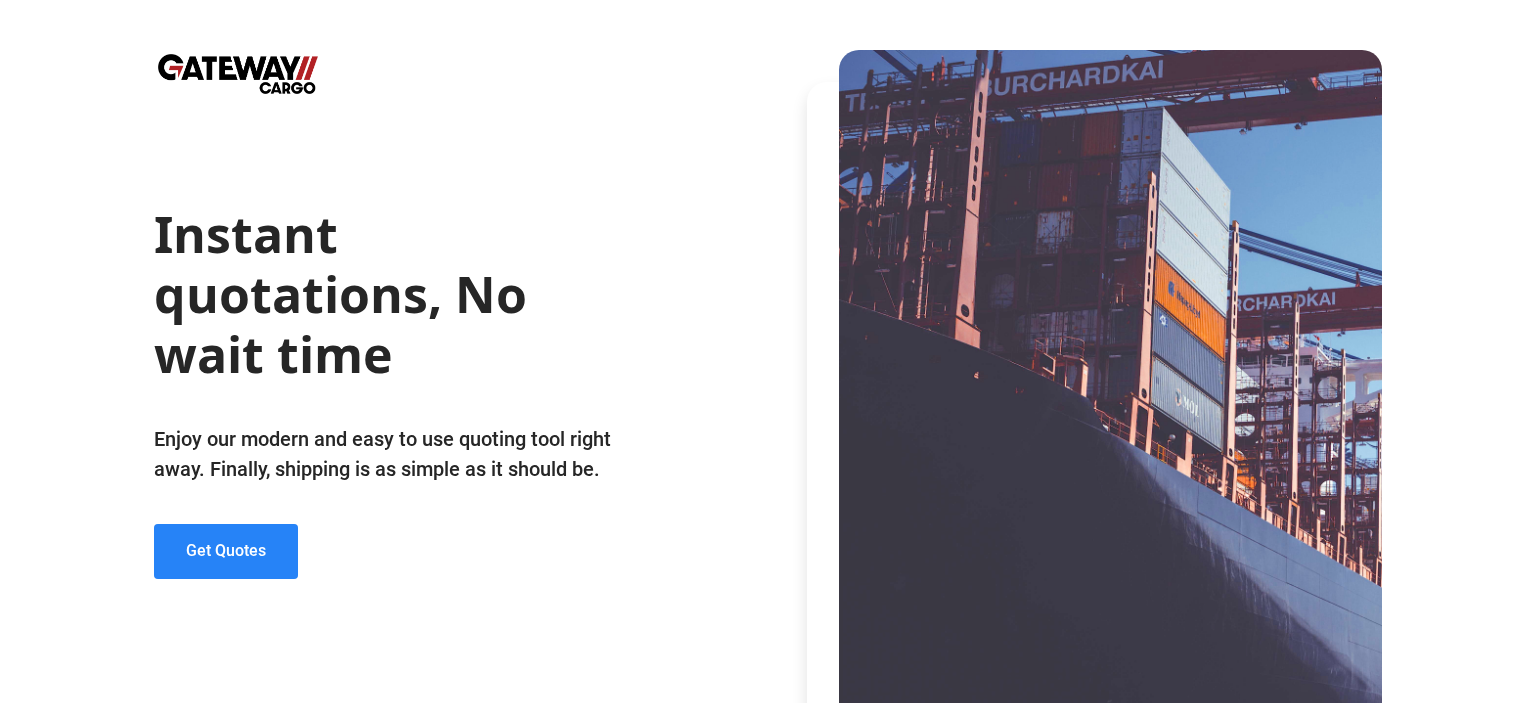 click on "Get Quotes" 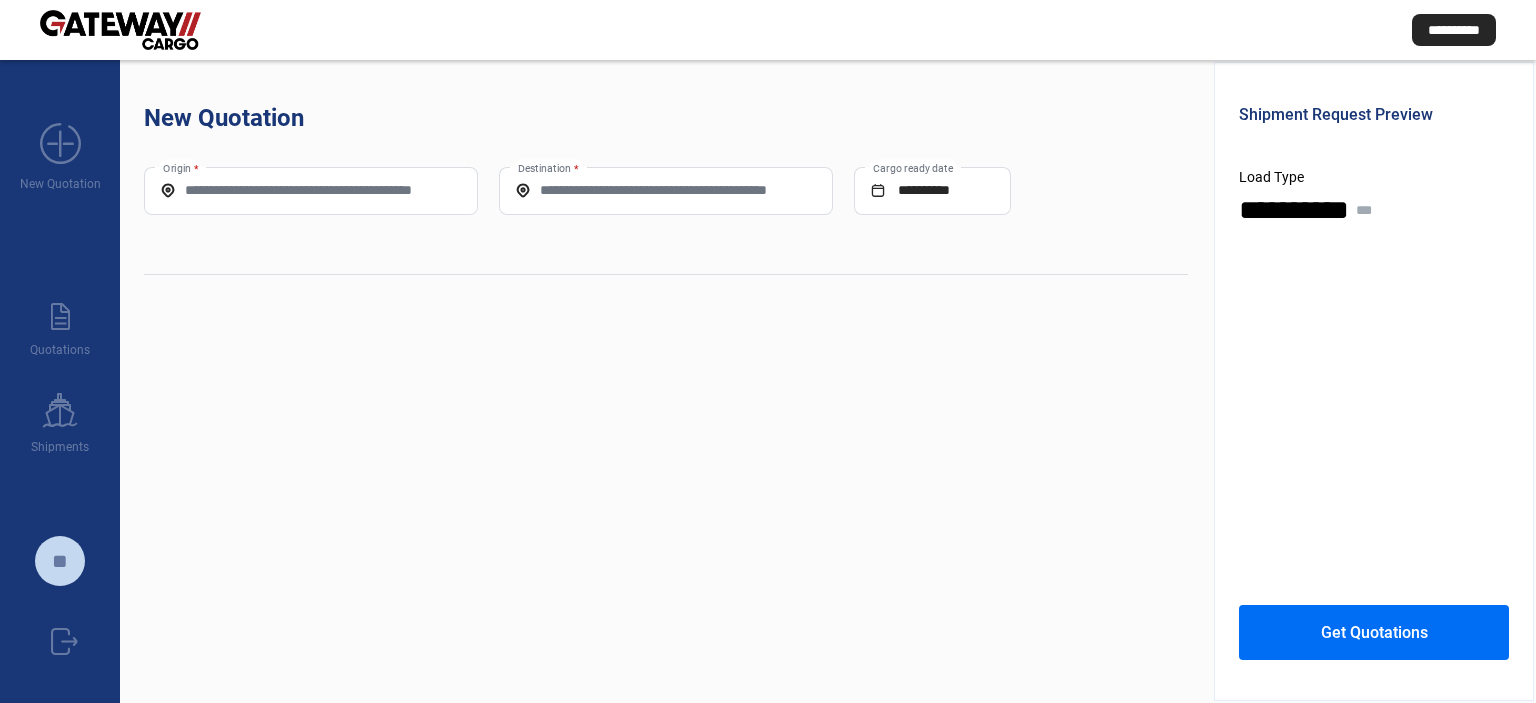 click on "Origin *" 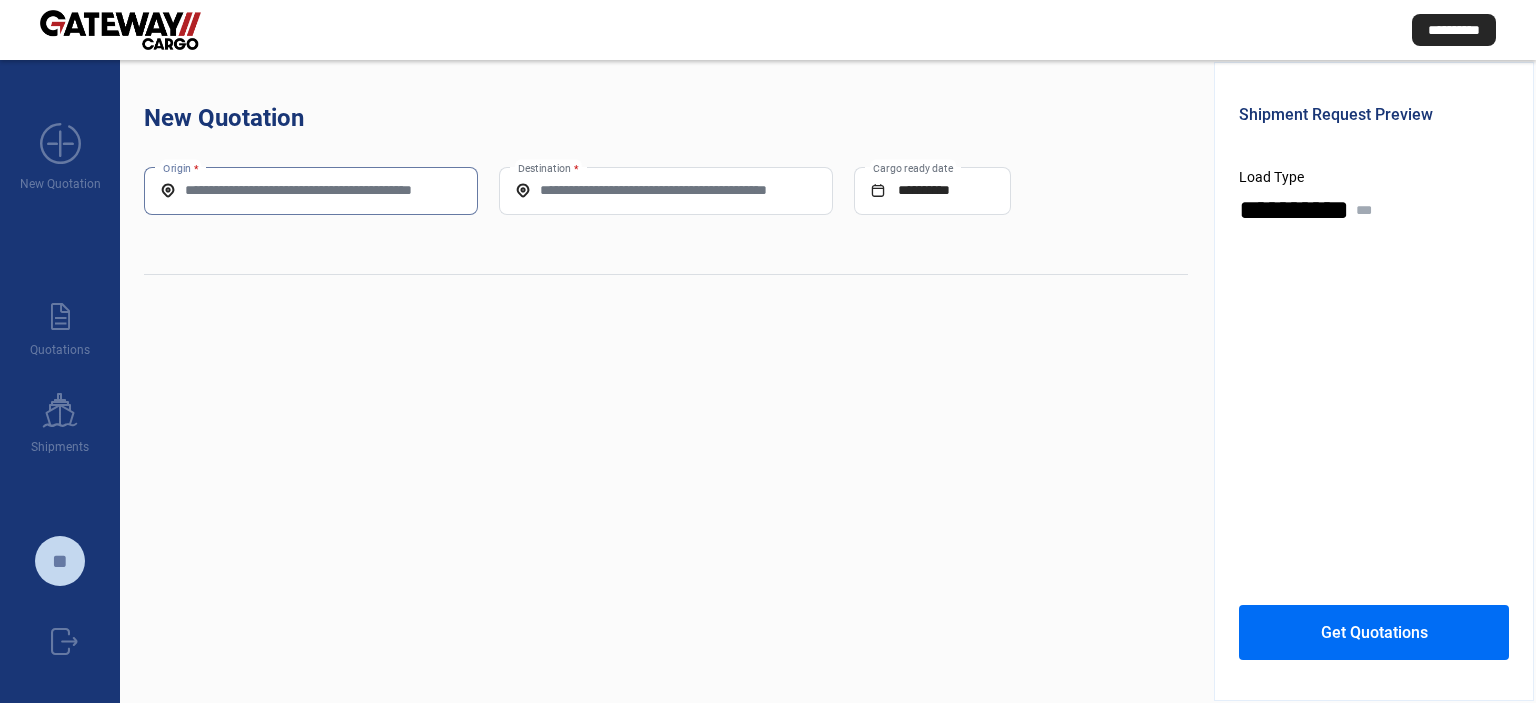 click on "Origin *" at bounding box center [311, 190] 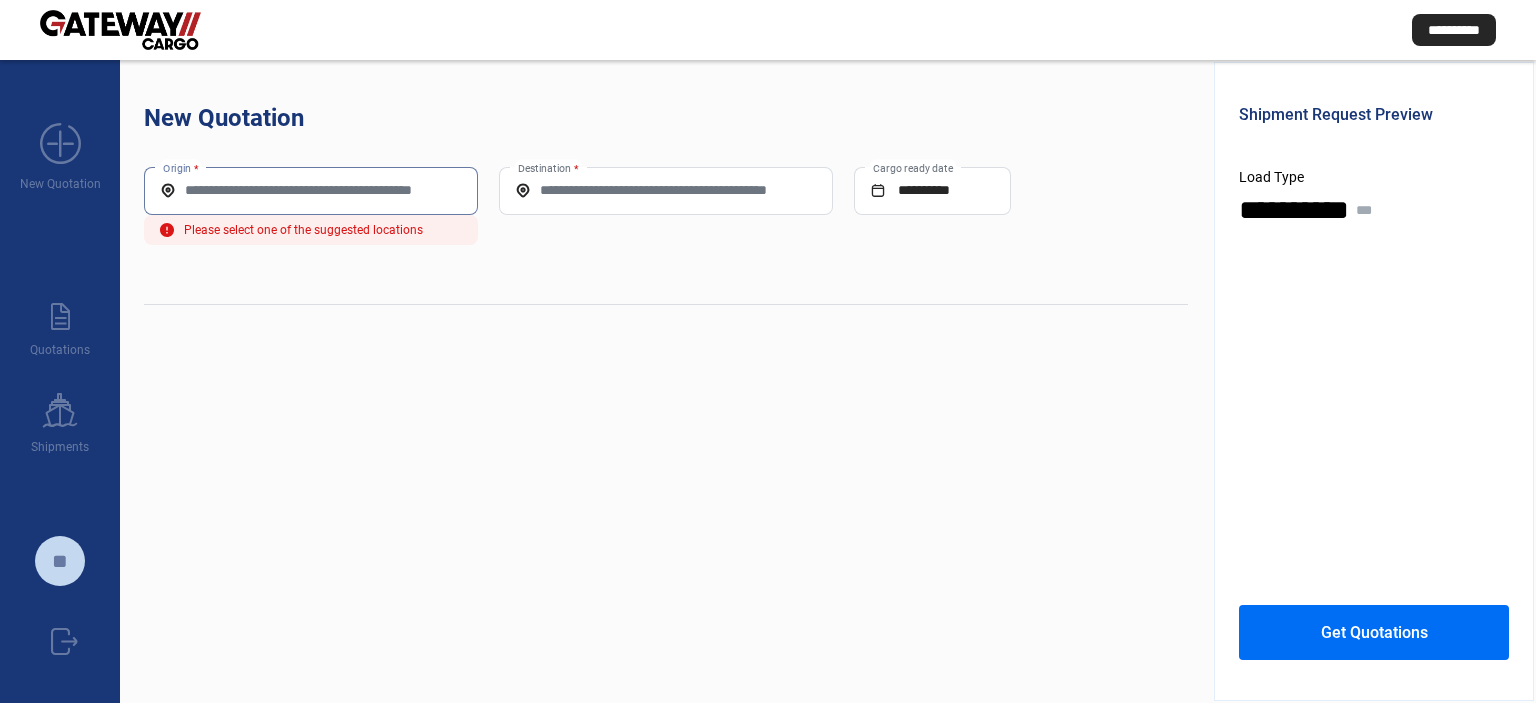 click on "Origin *" at bounding box center (311, 190) 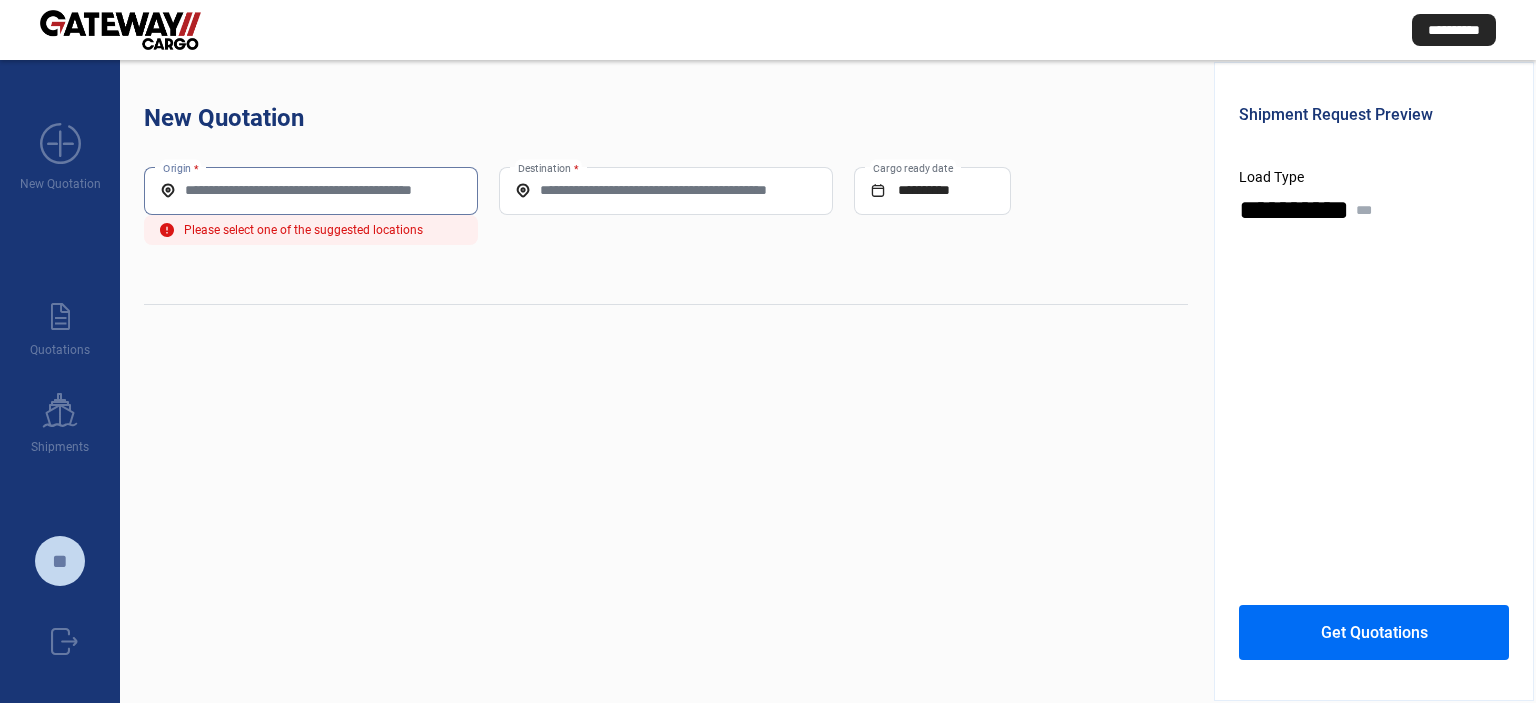 paste on "**********" 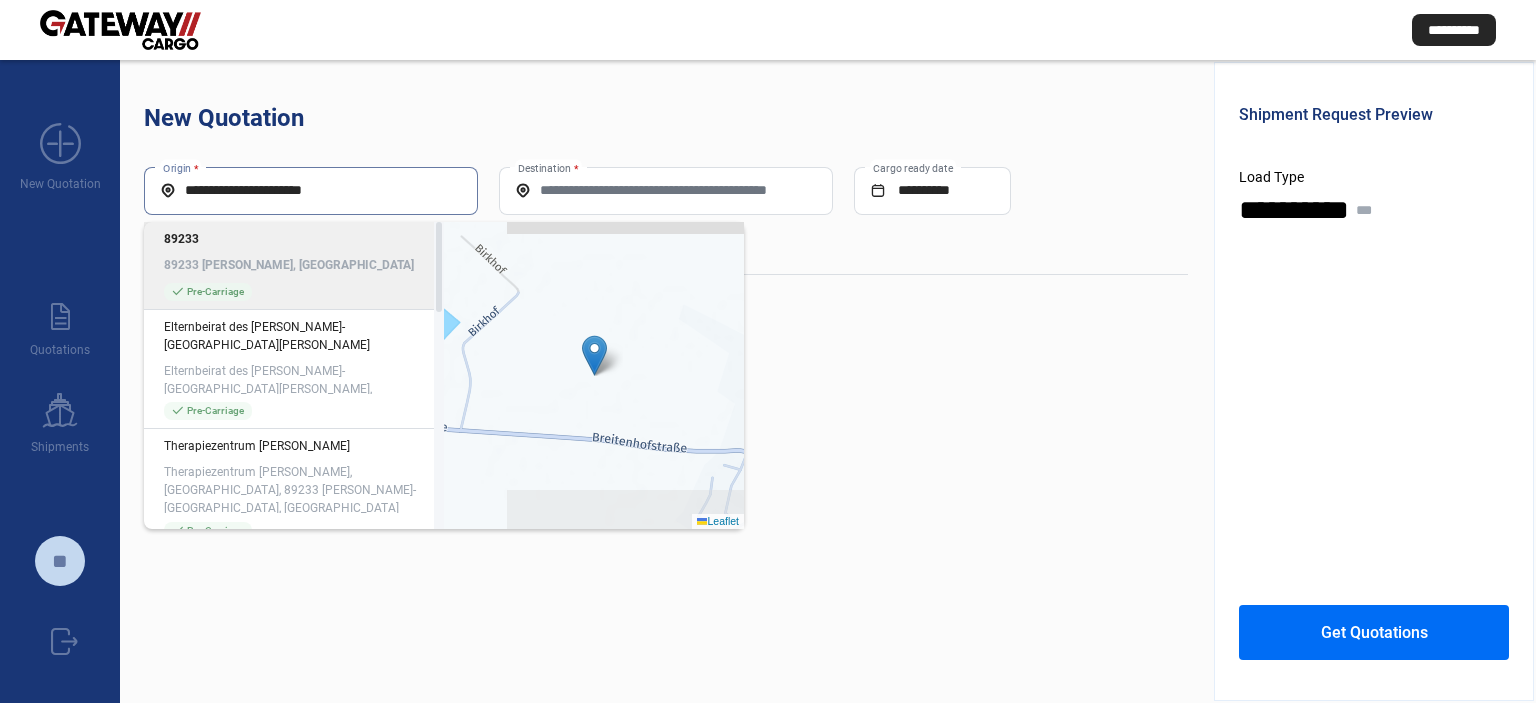 type on "**********" 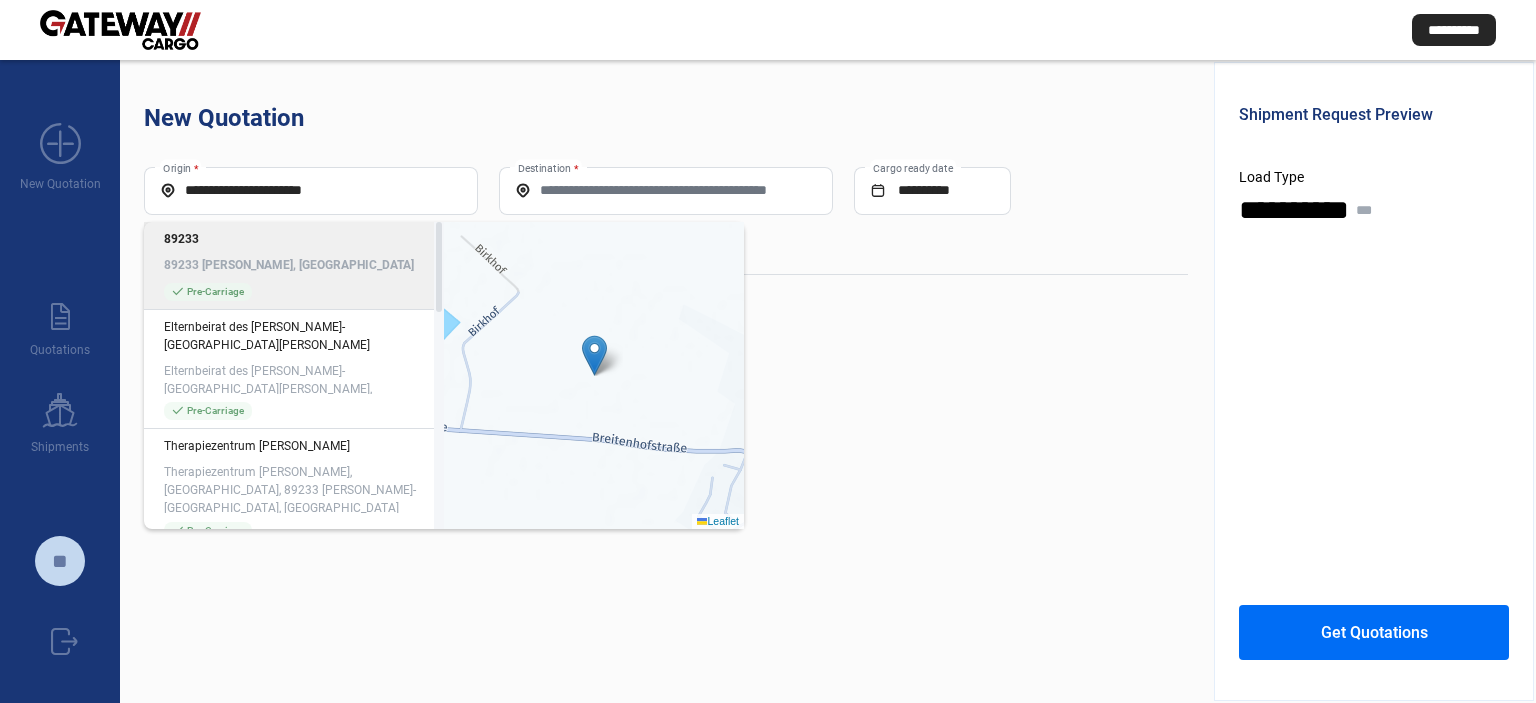 click on "89233 Neu-Ulm, Germany" 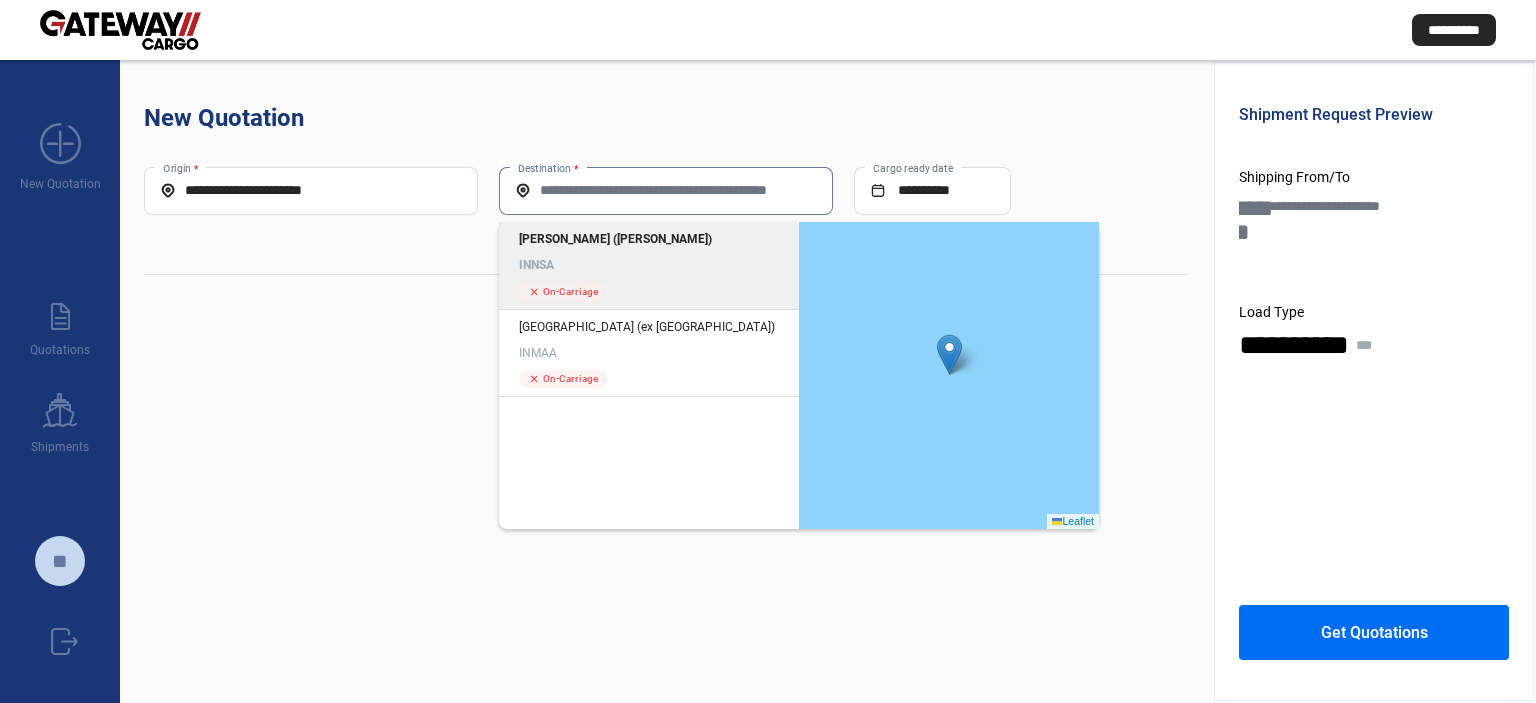 click on "Destination *" at bounding box center [666, 190] 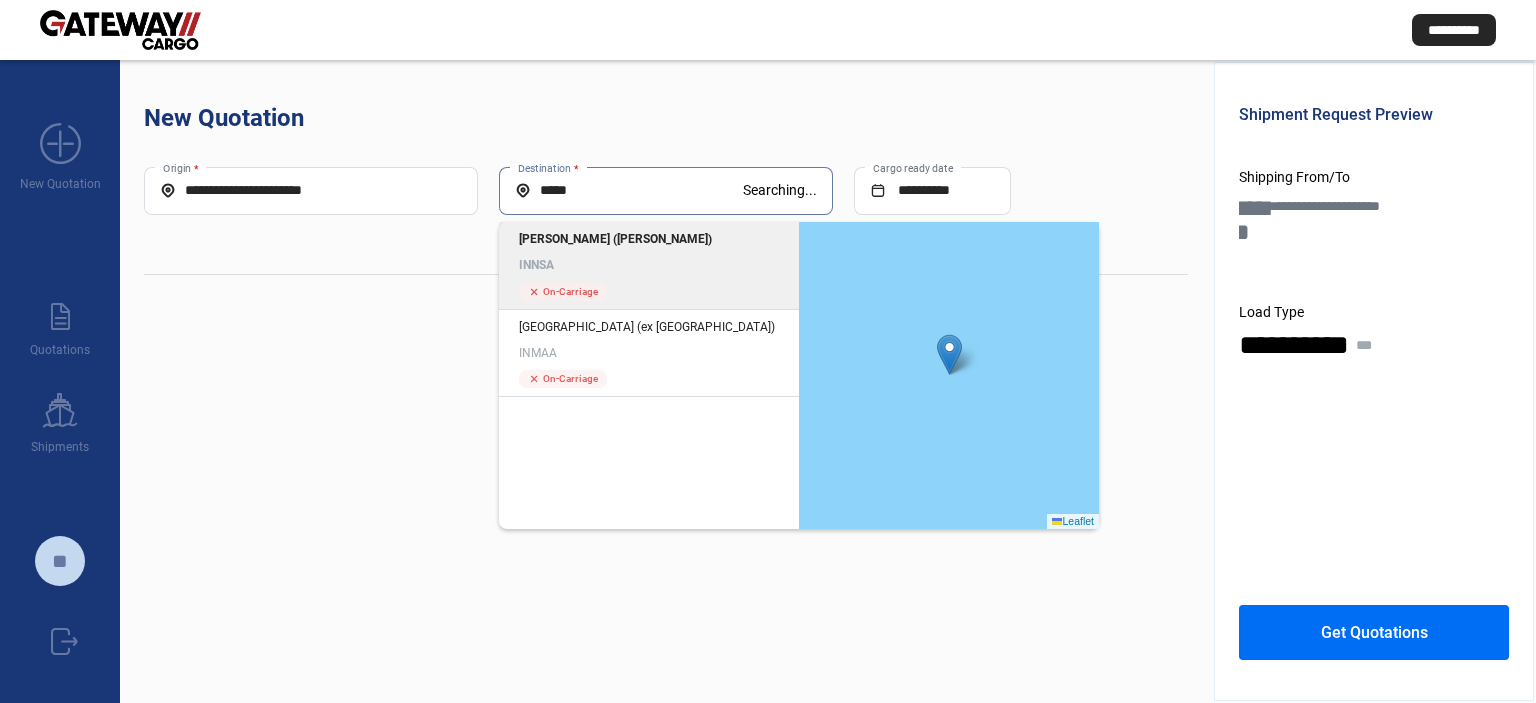 type on "*****" 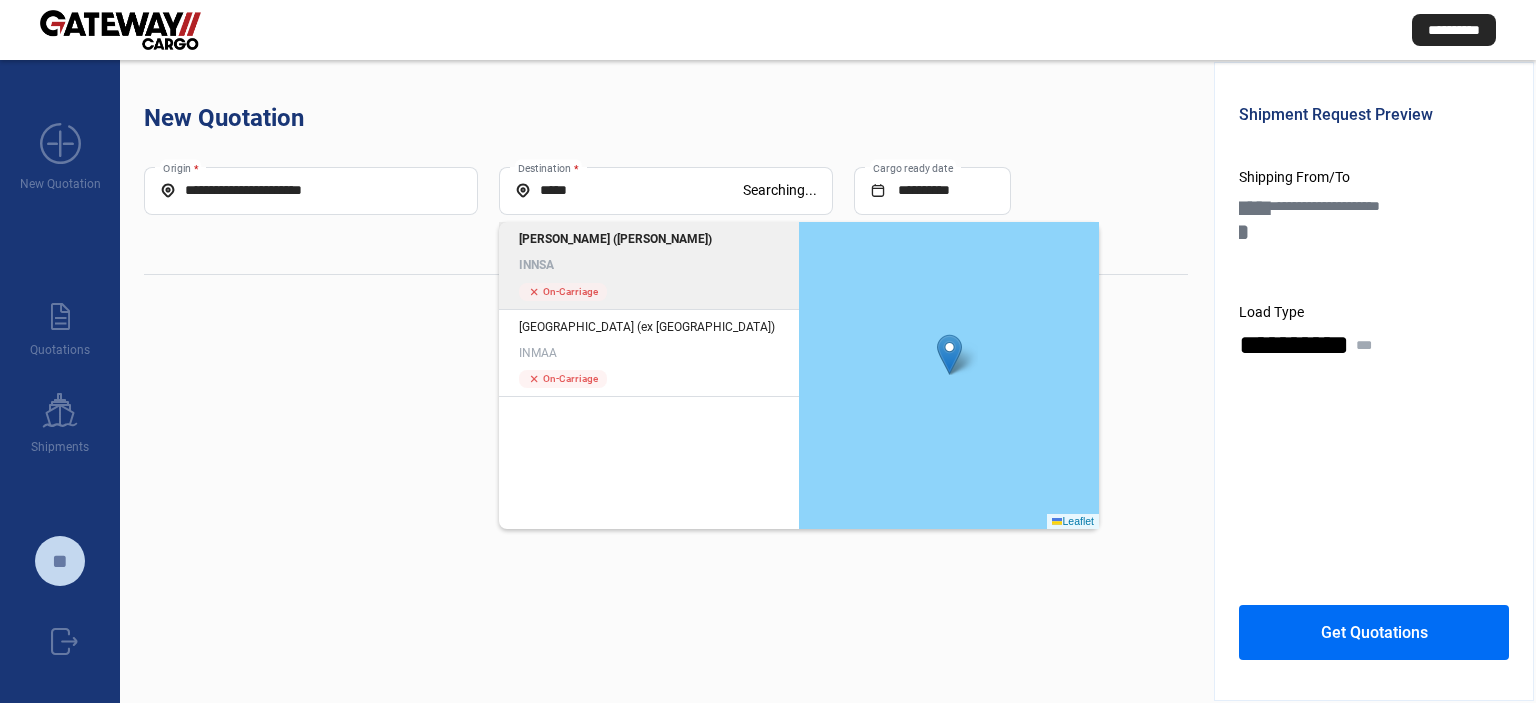 click on "[PERSON_NAME] ([PERSON_NAME])" 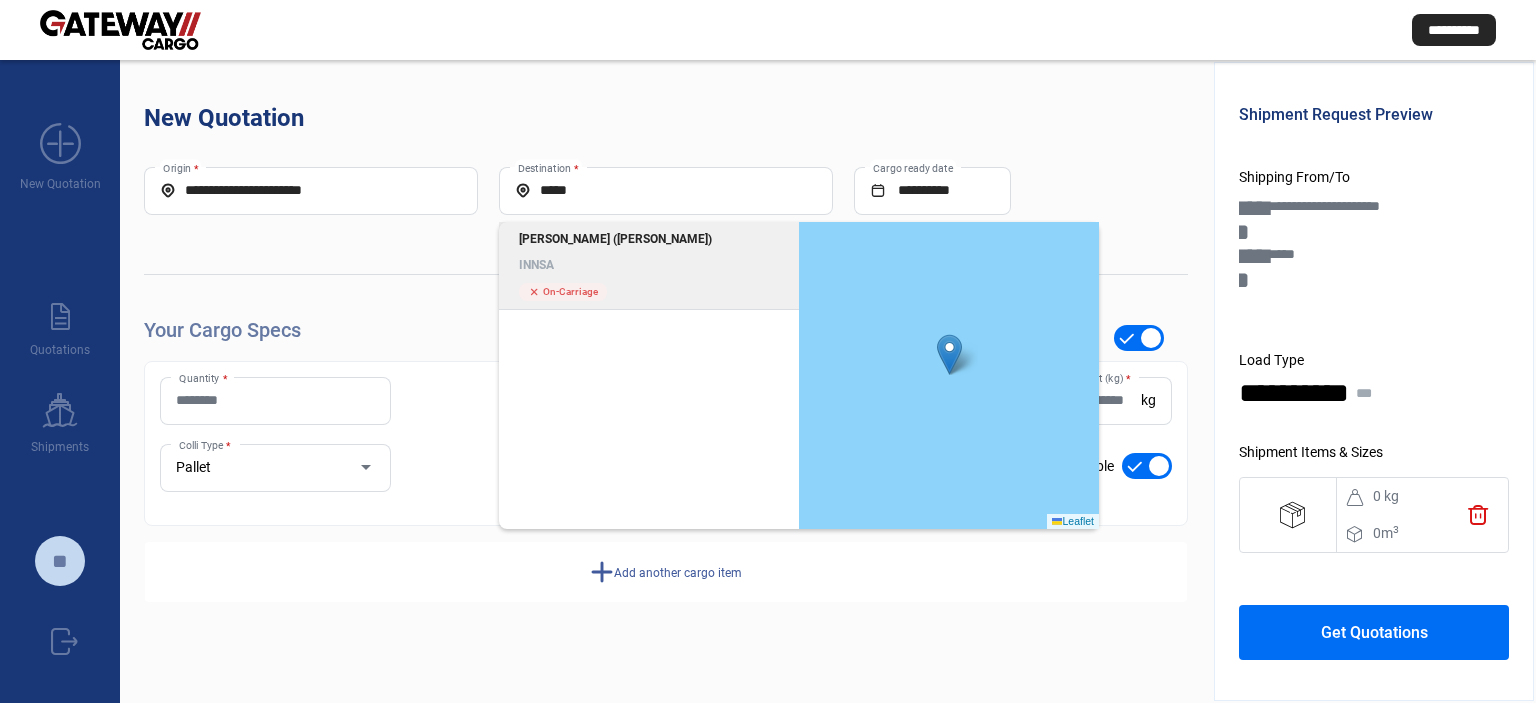 click on "[PERSON_NAME] ([PERSON_NAME])" 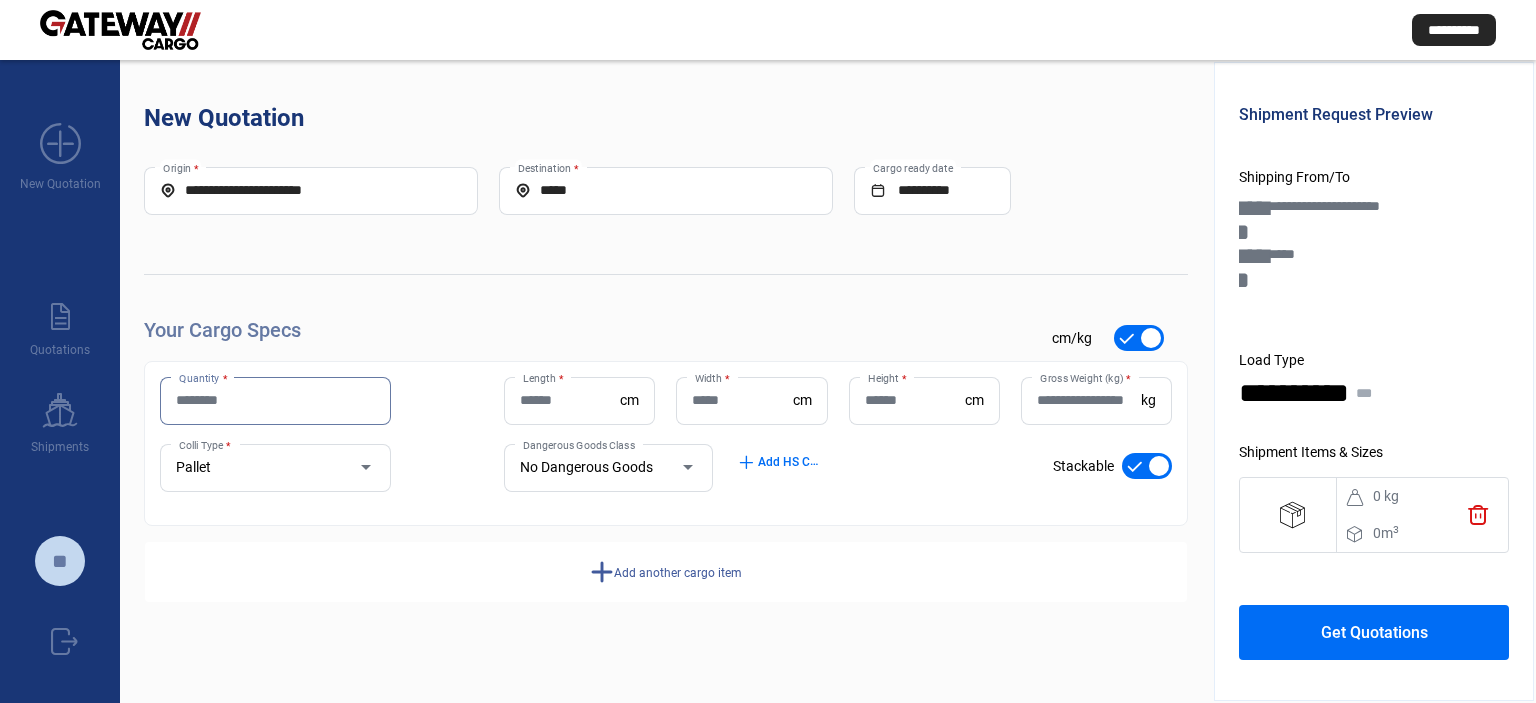 click on "Quantity *" at bounding box center [275, 400] 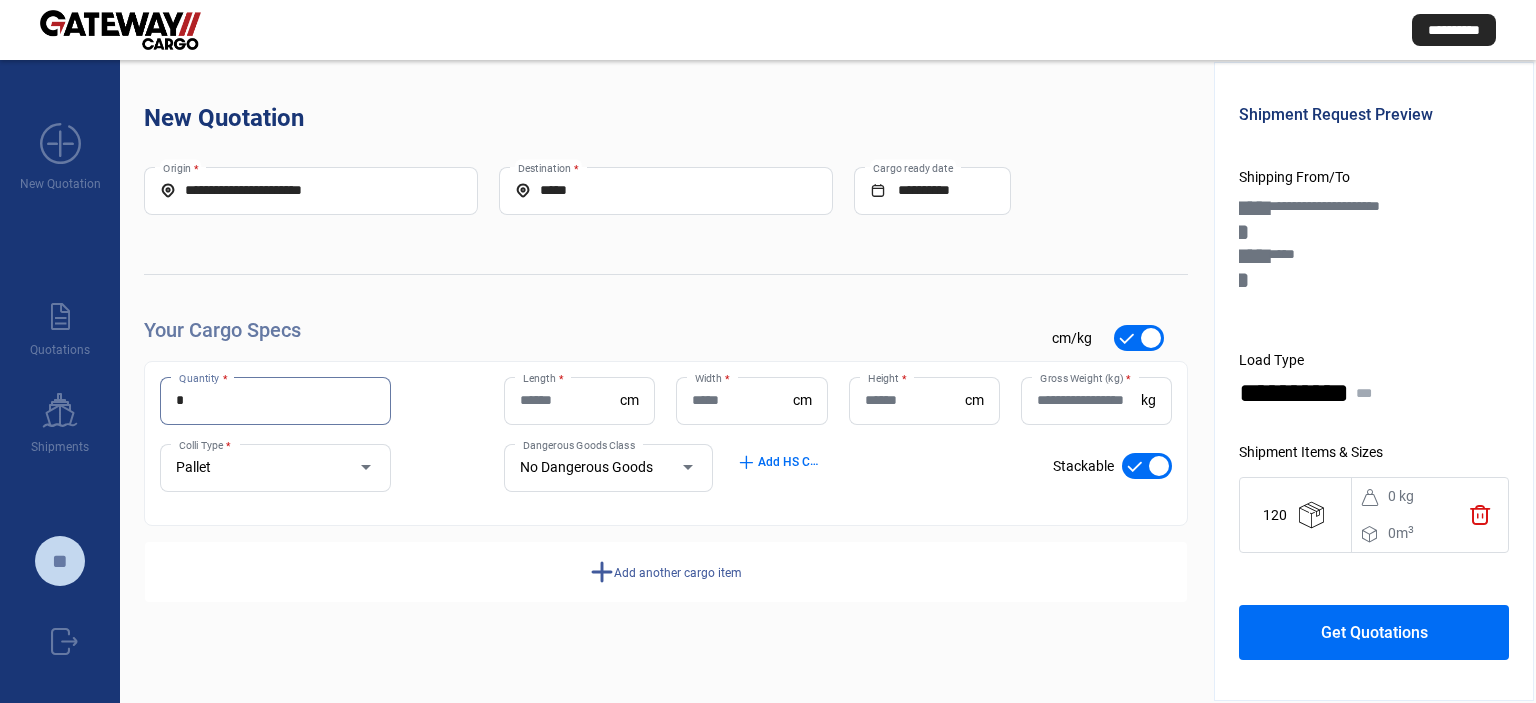 type on "*" 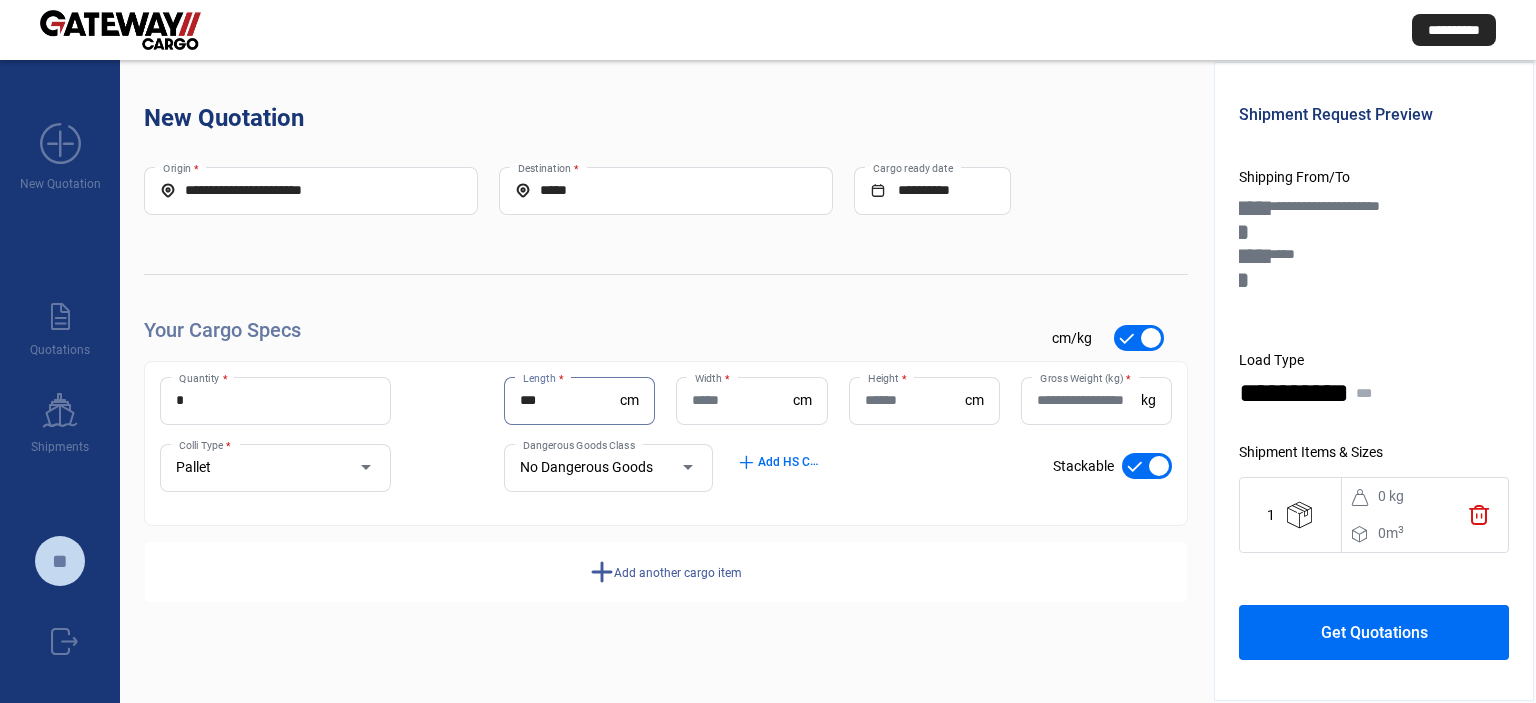 type on "***" 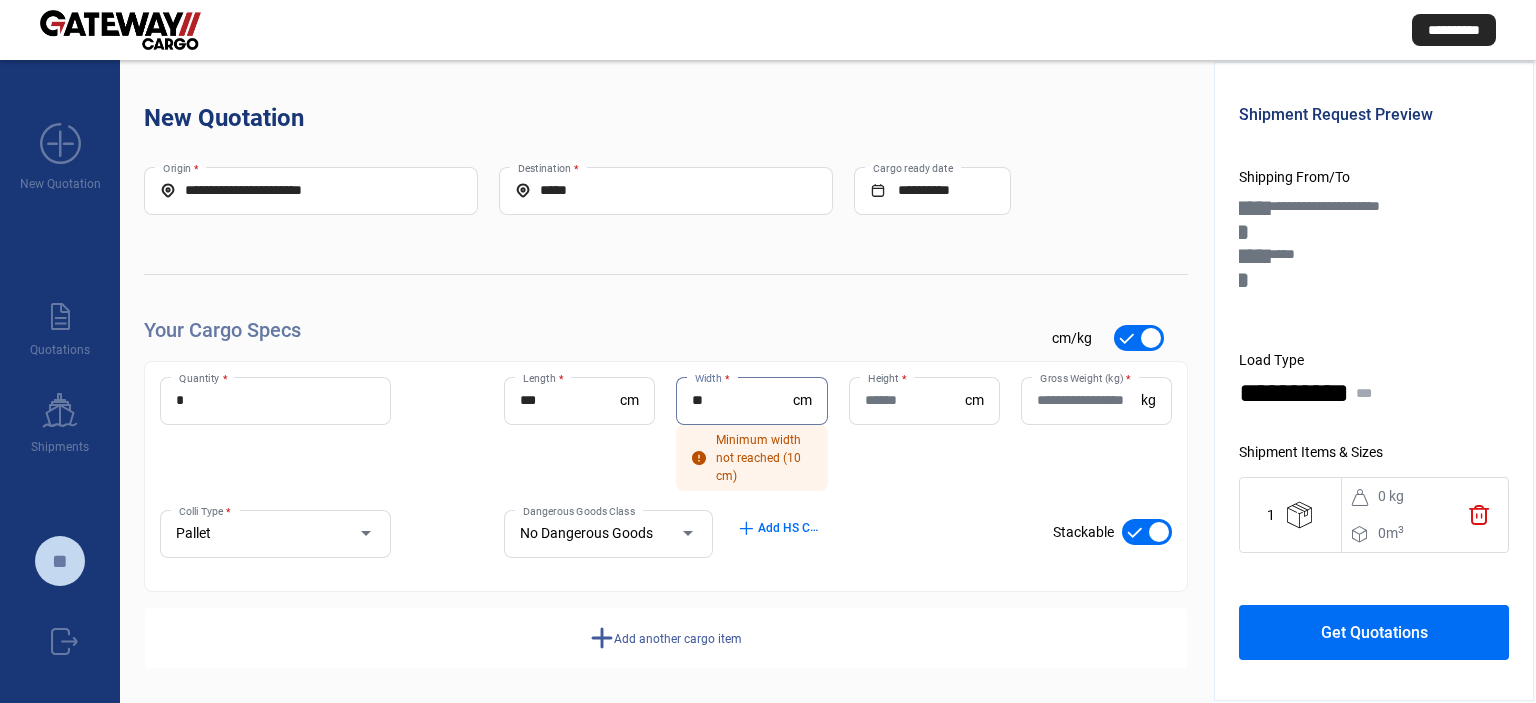type on "**" 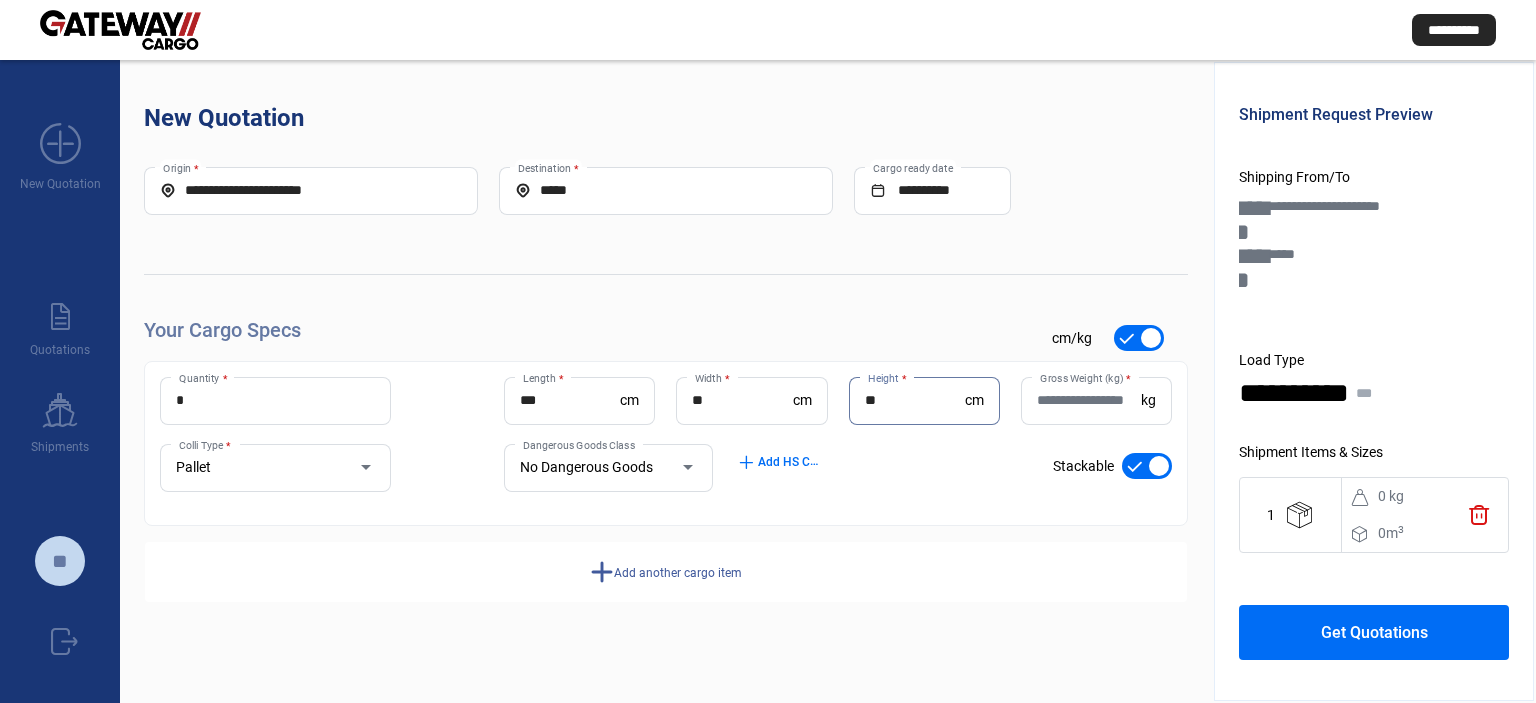 type on "**" 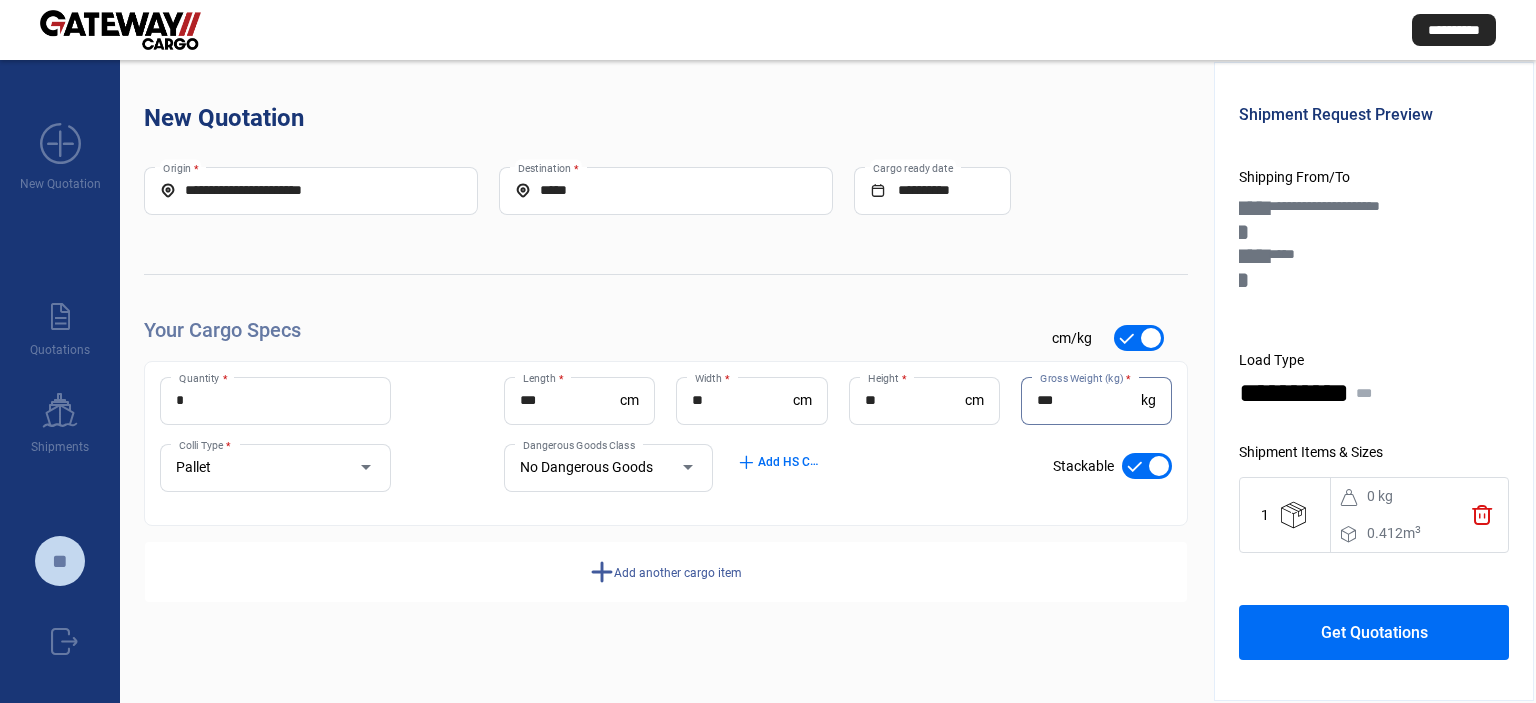 type on "***" 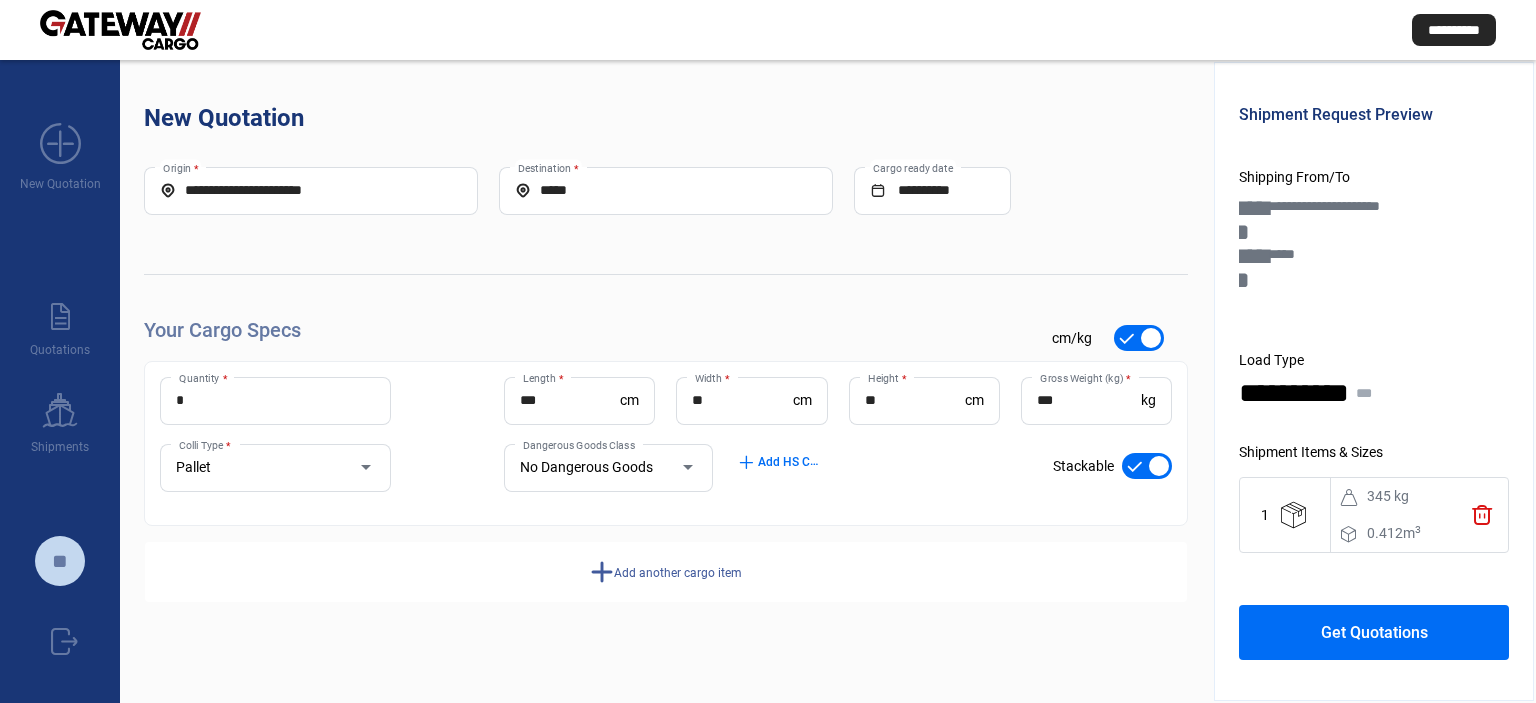 click on "Get Quotations" 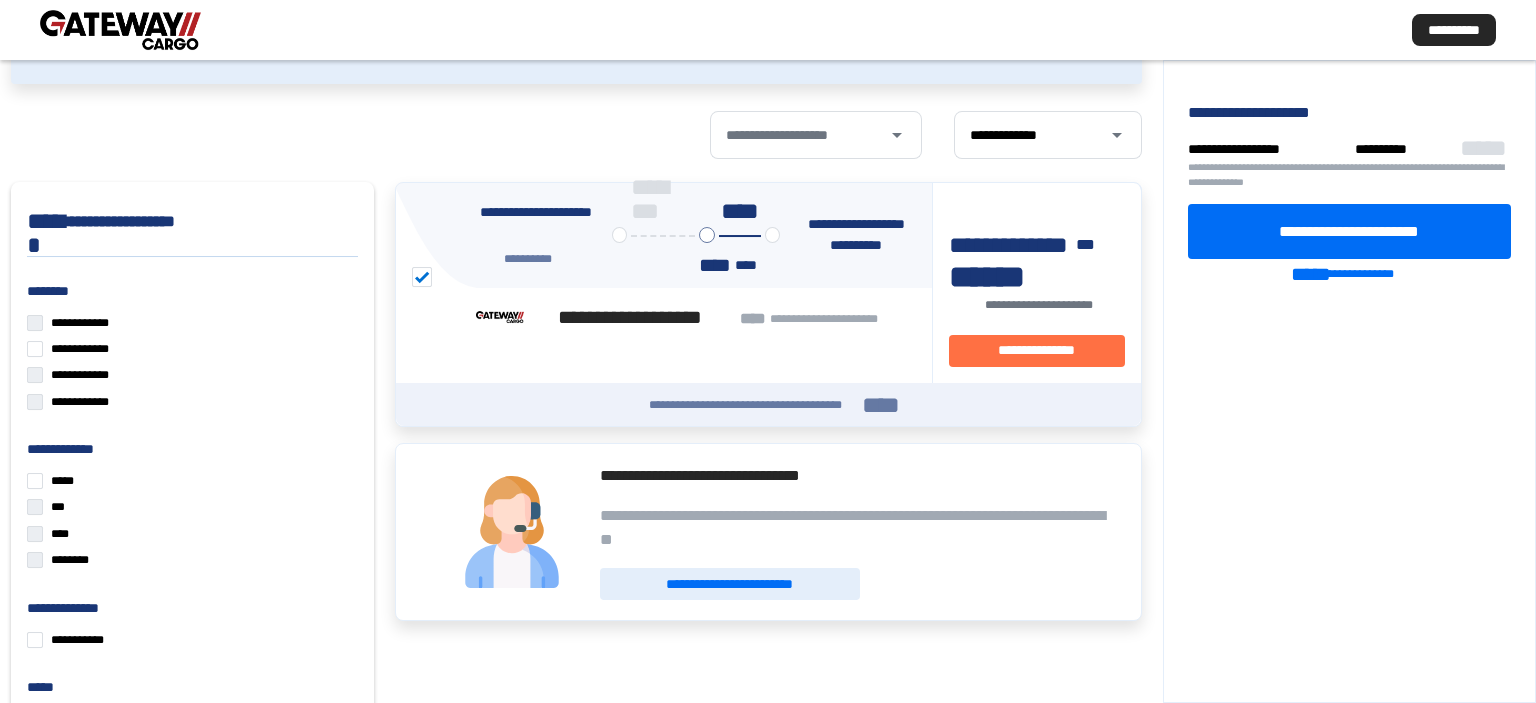 scroll, scrollTop: 128, scrollLeft: 0, axis: vertical 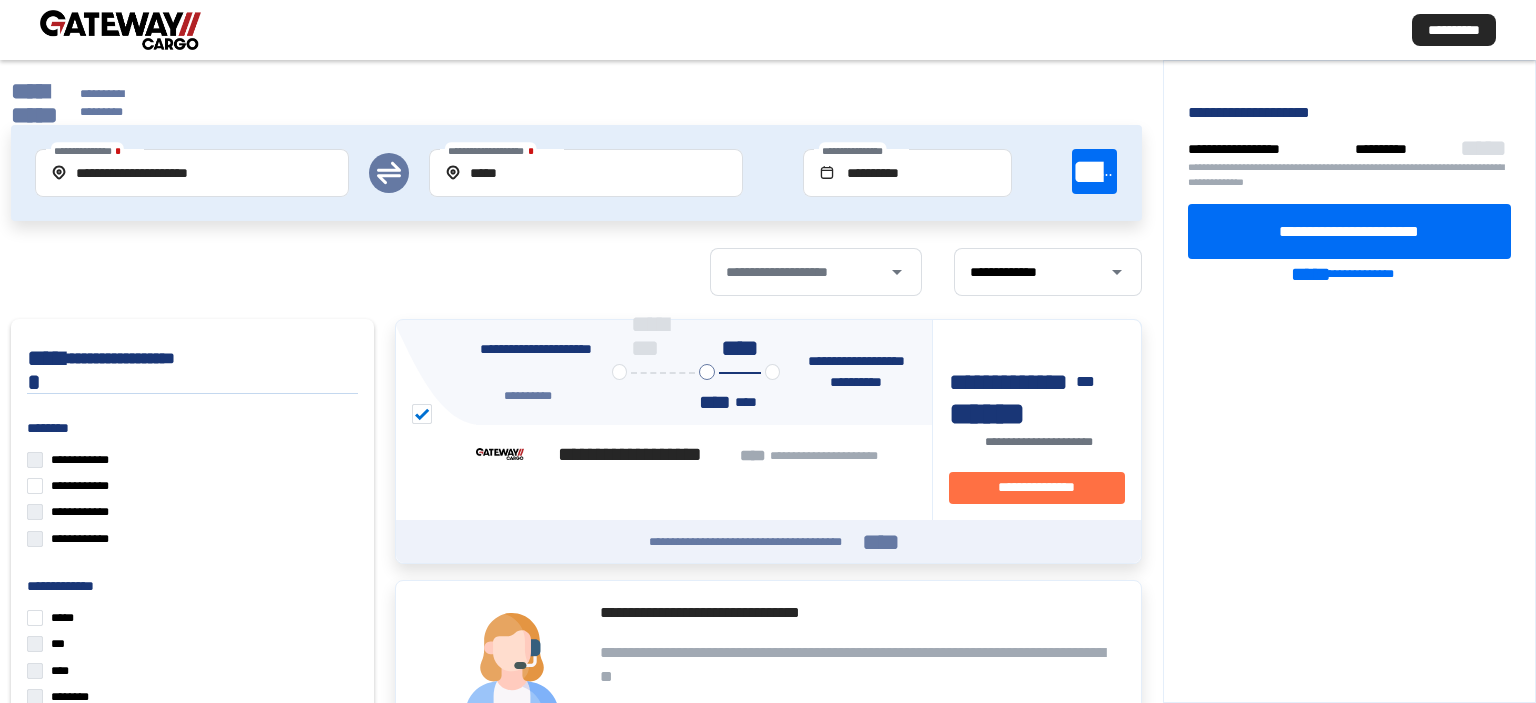 click on "**********" 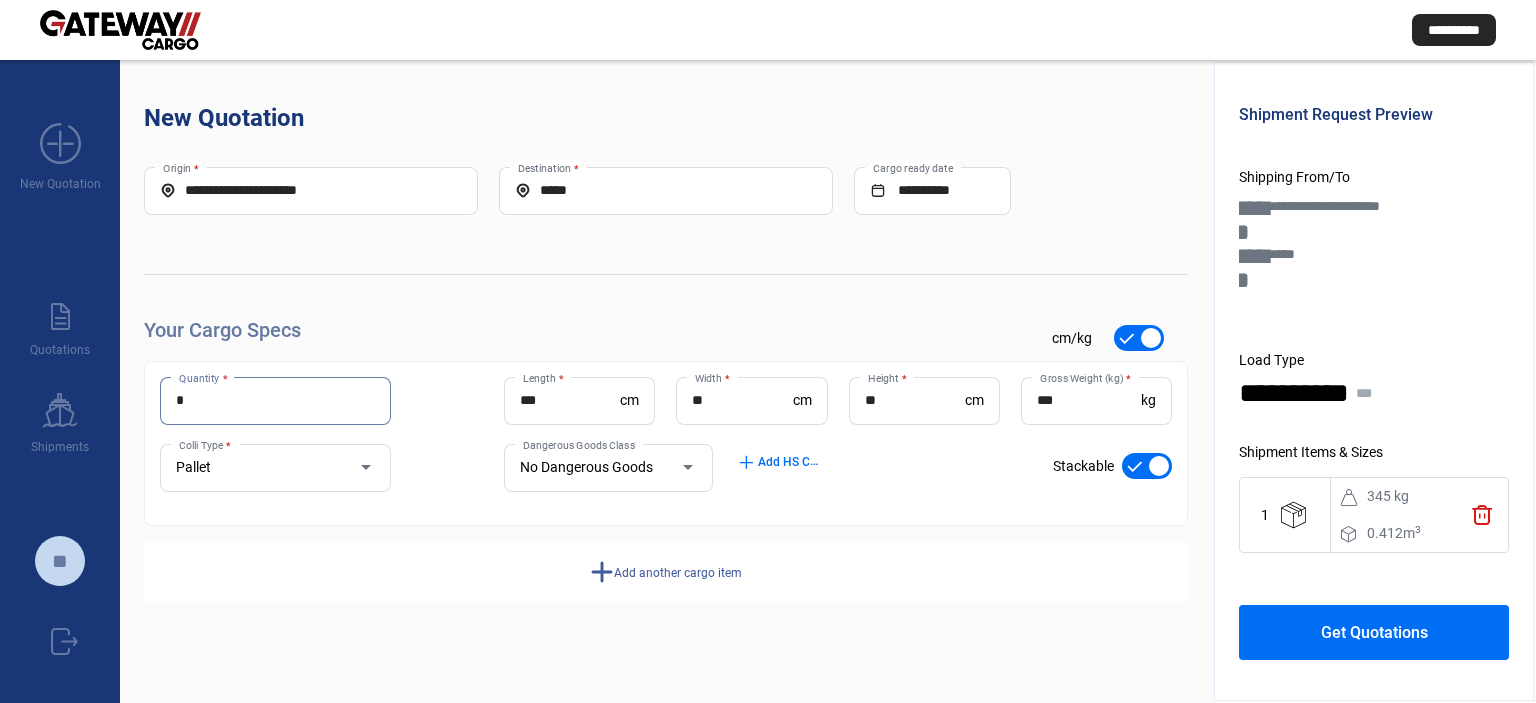 click on "*" at bounding box center [275, 400] 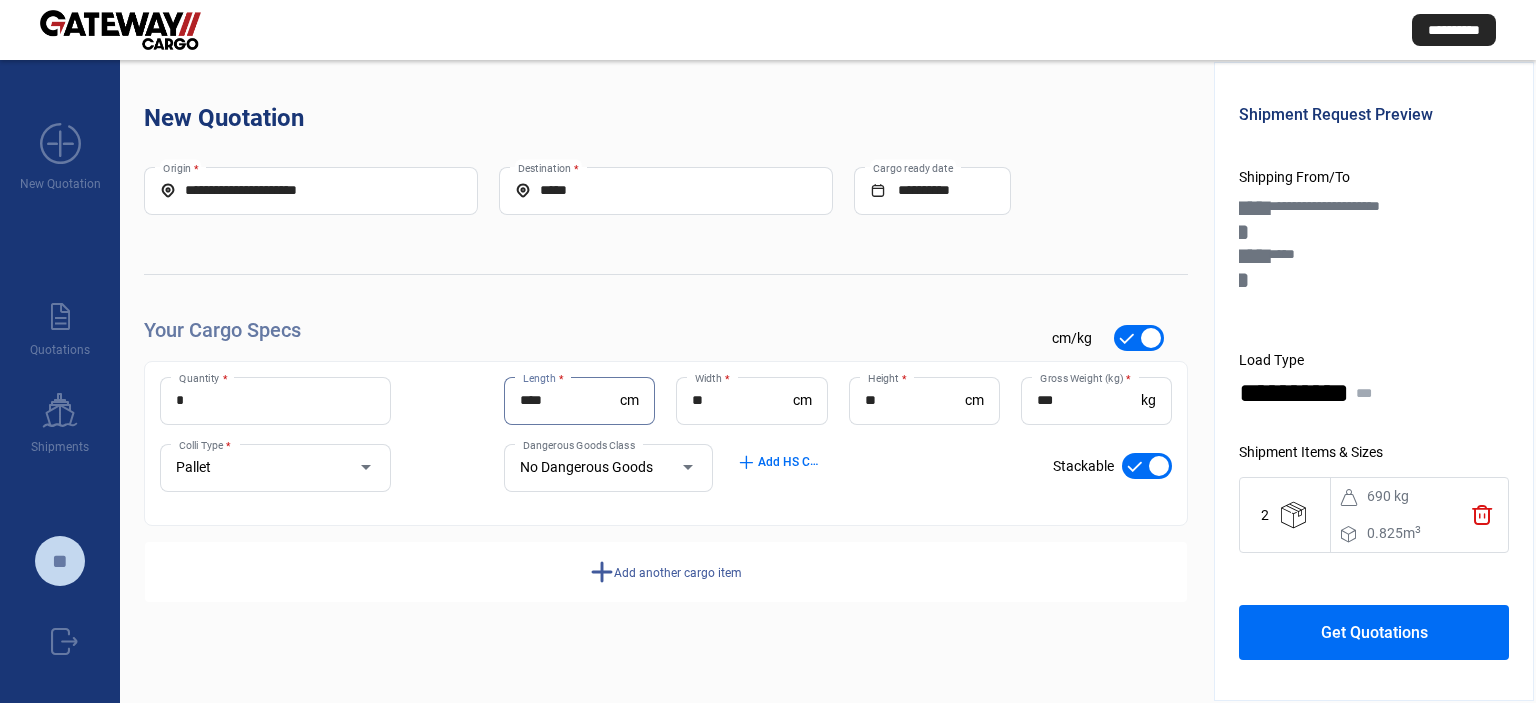 type on "***" 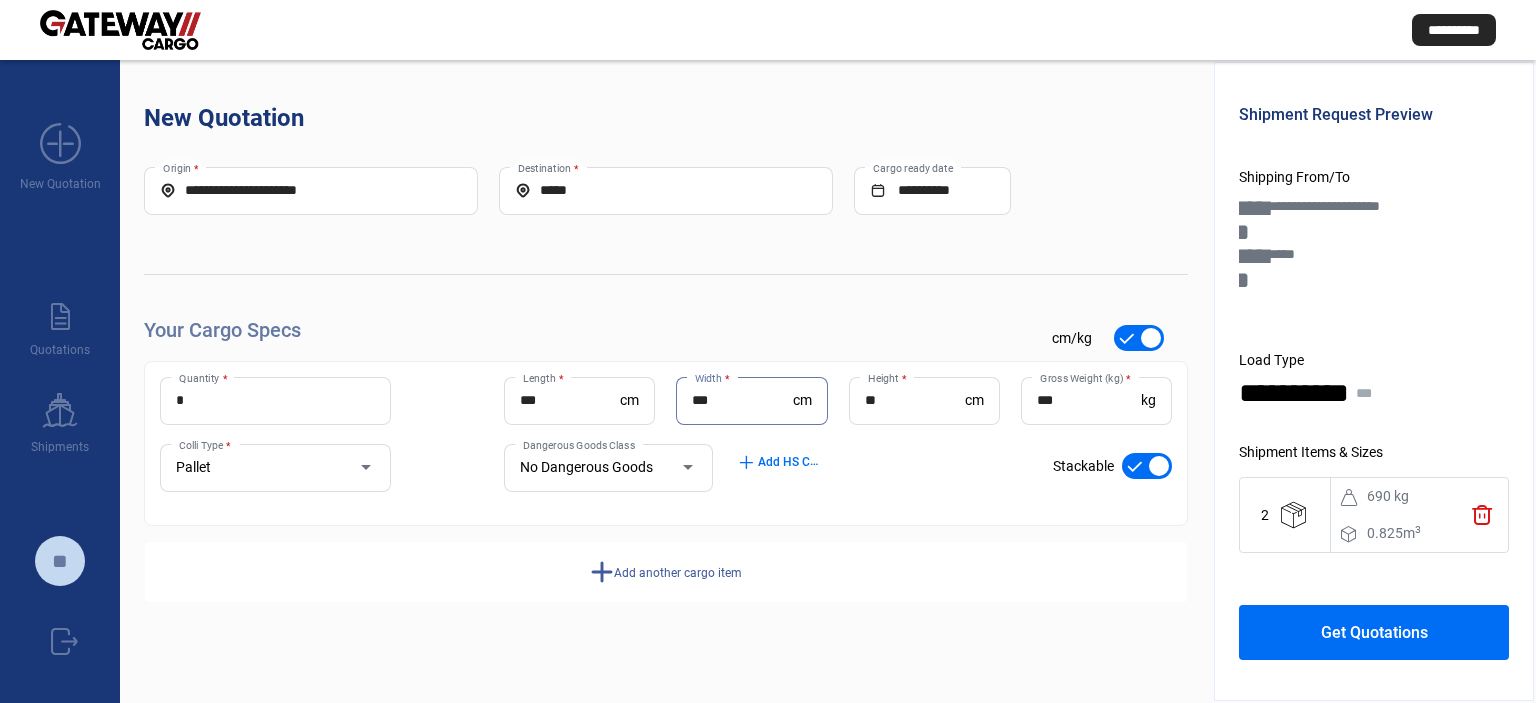 type on "***" 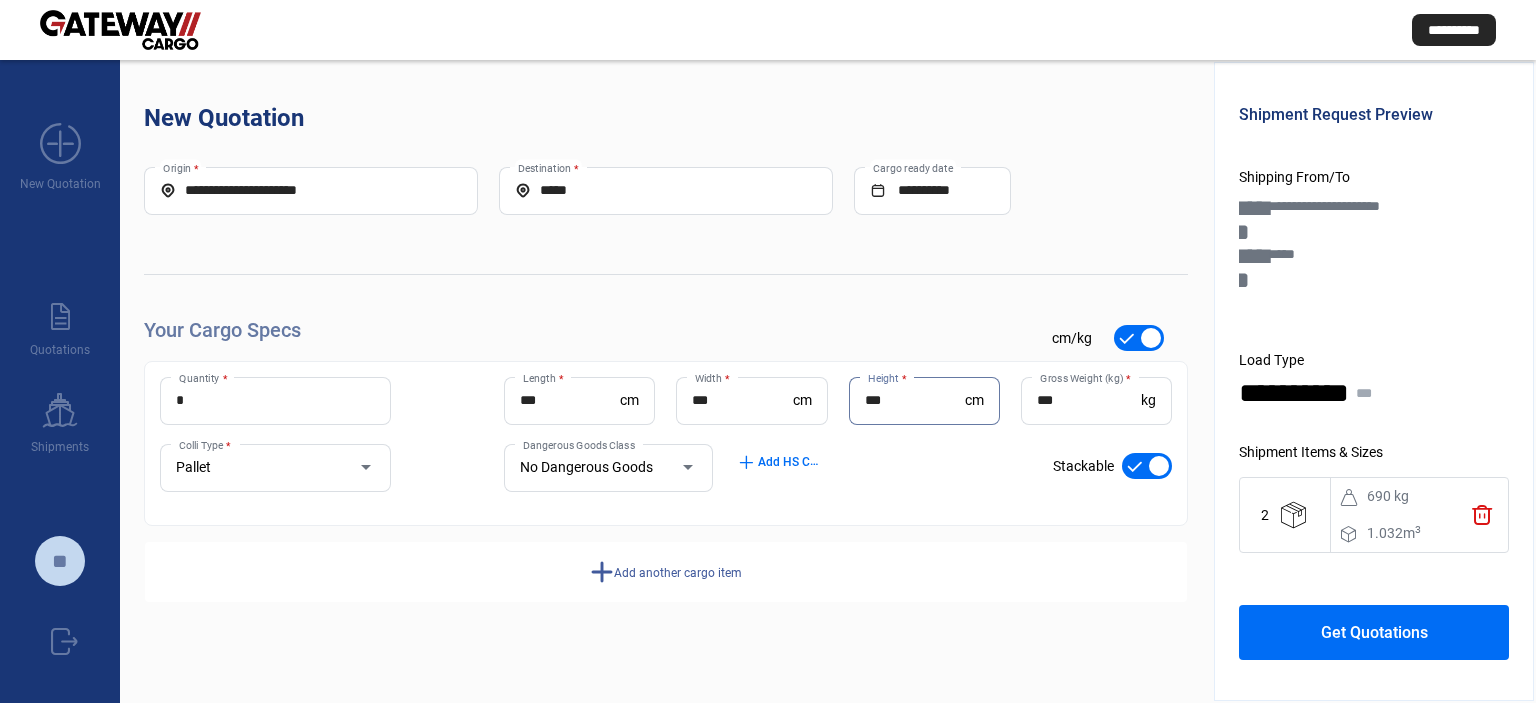 type on "***" 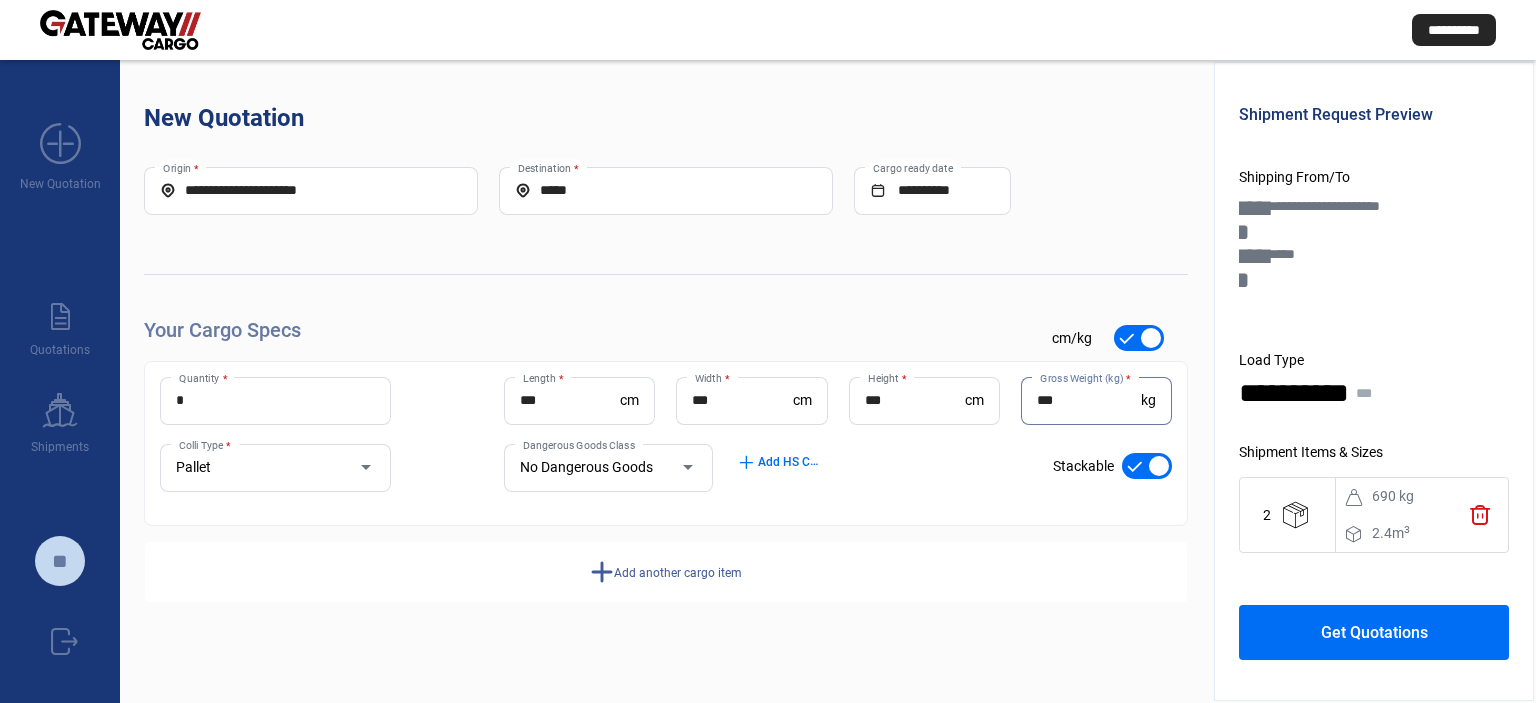 type on "***" 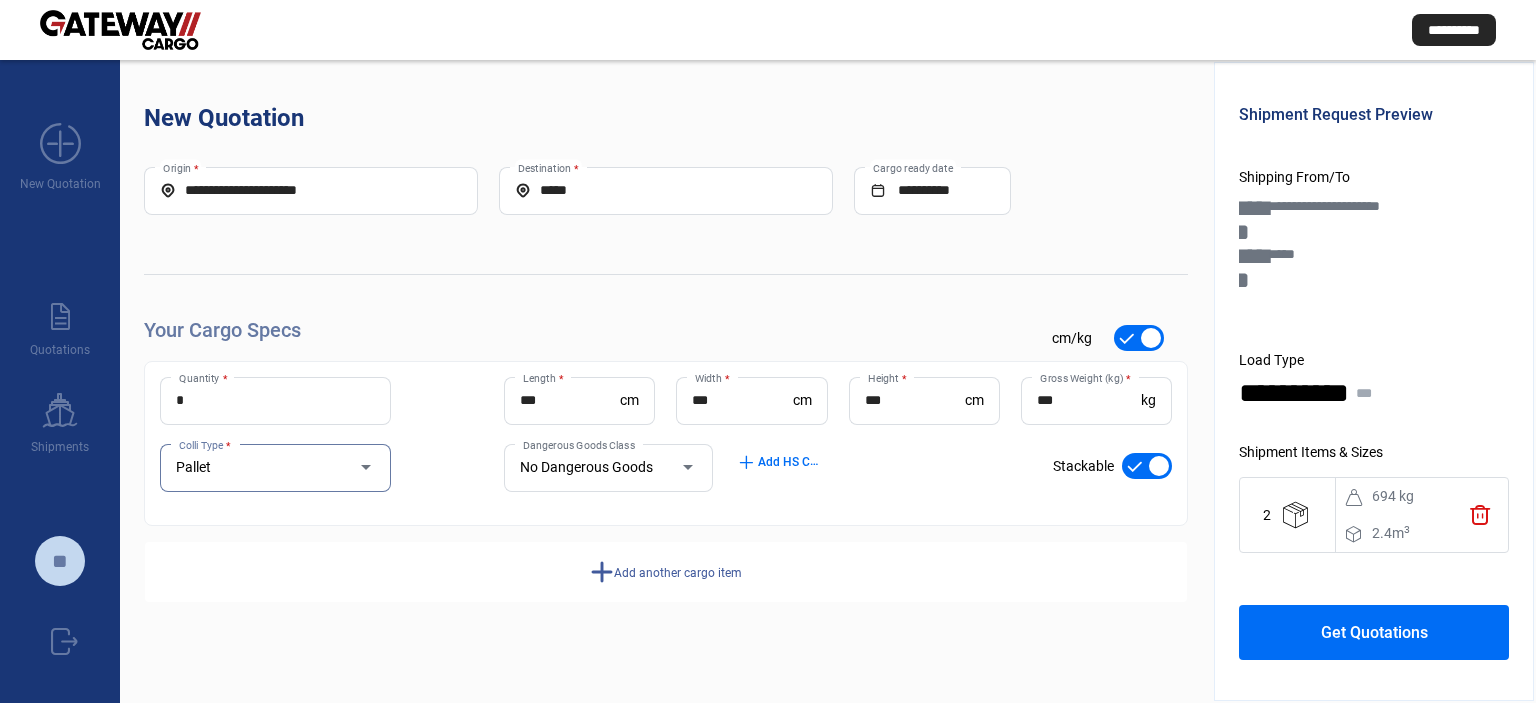 scroll, scrollTop: 112, scrollLeft: 0, axis: vertical 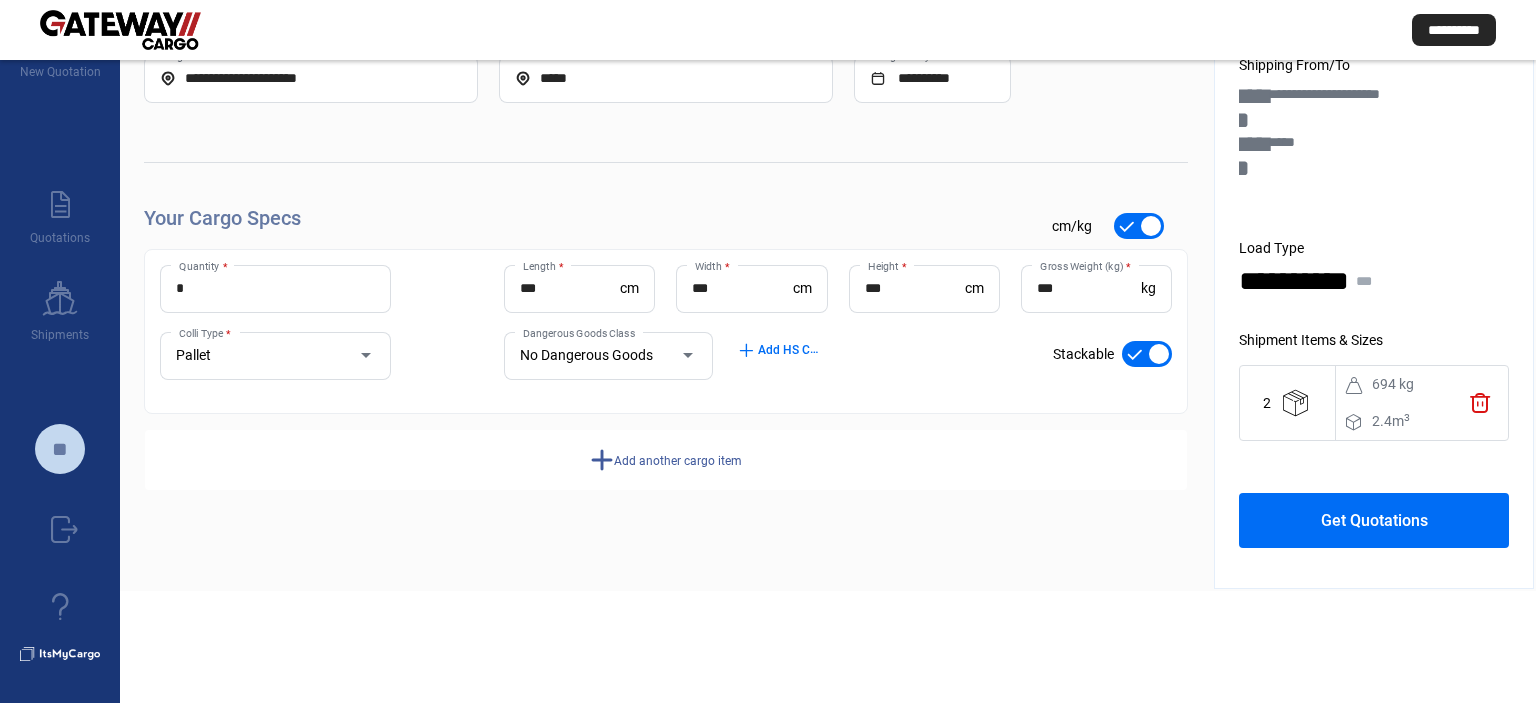 click on "Add another cargo item" 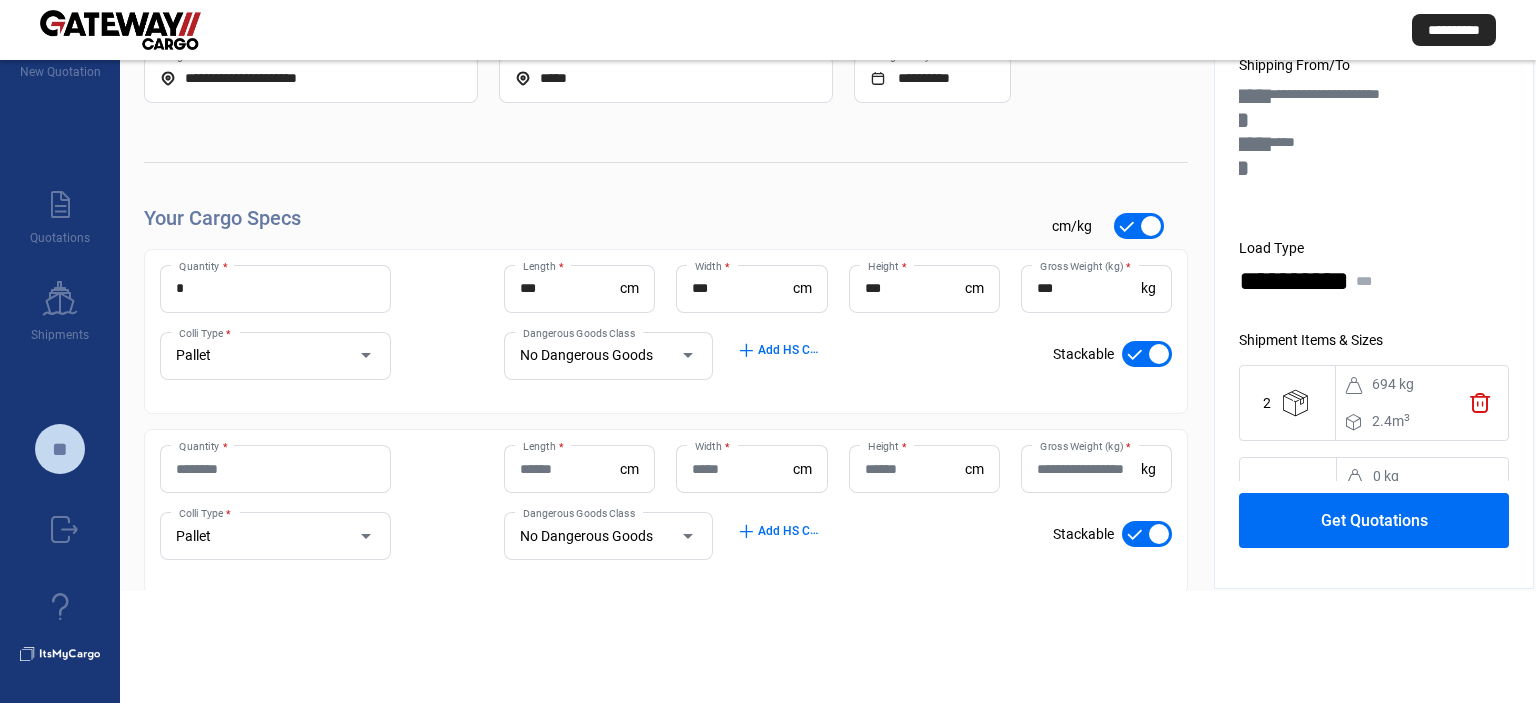 click on "Quantity *" 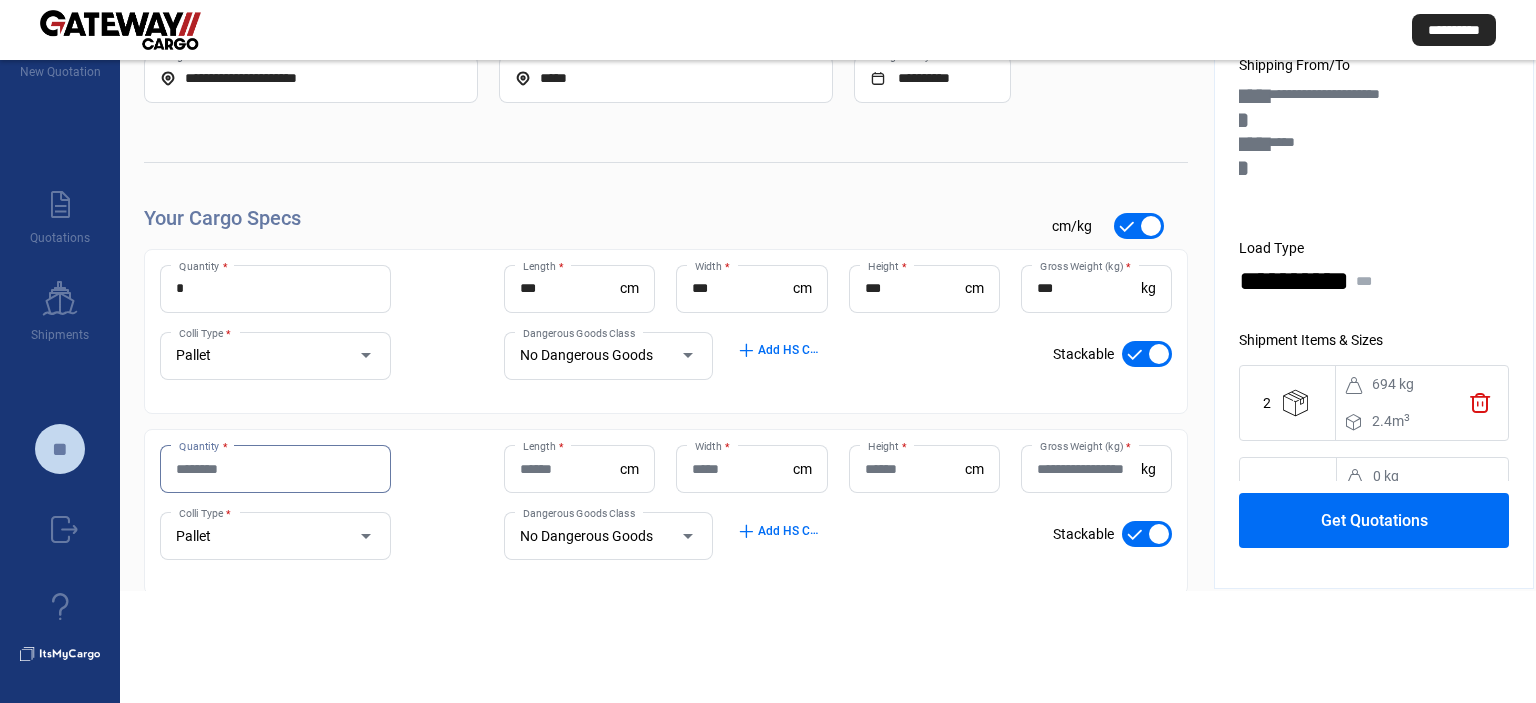 click on "Quantity *" at bounding box center [275, 469] 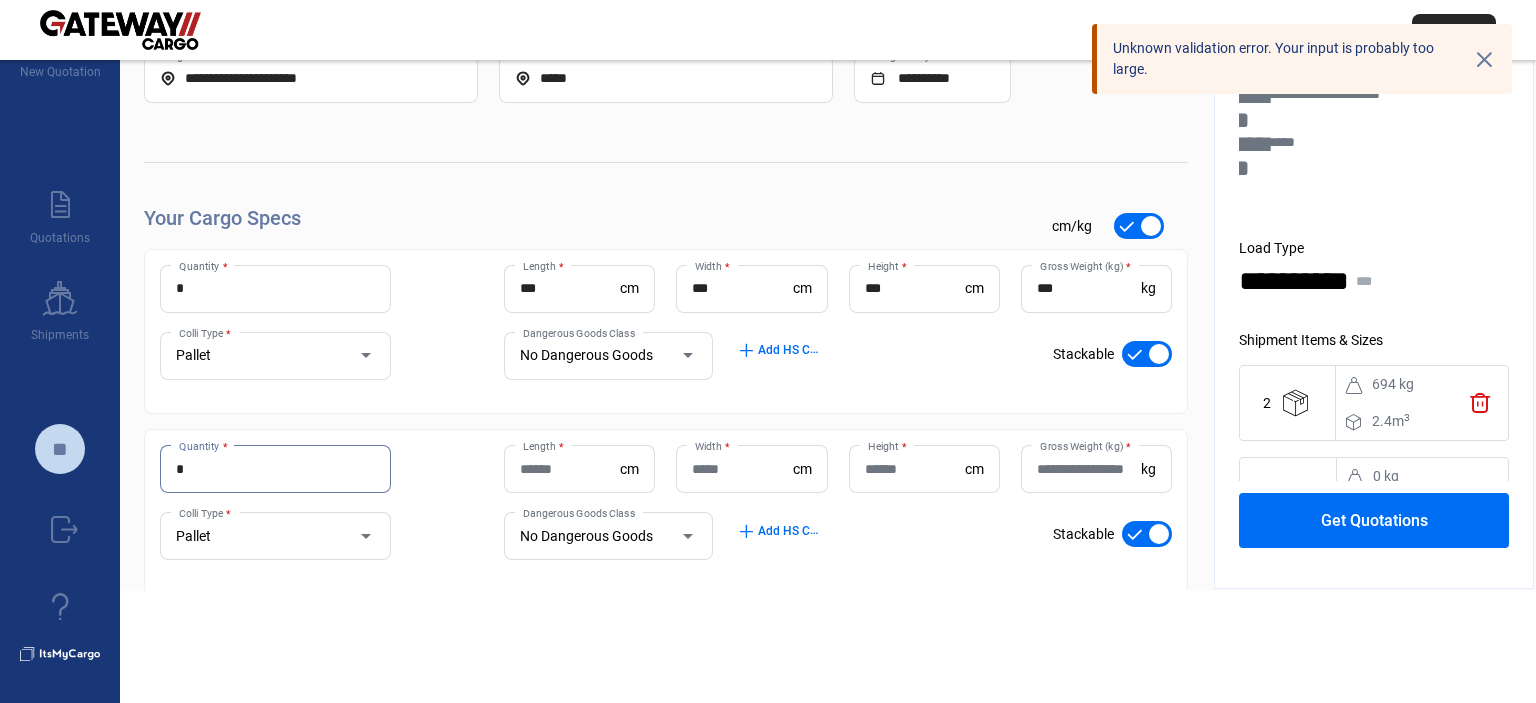 type on "*" 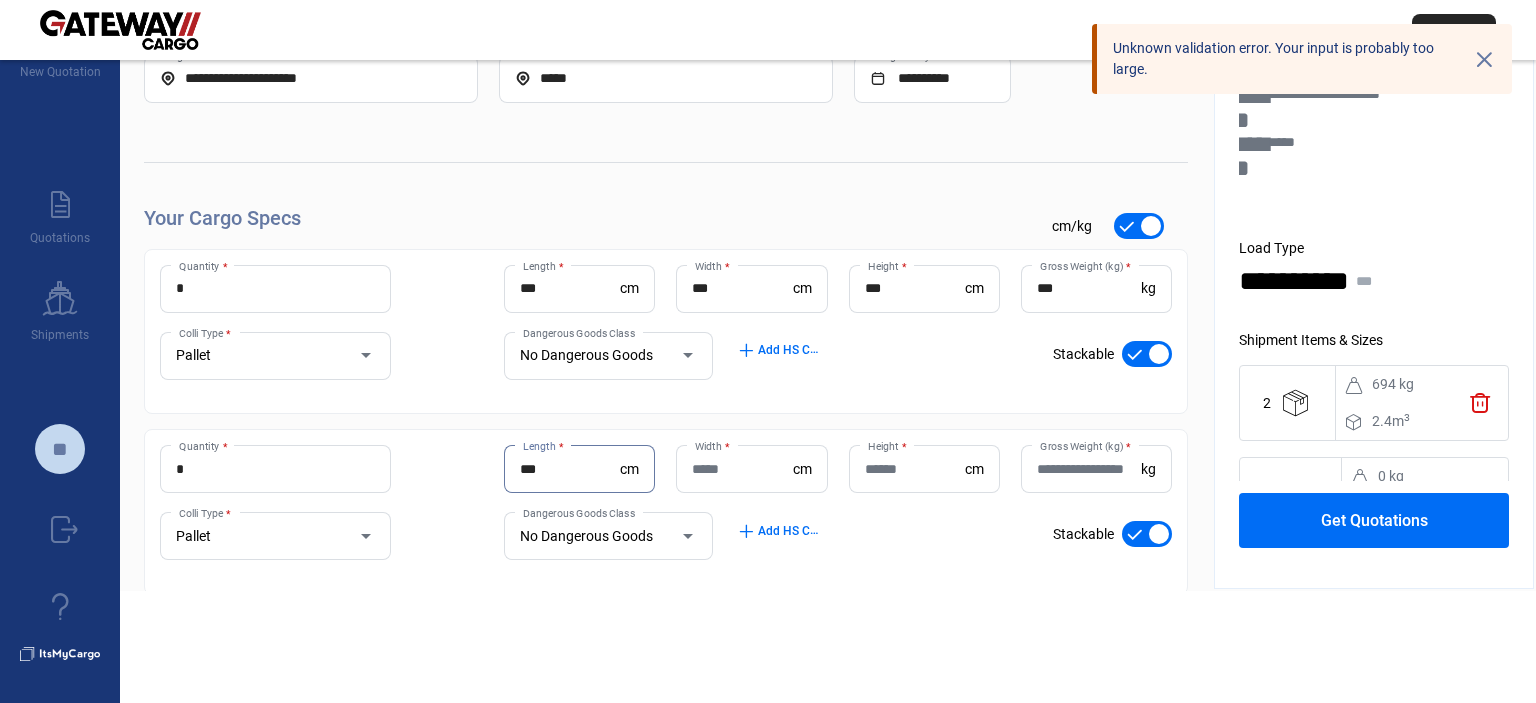 type on "***" 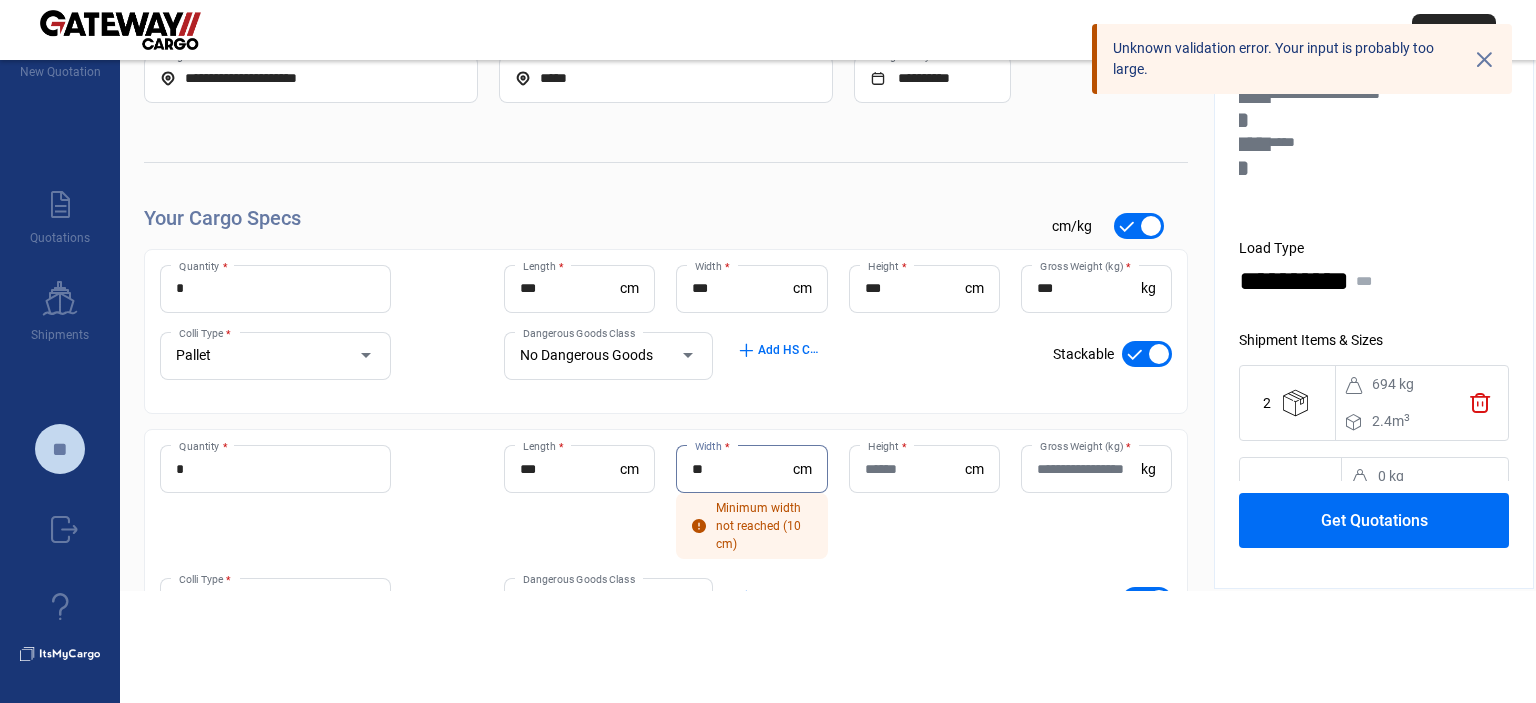 type on "*" 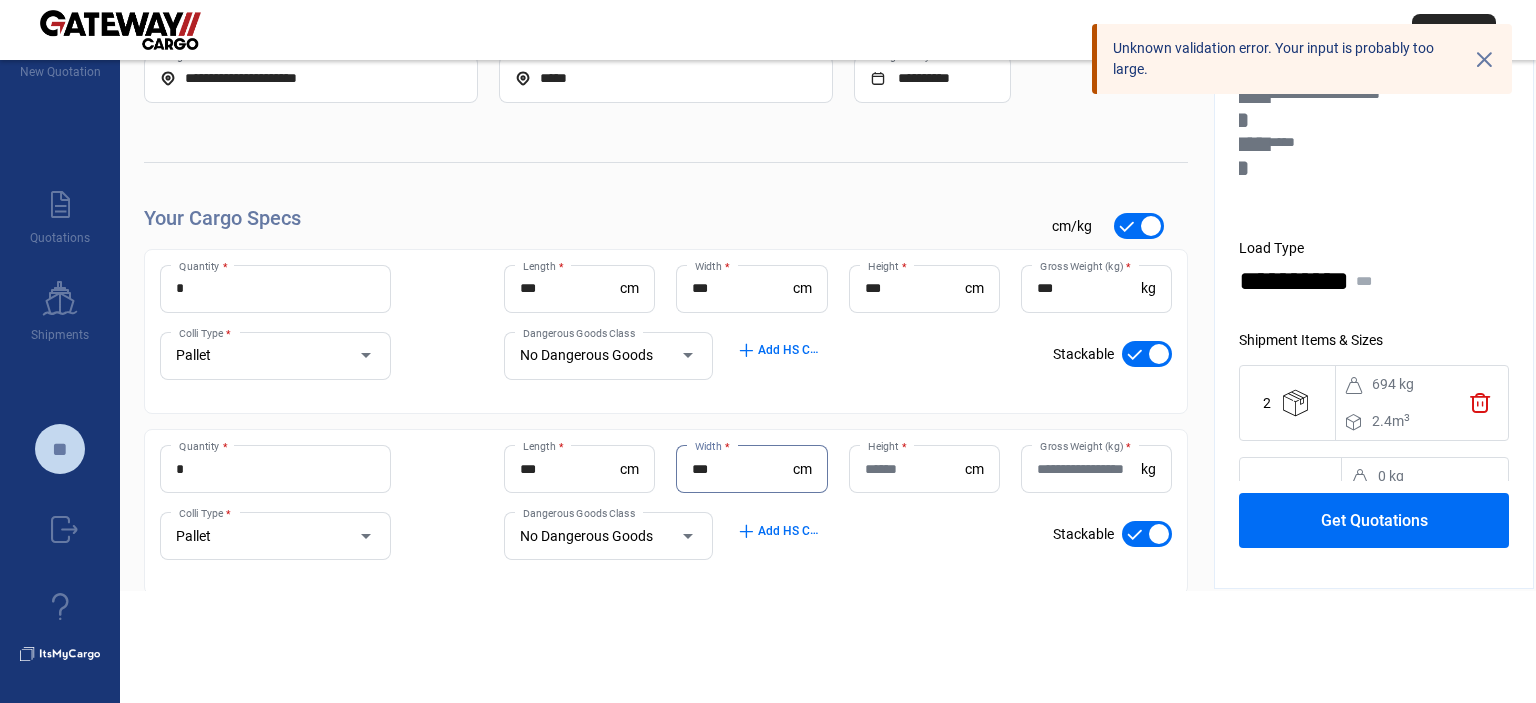 type on "***" 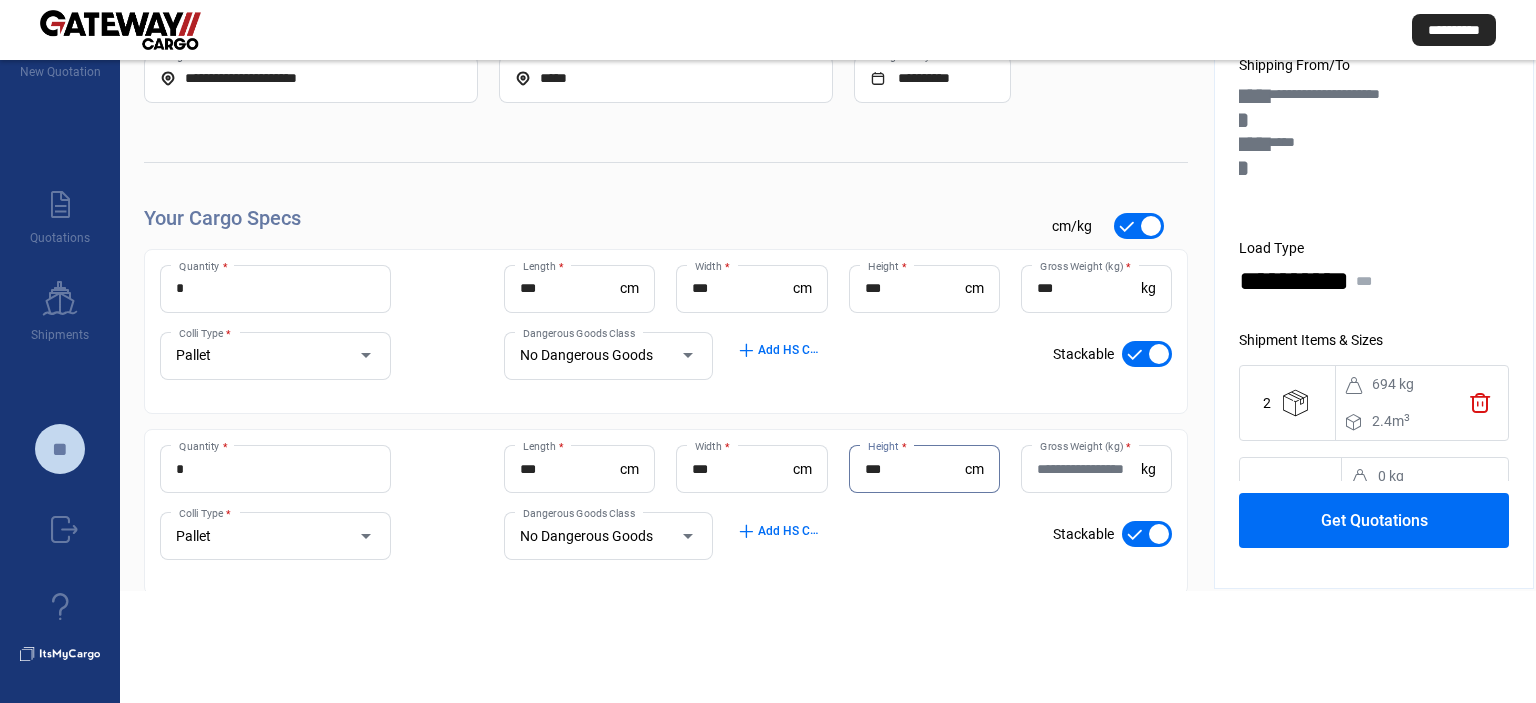 type on "***" 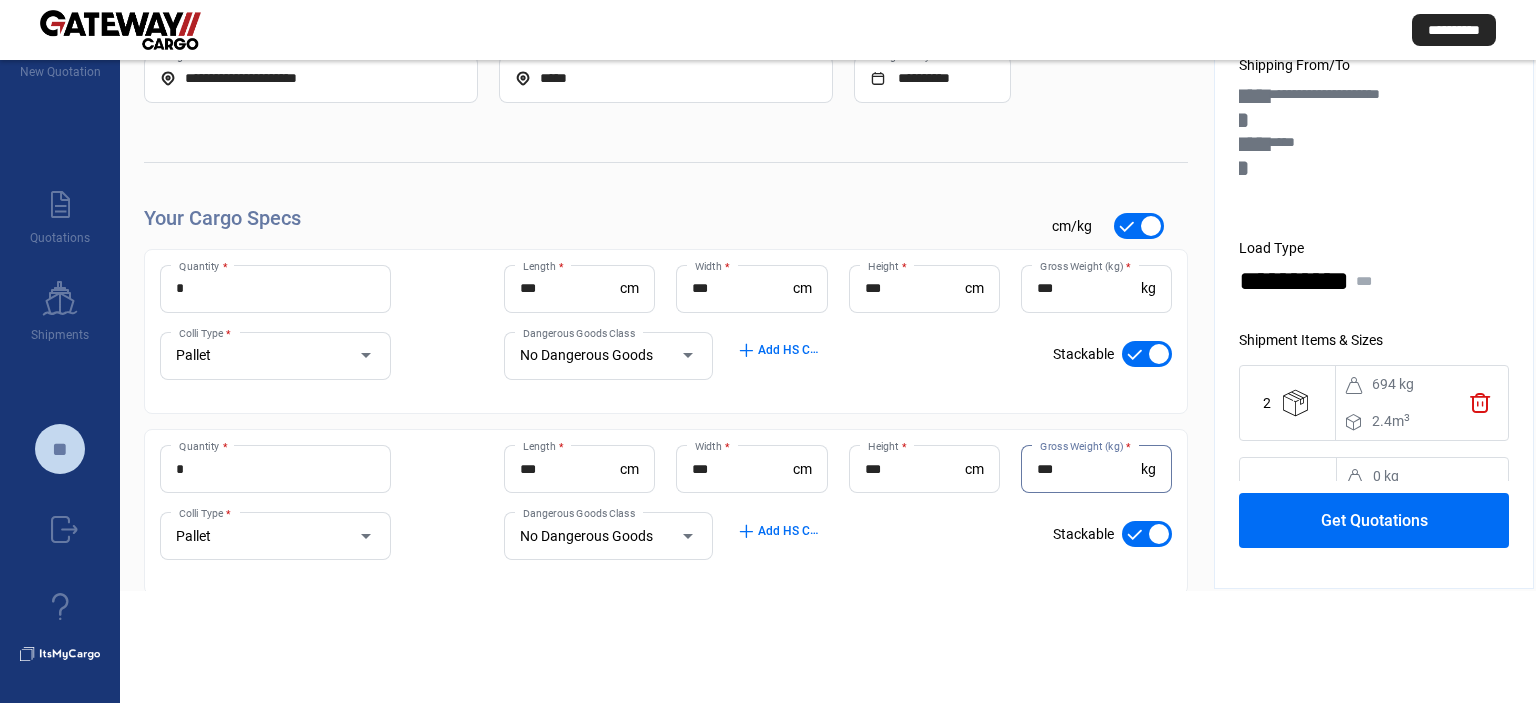 type on "***" 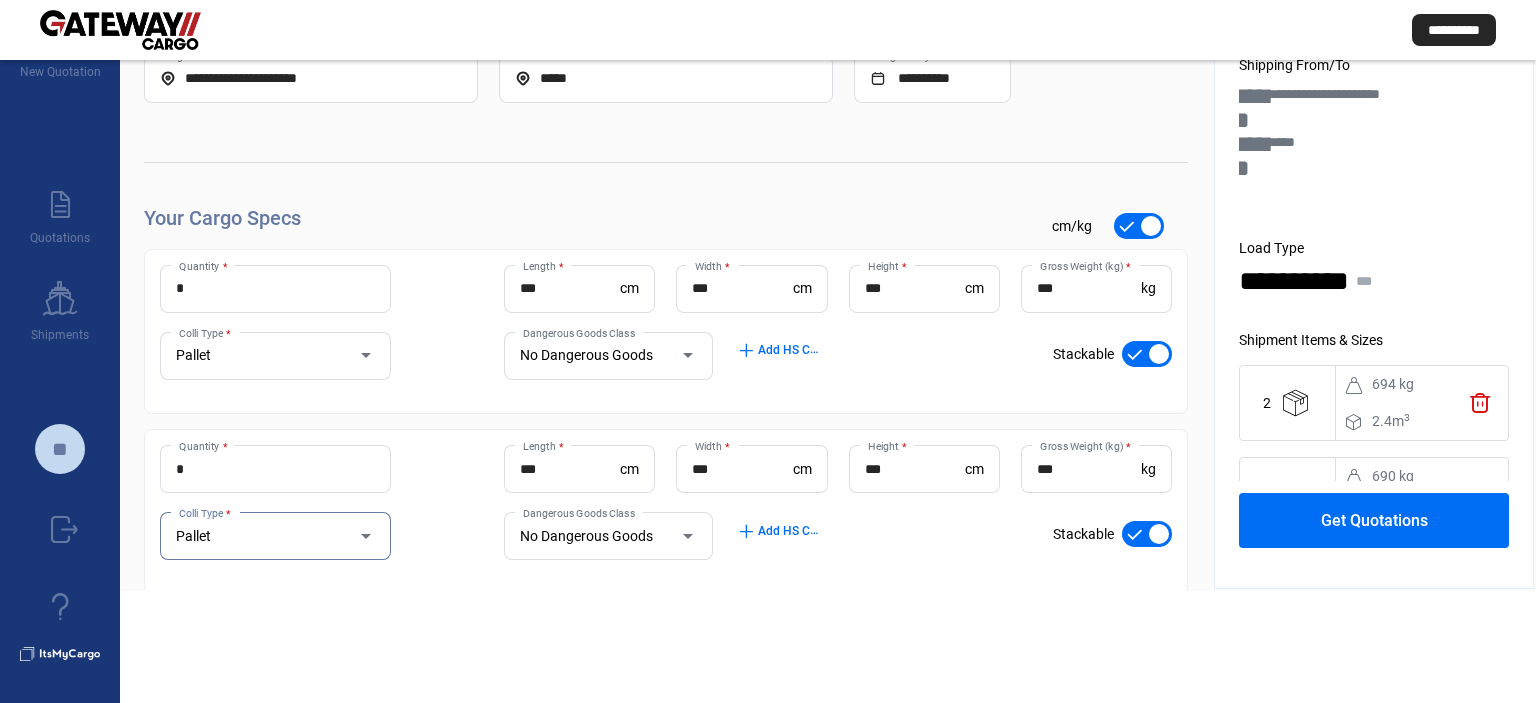 scroll, scrollTop: 120, scrollLeft: 0, axis: vertical 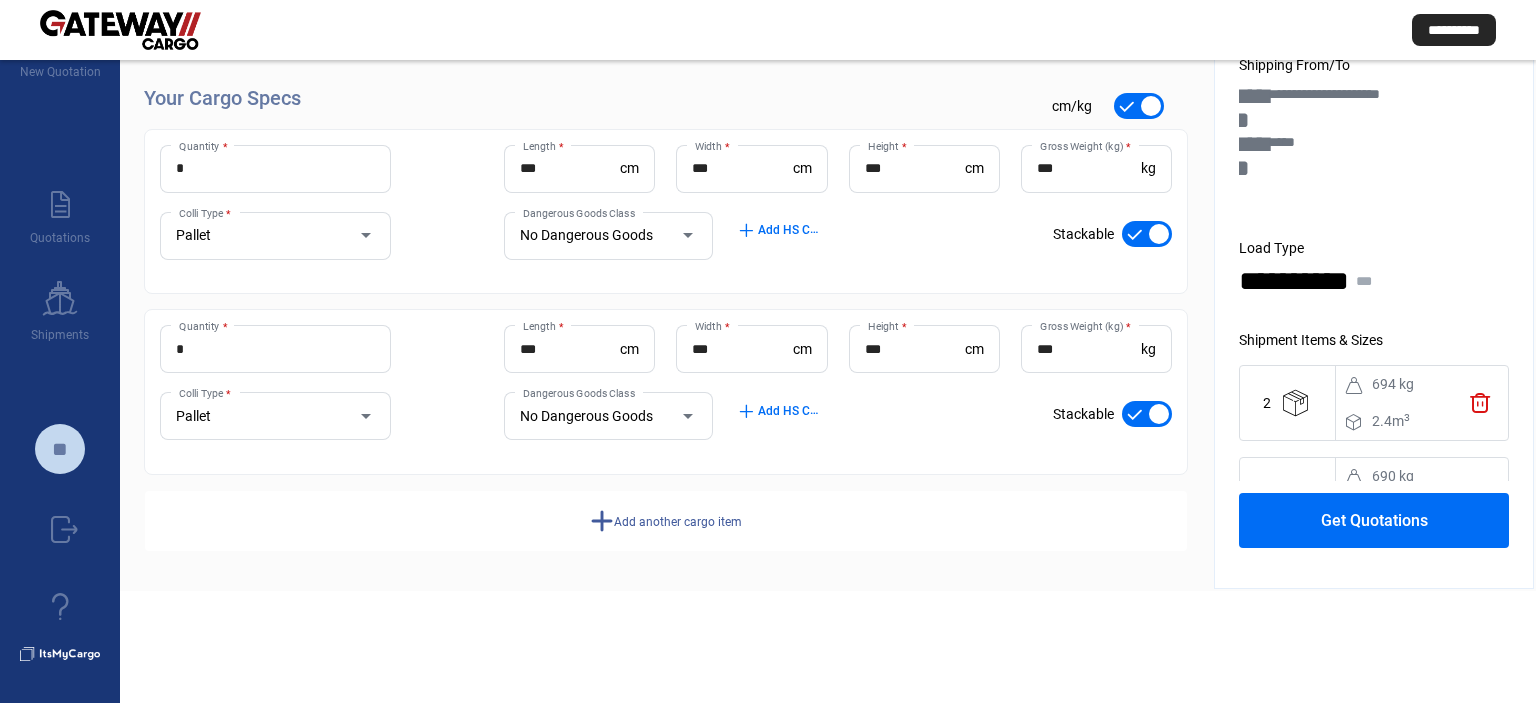 click on "Add another cargo item" 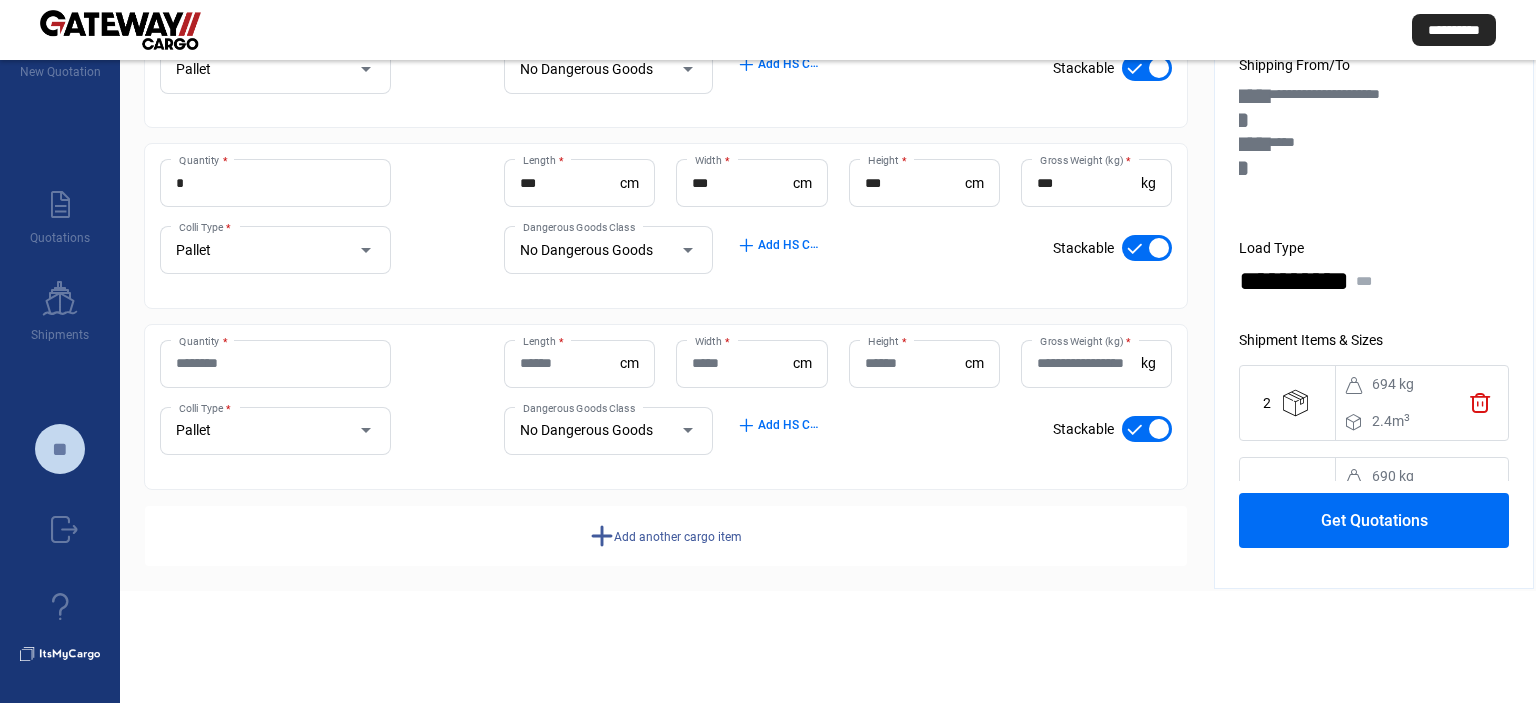 scroll, scrollTop: 300, scrollLeft: 0, axis: vertical 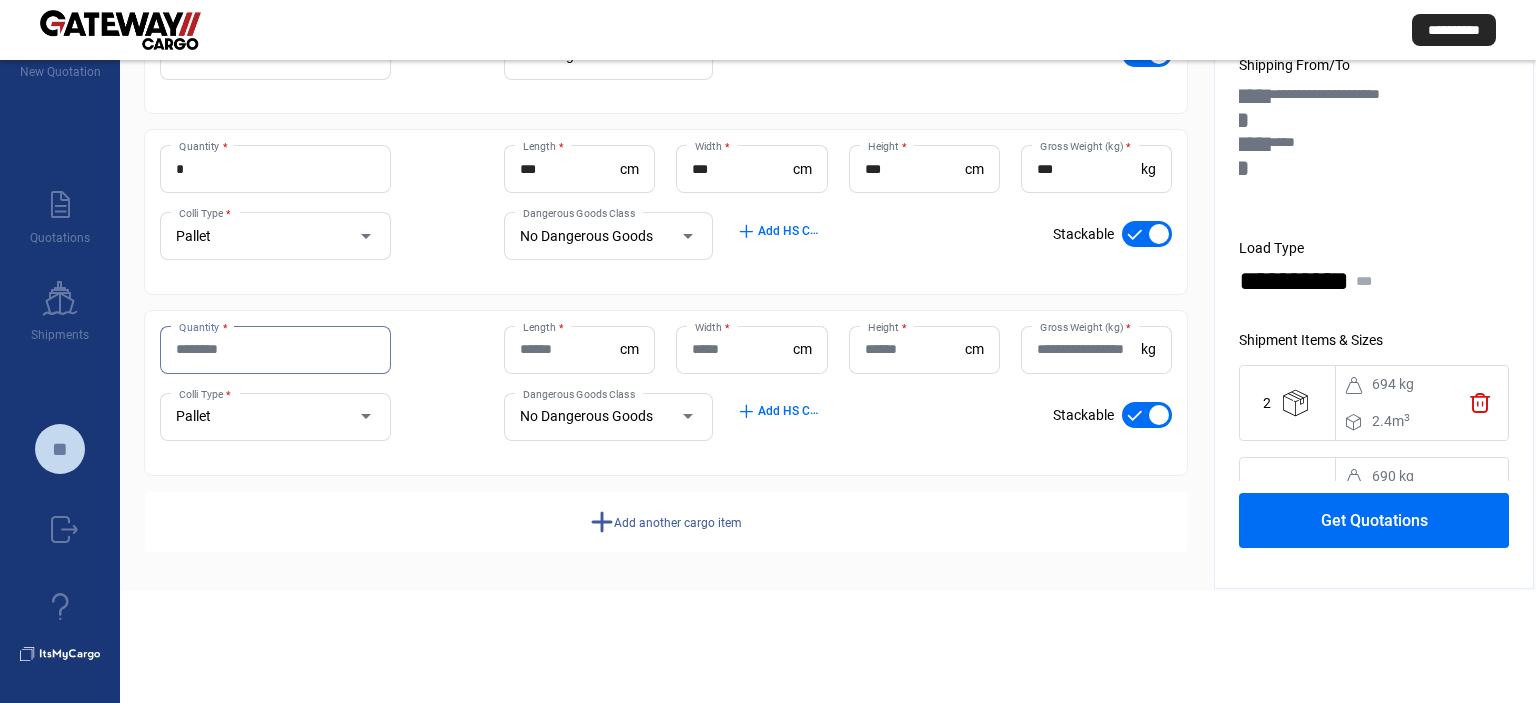 click on "Quantity *" at bounding box center (275, 349) 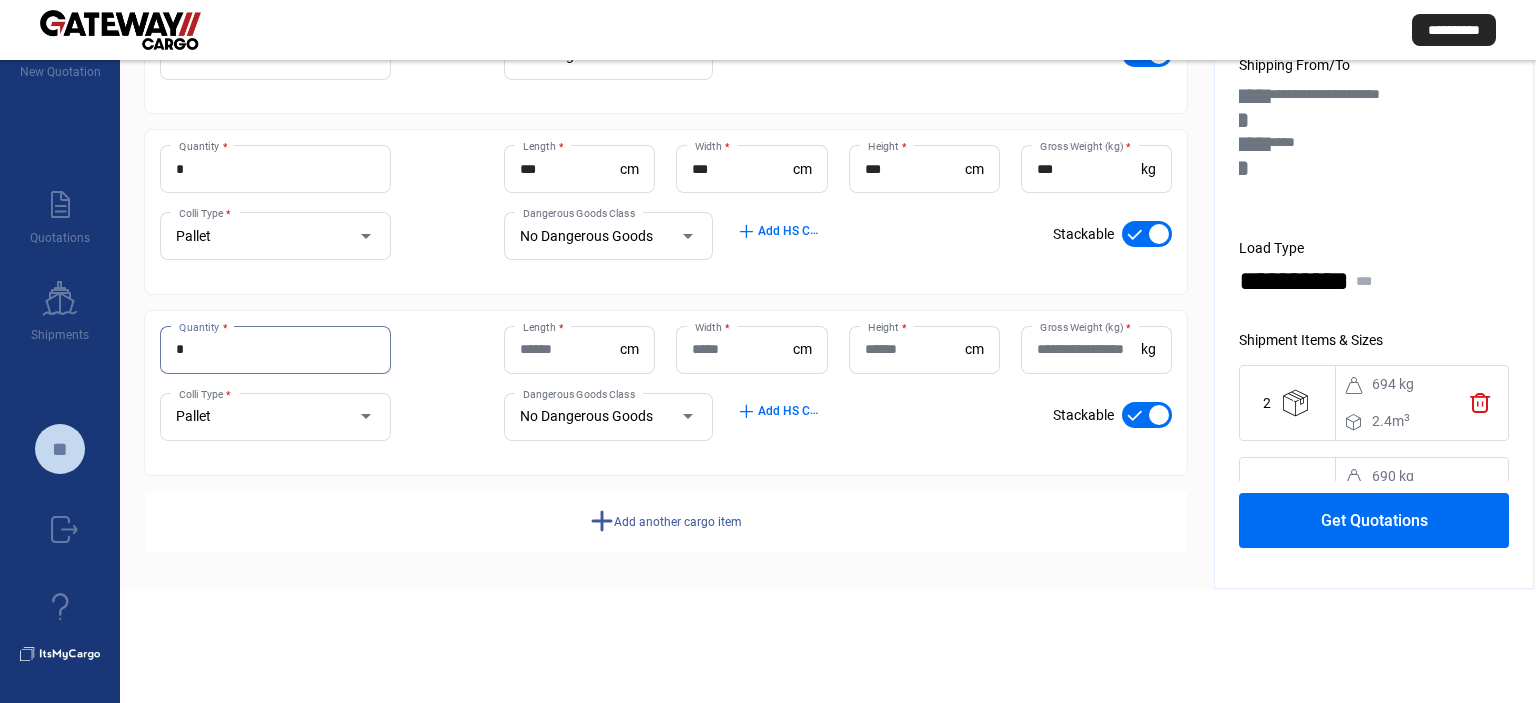 type on "*" 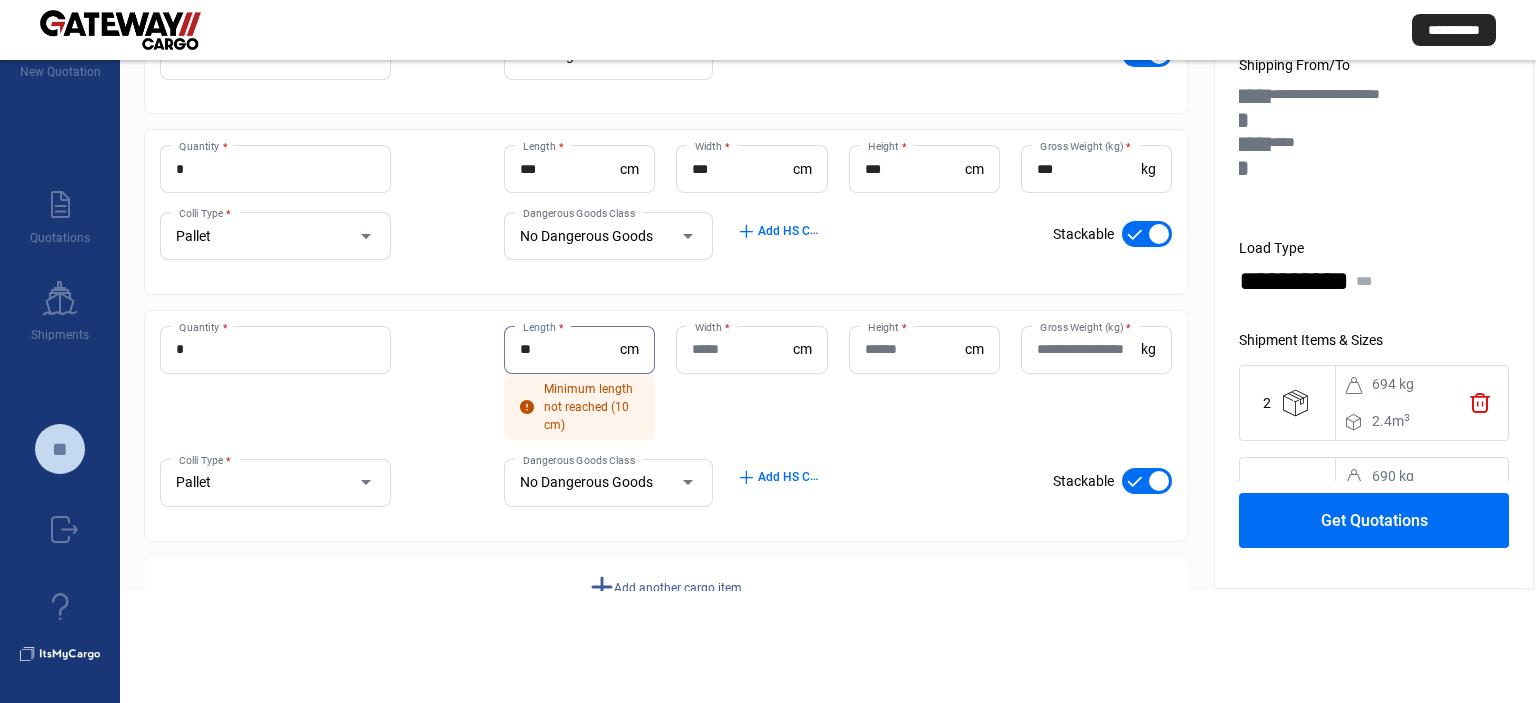 type on "**" 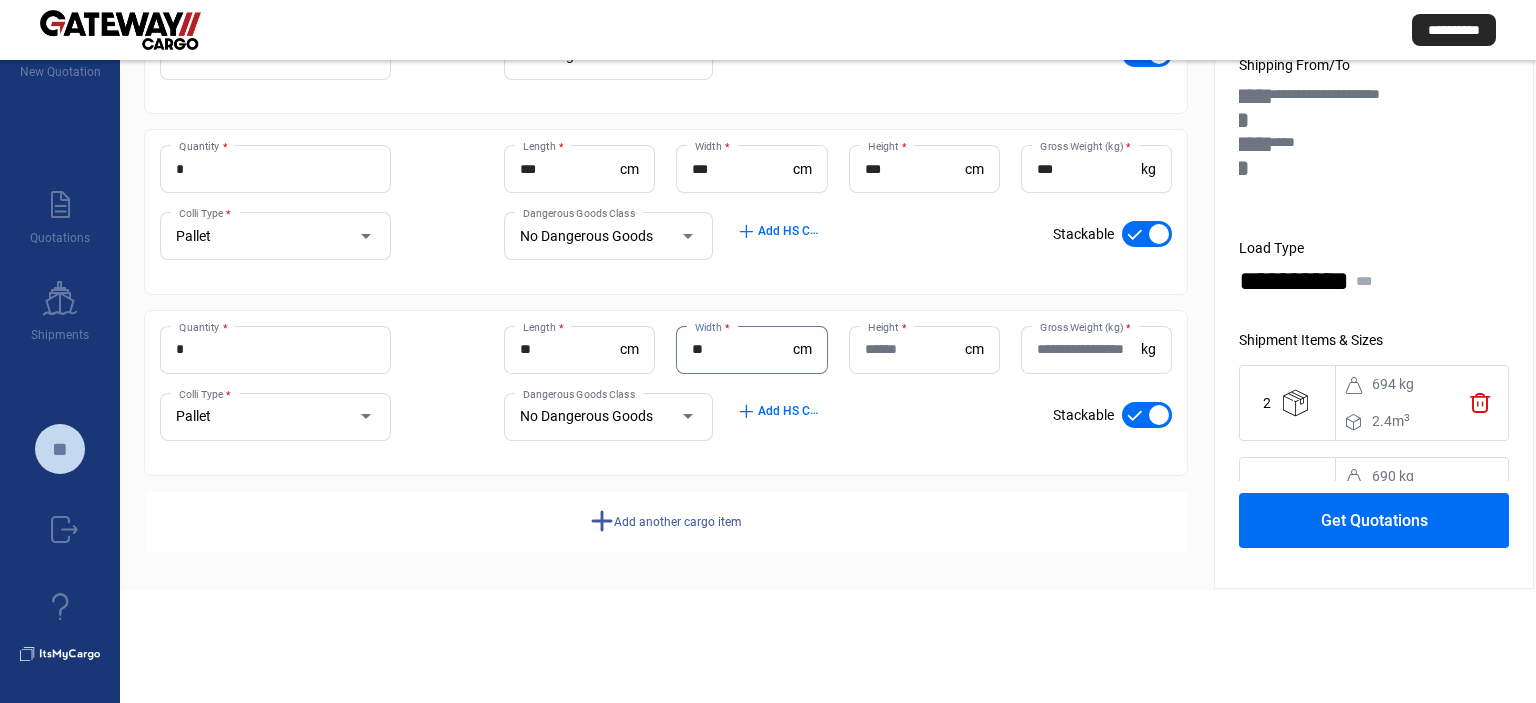 type on "**" 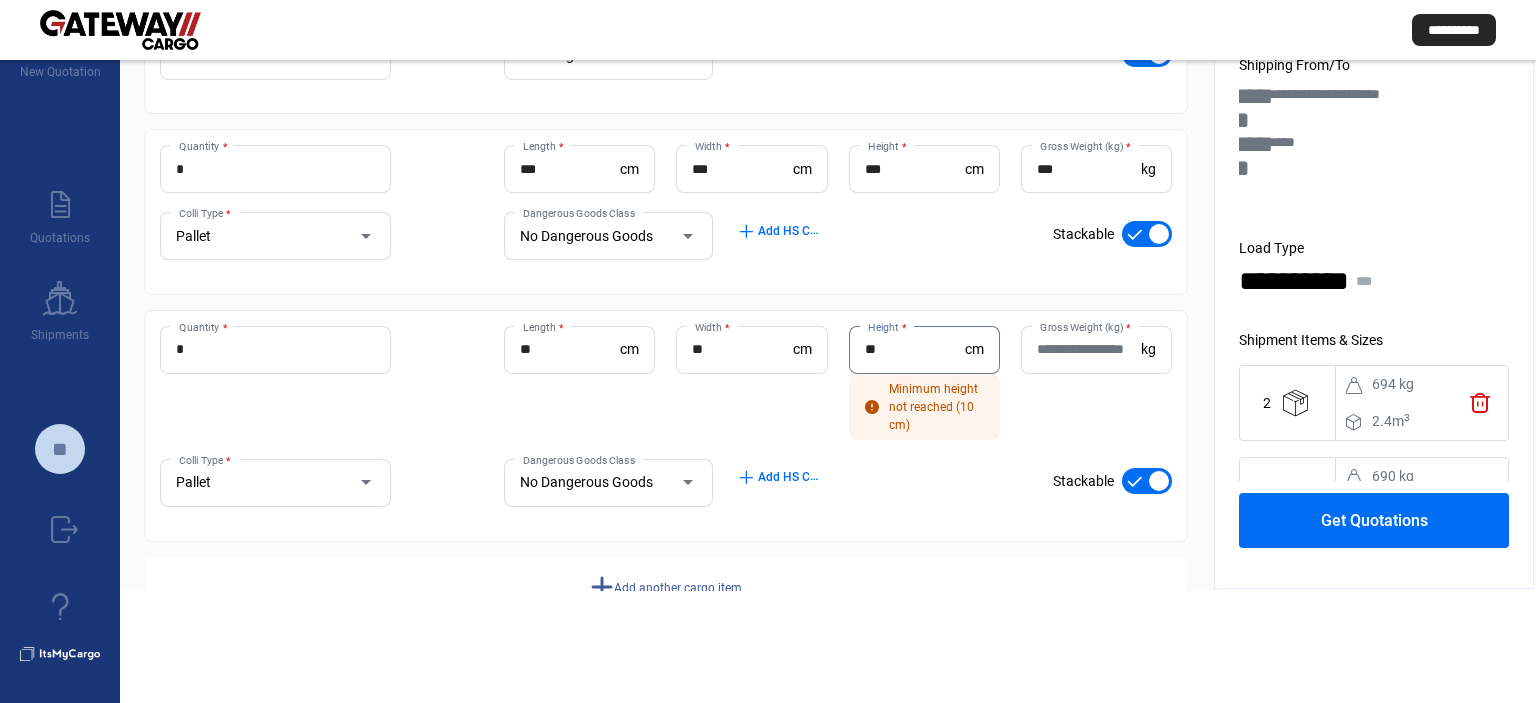 type on "**" 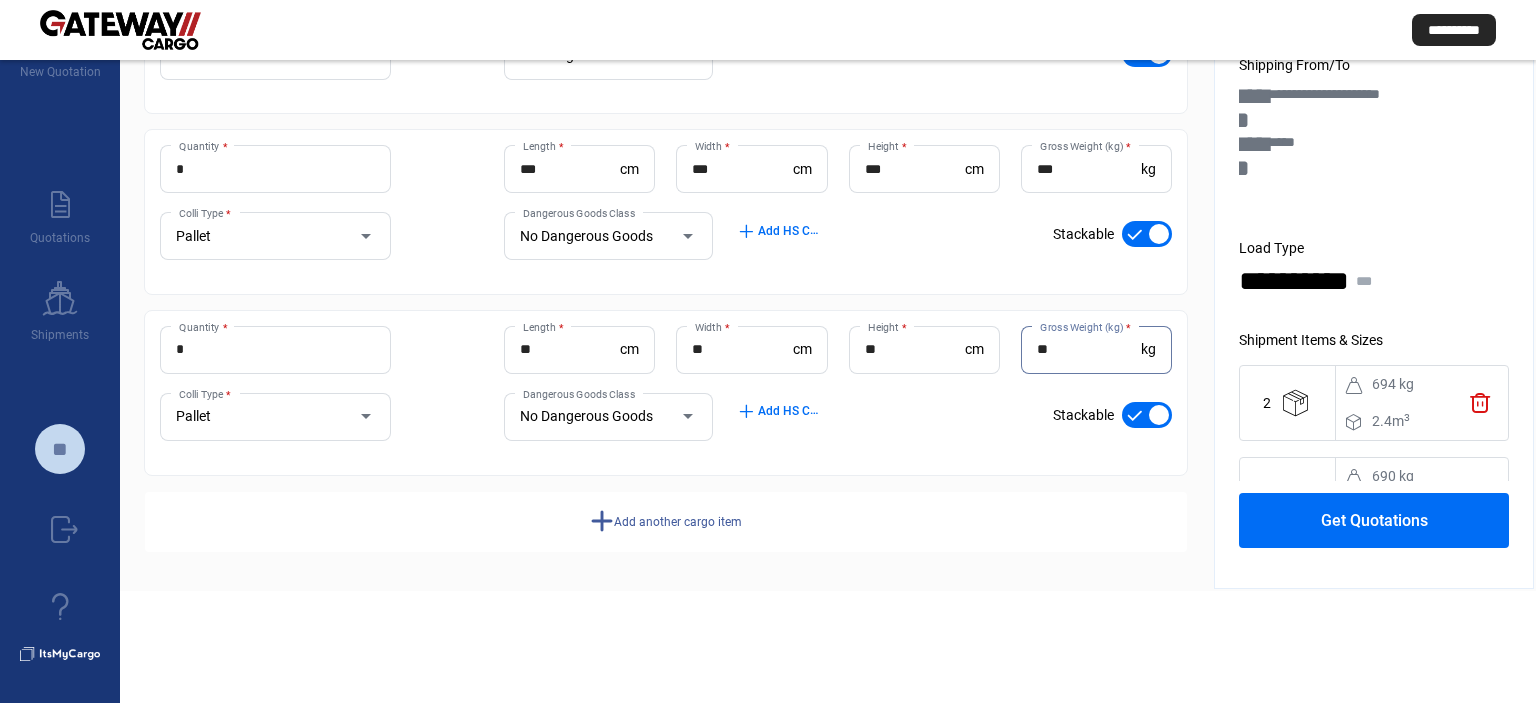 type on "**" 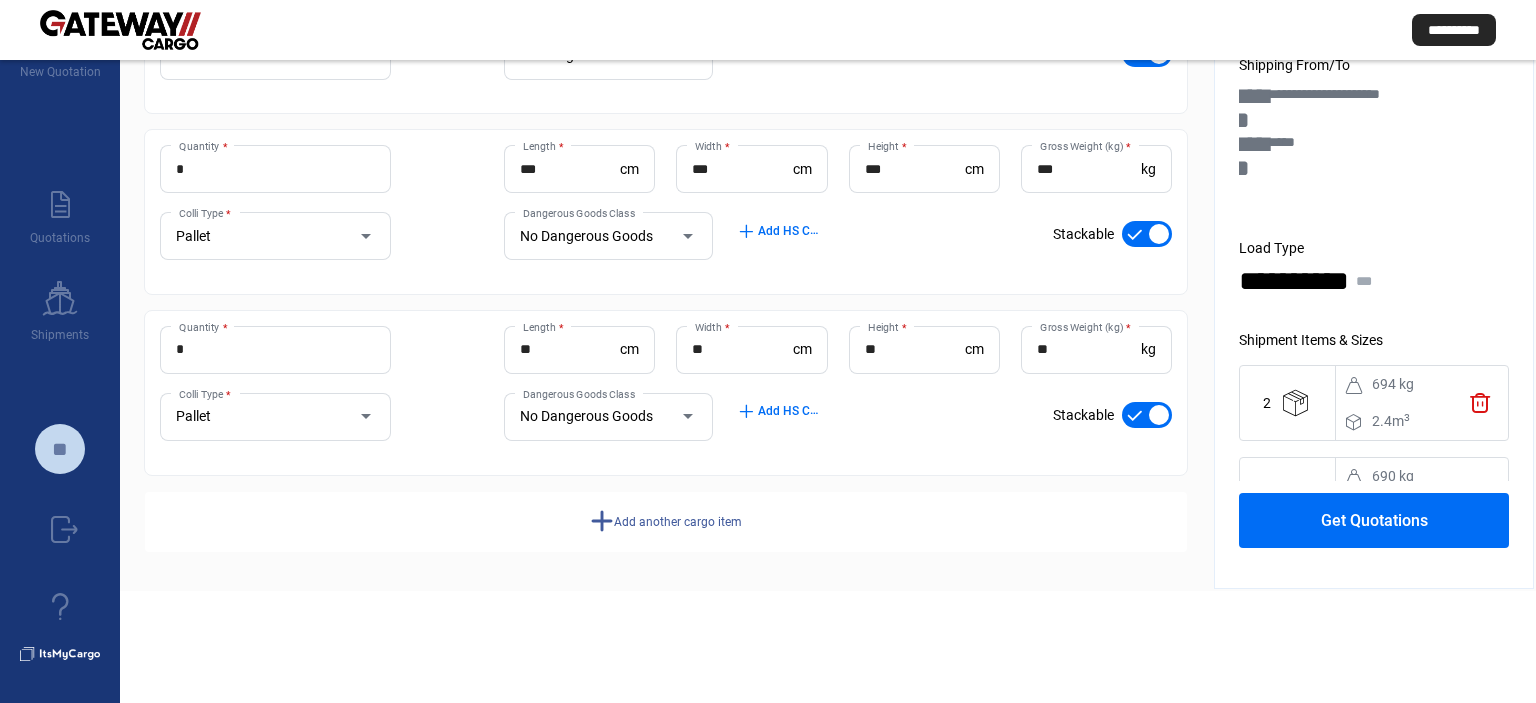 click on "Add another cargo item" 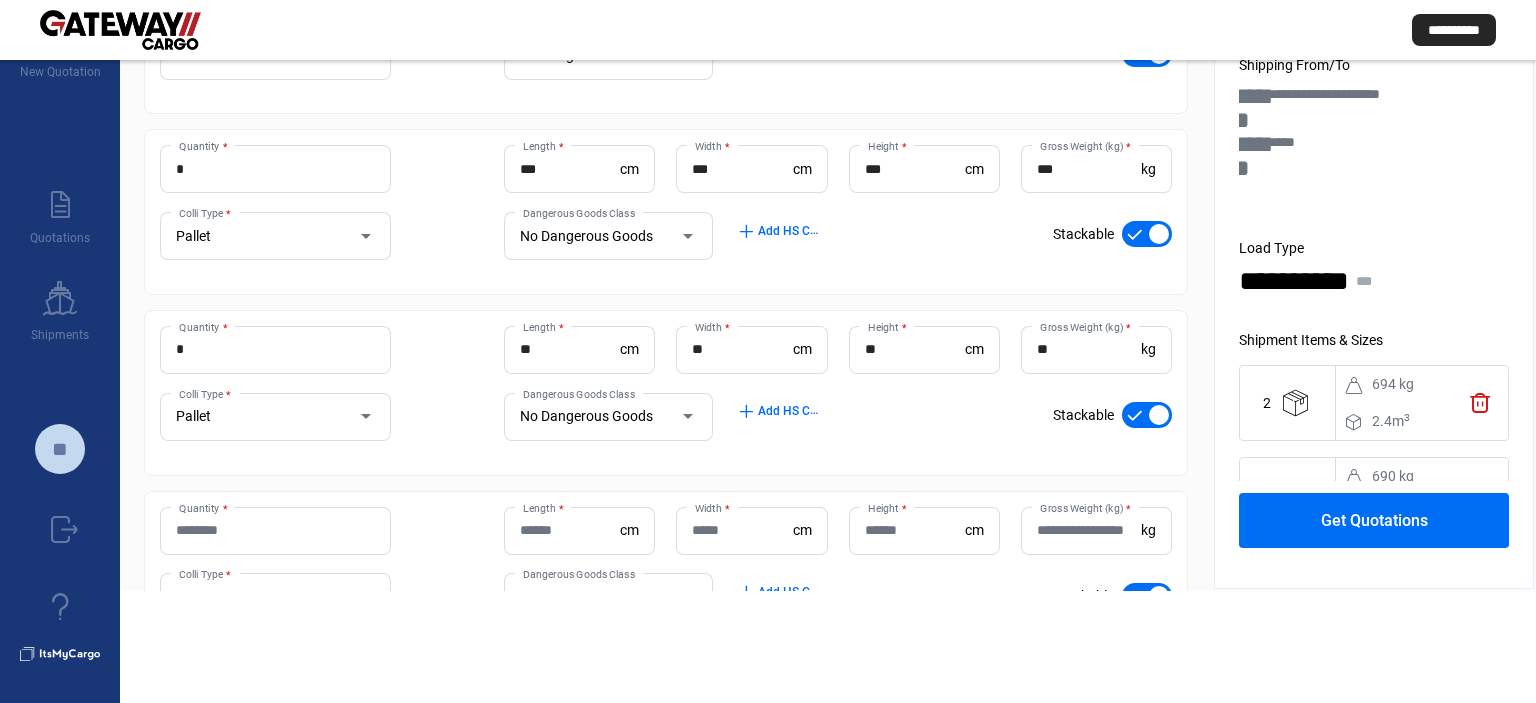 click on "Quantity *" 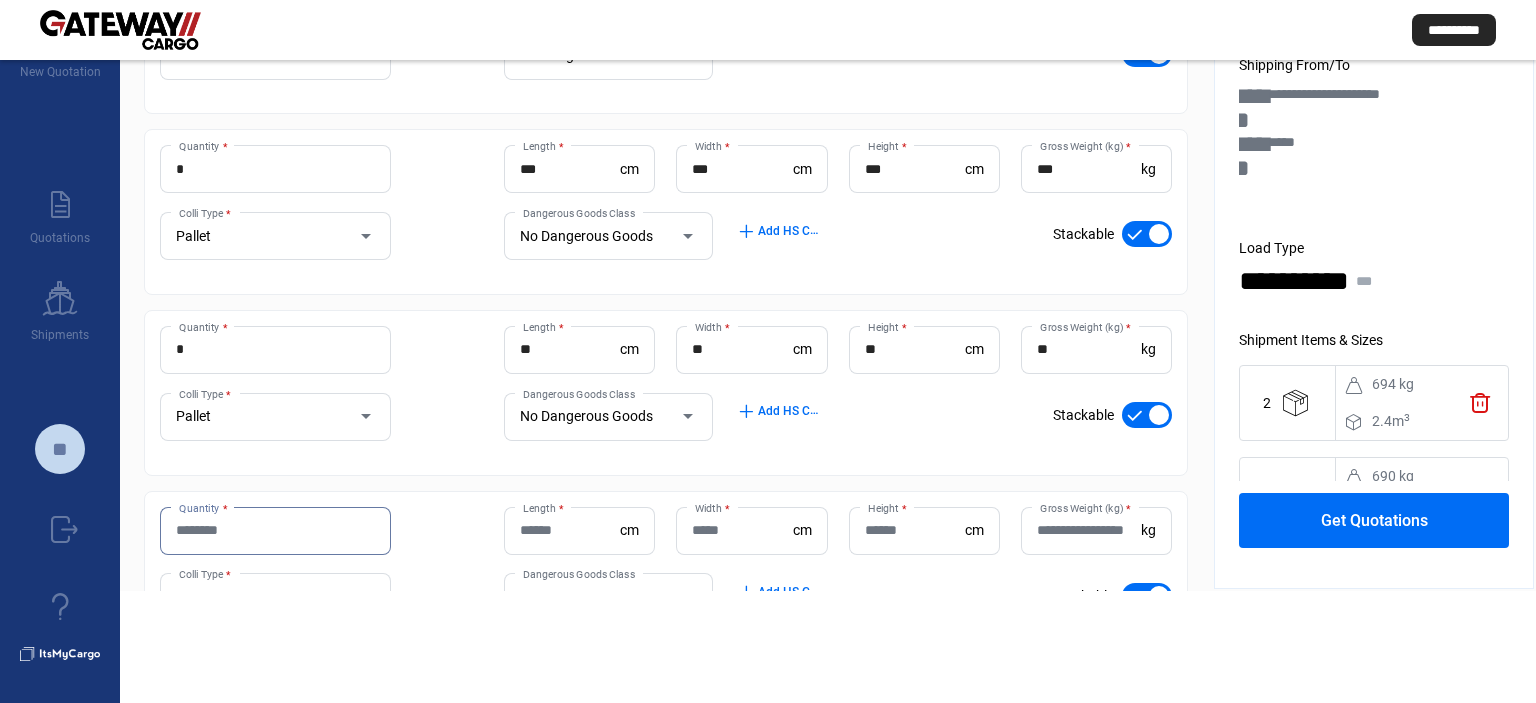 click on "Quantity *" at bounding box center (275, 530) 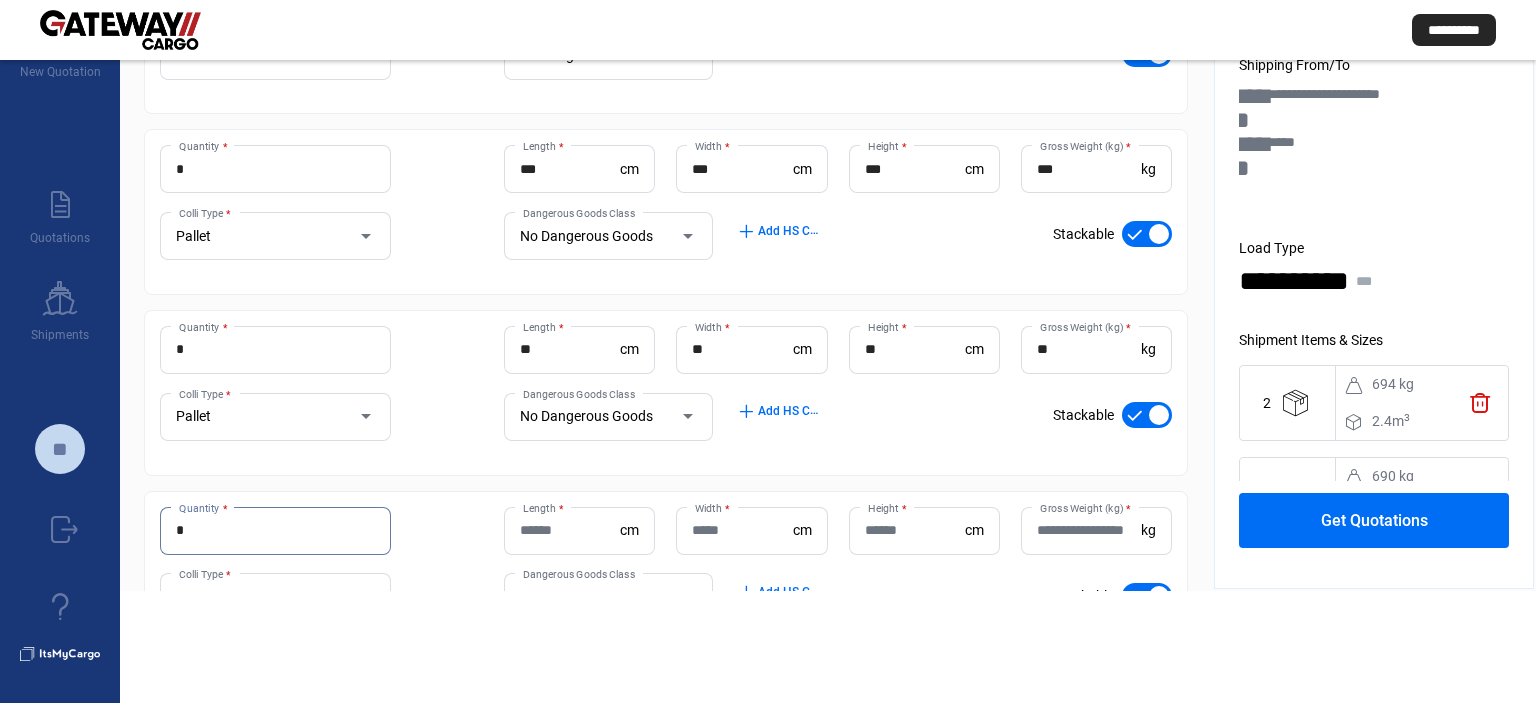 type on "*" 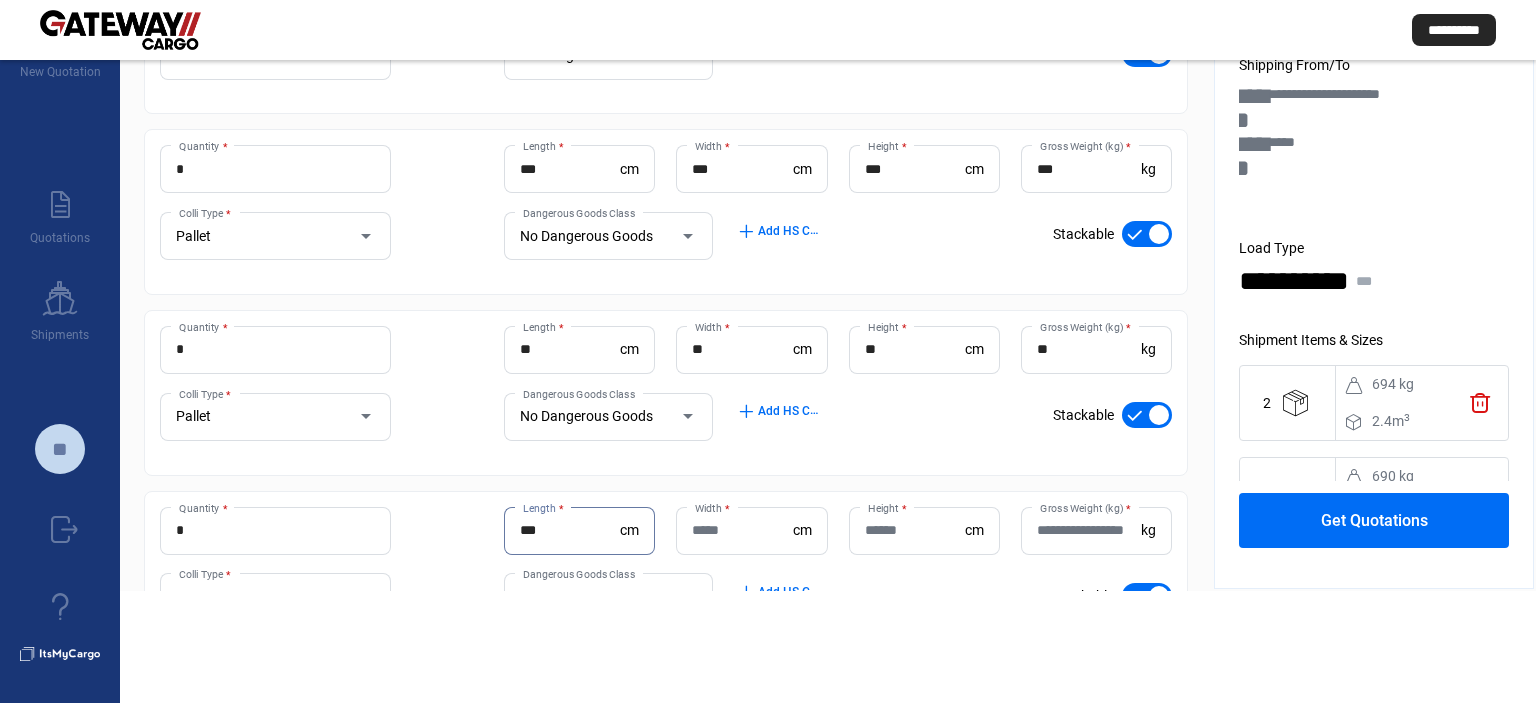 type on "***" 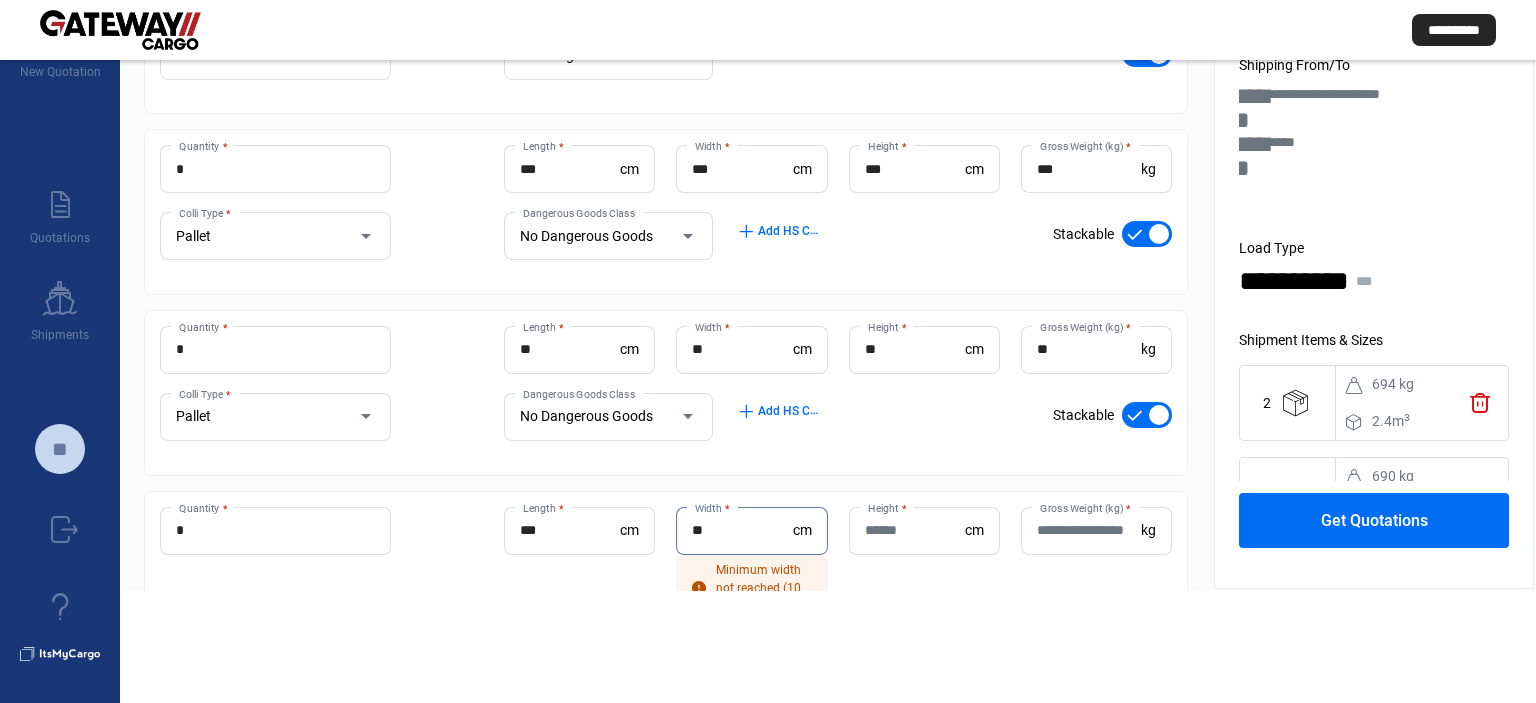 type on "**" 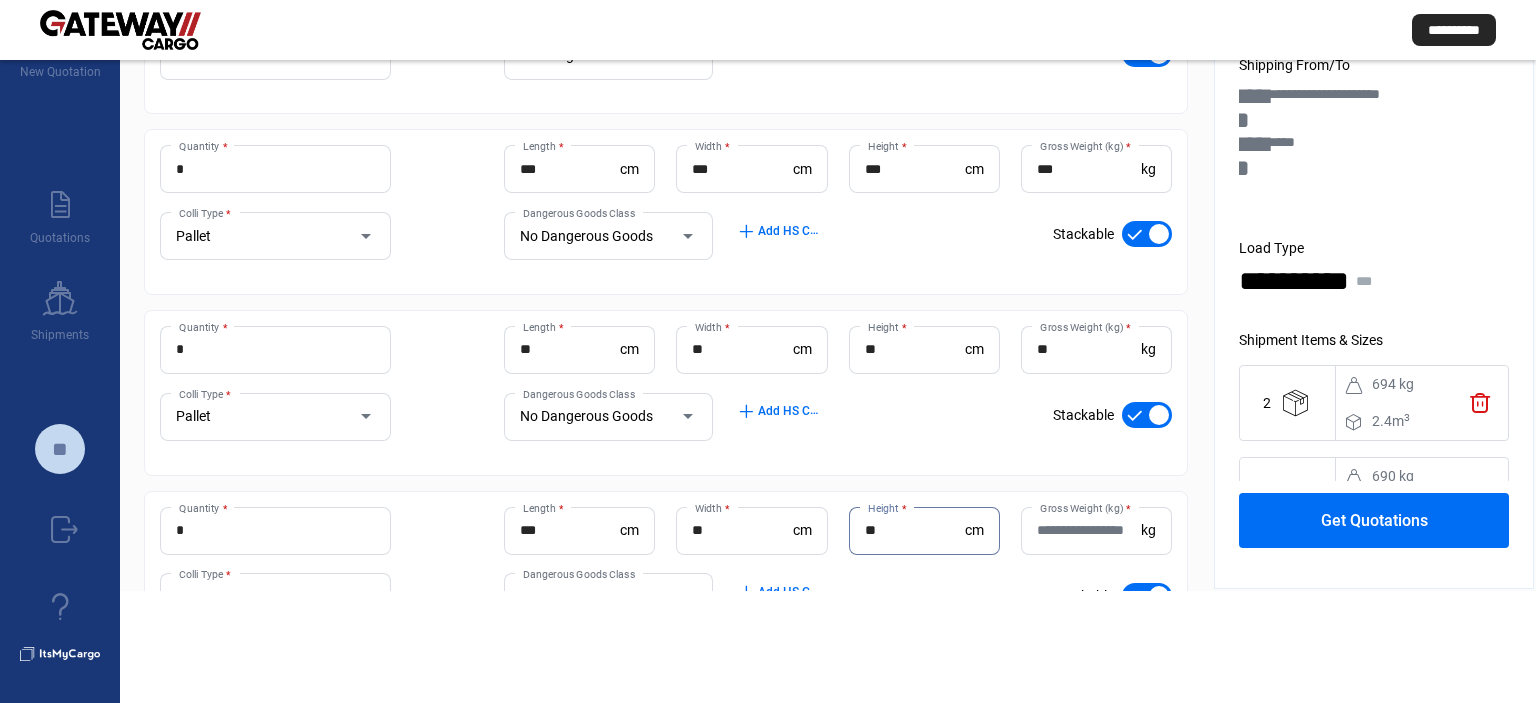 type on "**" 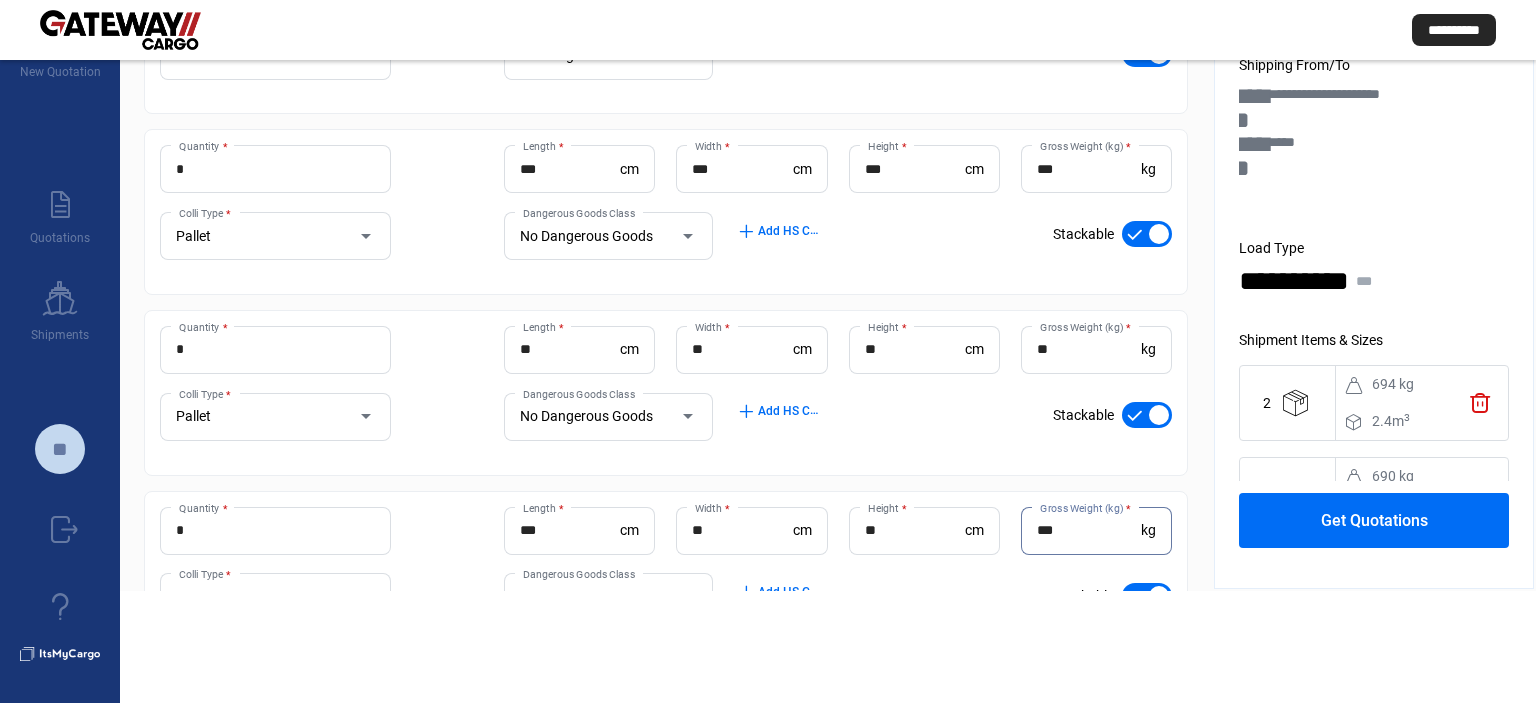 type on "***" 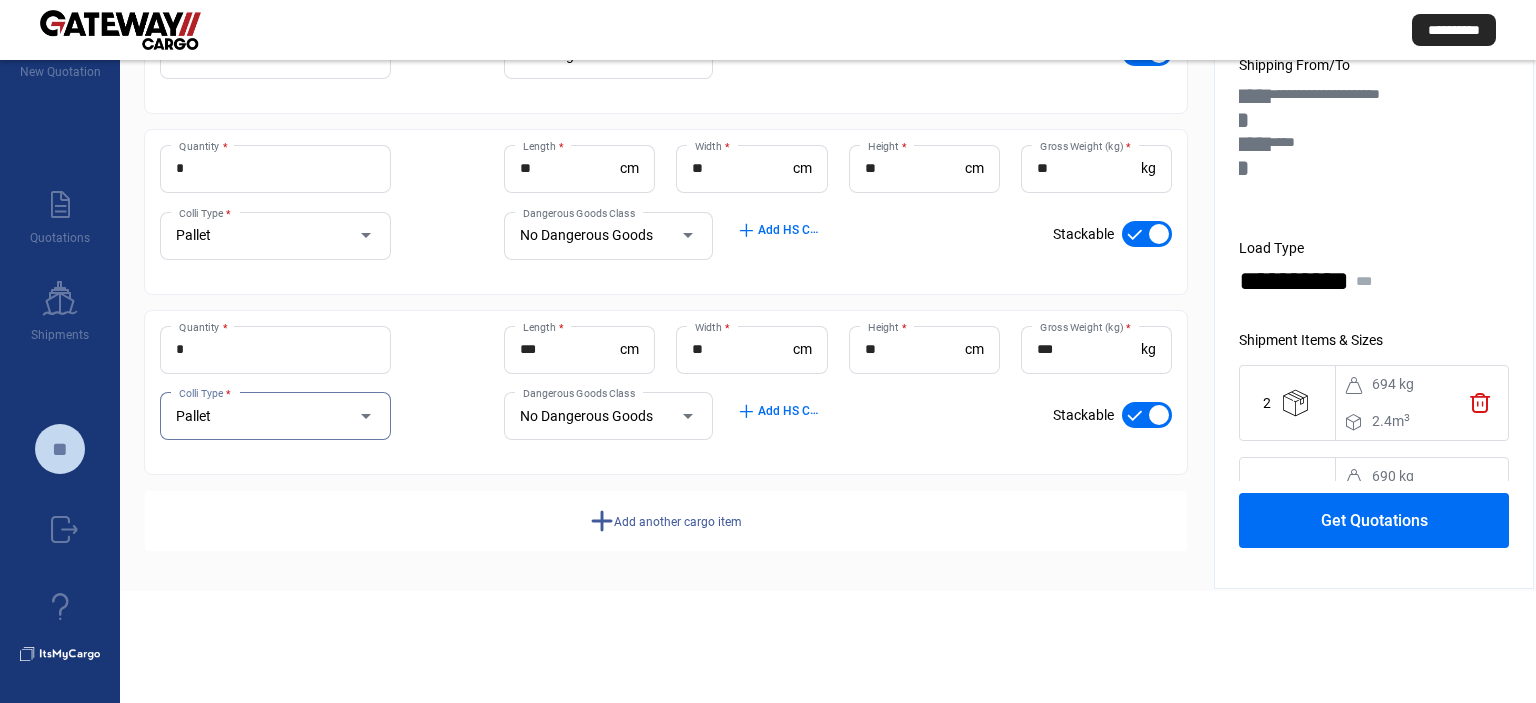 click on "Get Quotations" 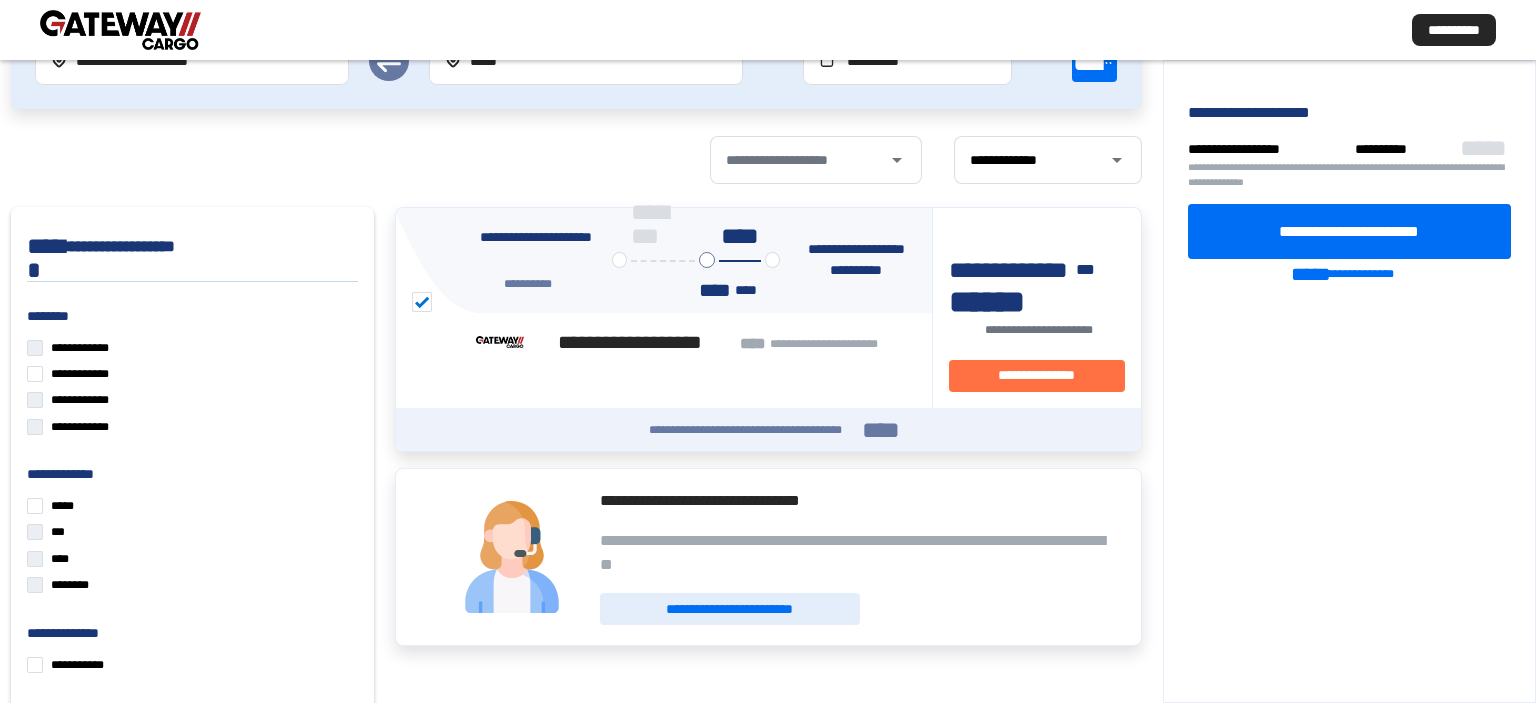 scroll, scrollTop: 0, scrollLeft: 0, axis: both 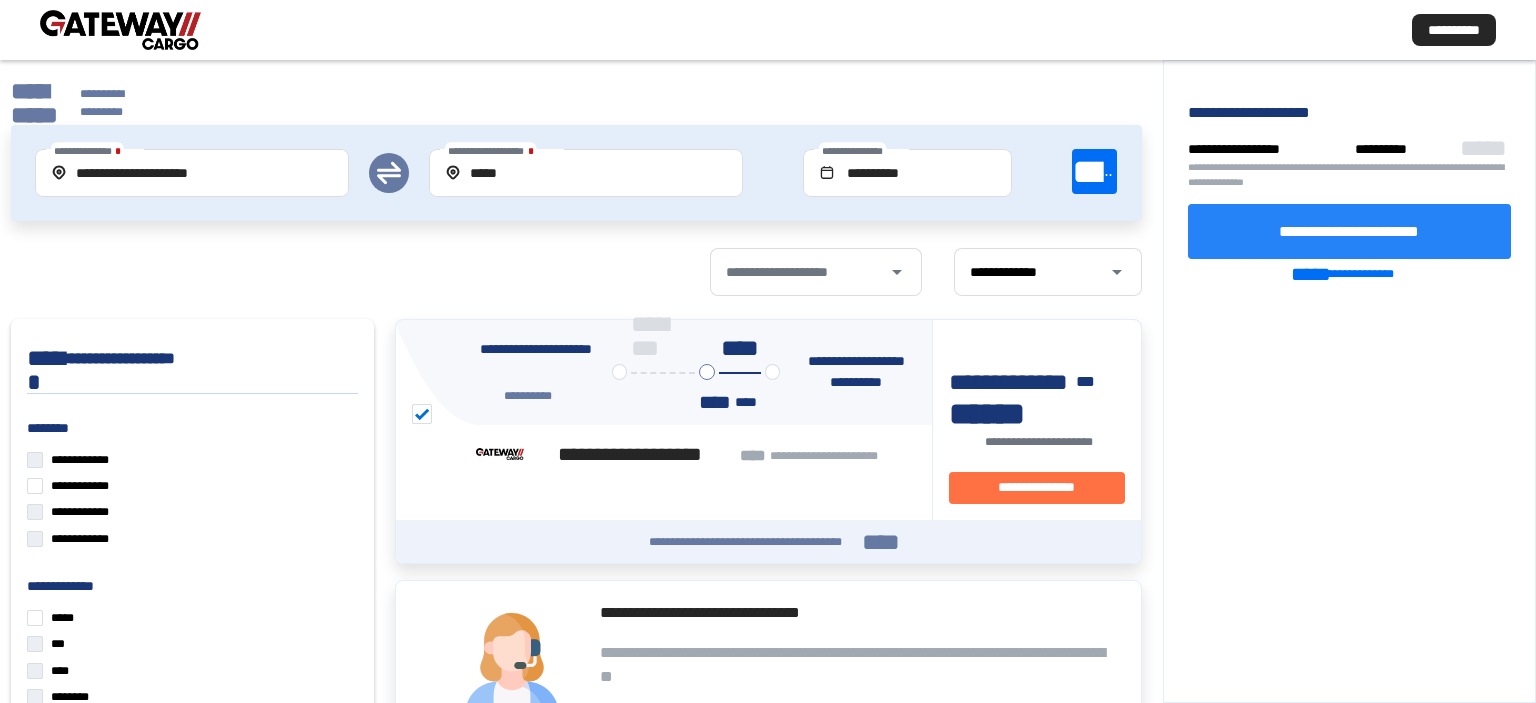 click on "**********" 